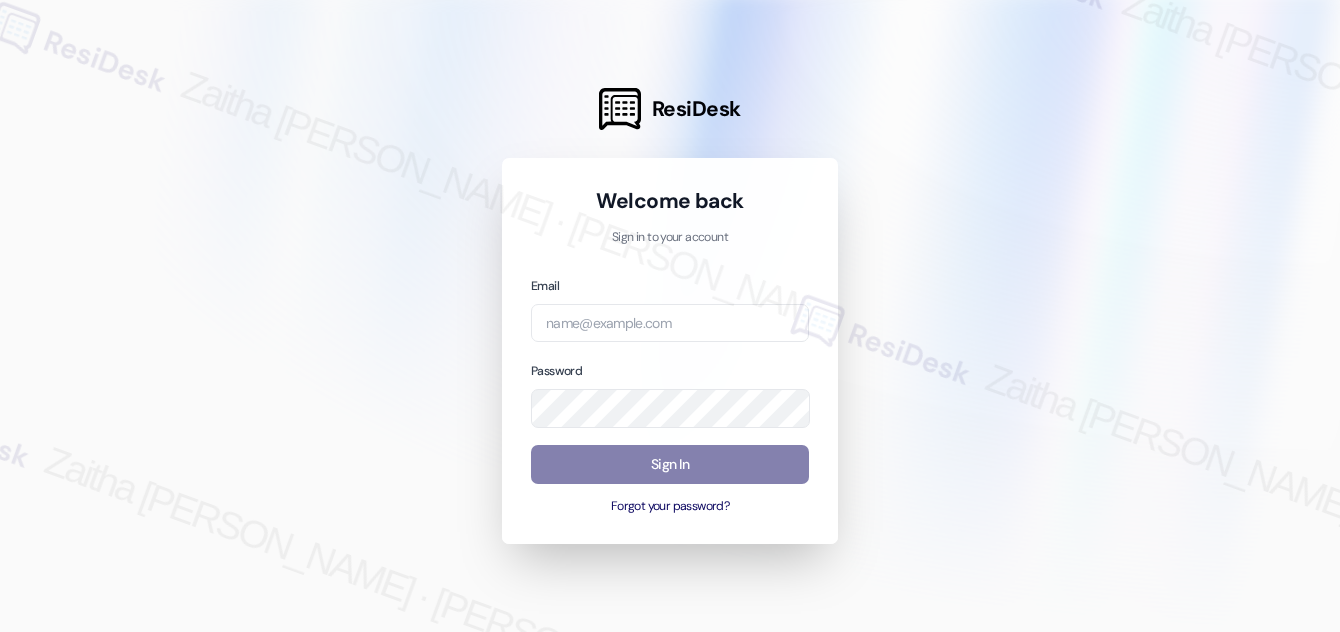 scroll, scrollTop: 0, scrollLeft: 0, axis: both 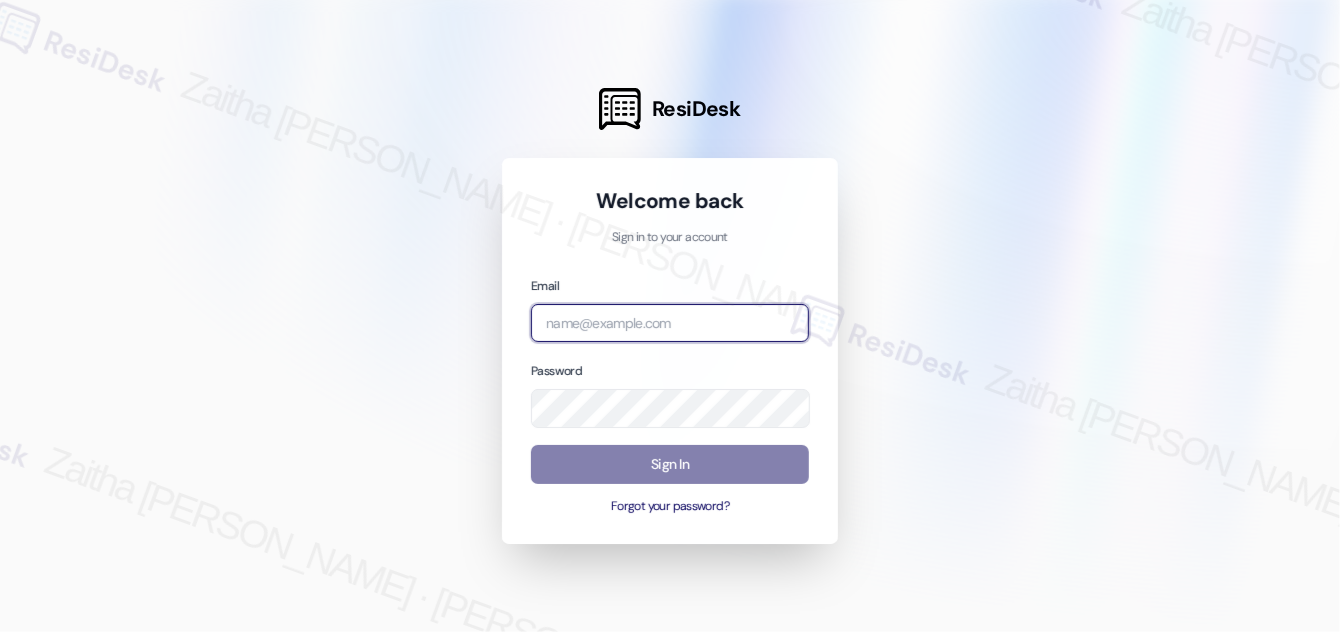 click at bounding box center (670, 323) 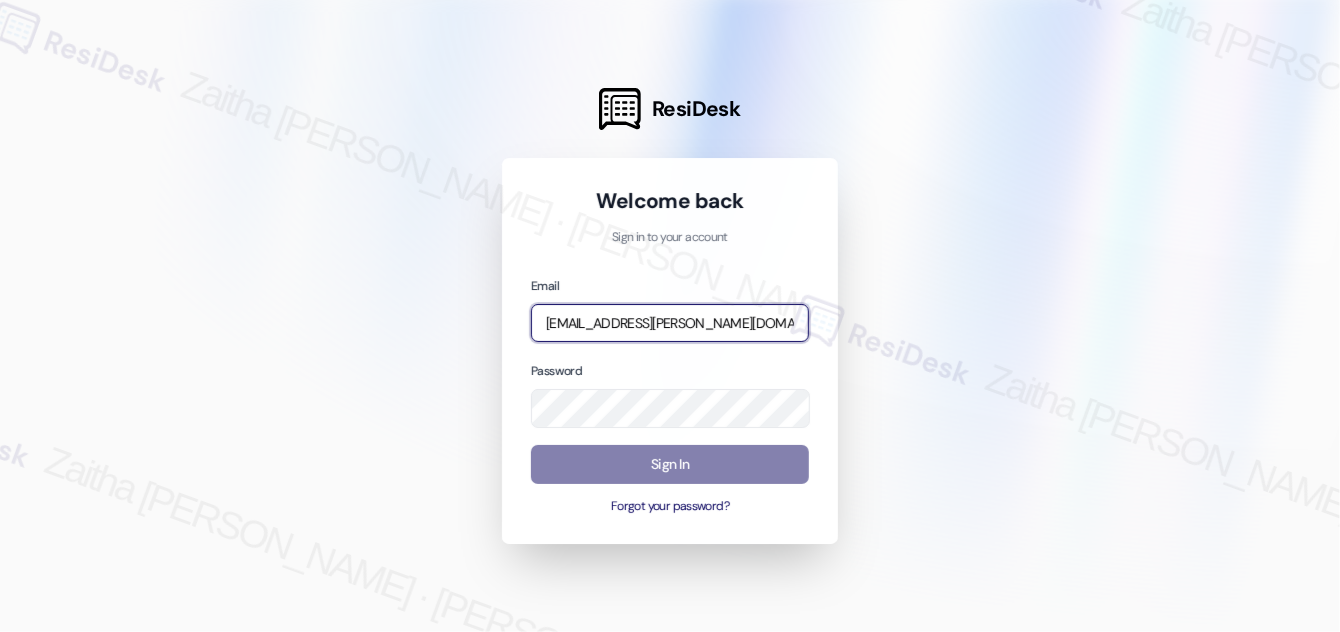 type on "[EMAIL_ADDRESS][PERSON_NAME][DOMAIN_NAME]" 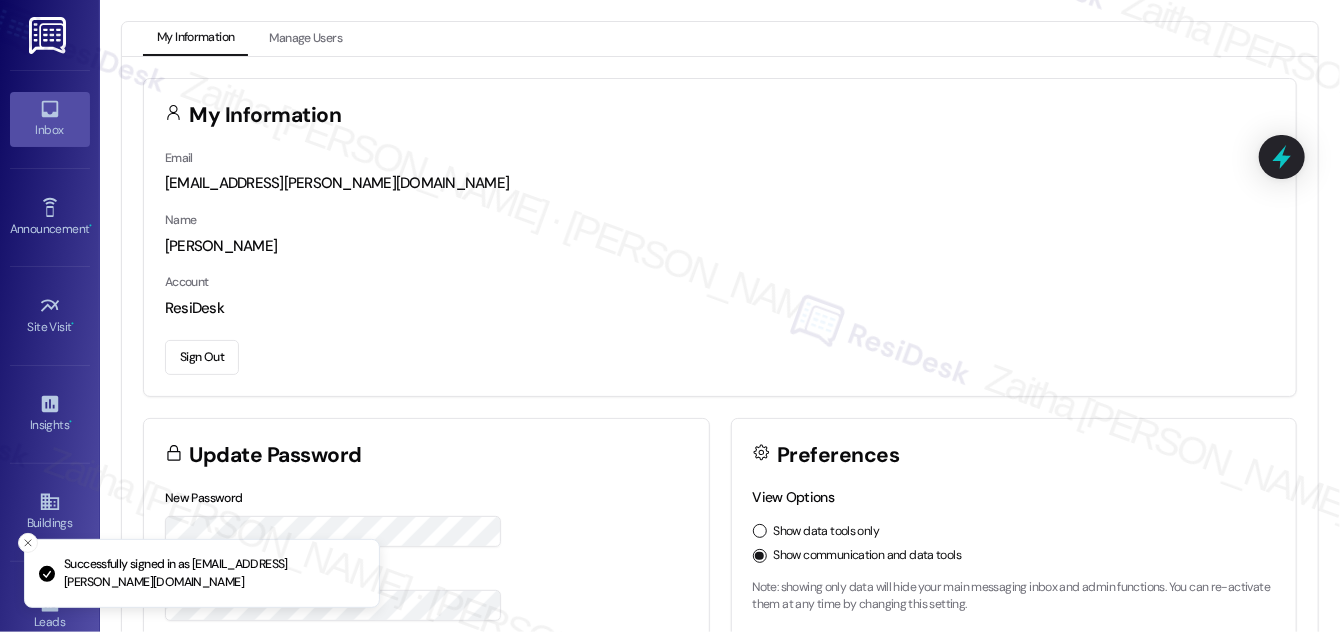 click on "Inbox" at bounding box center [50, 119] 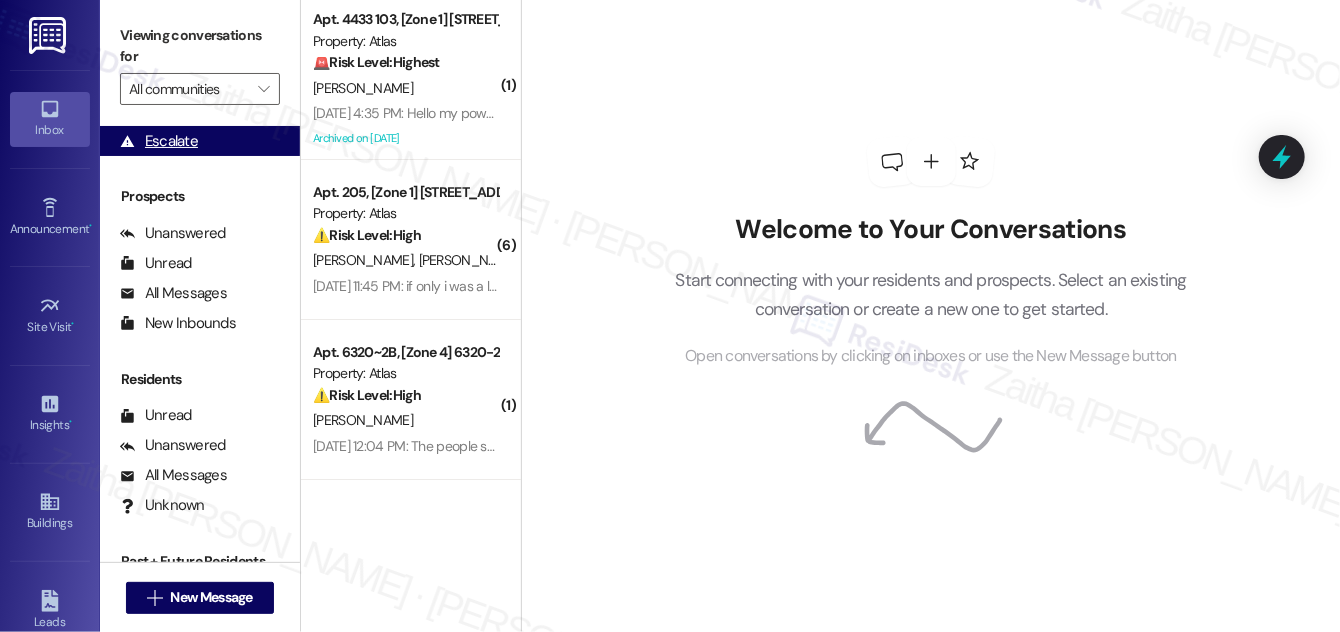 scroll, scrollTop: 264, scrollLeft: 0, axis: vertical 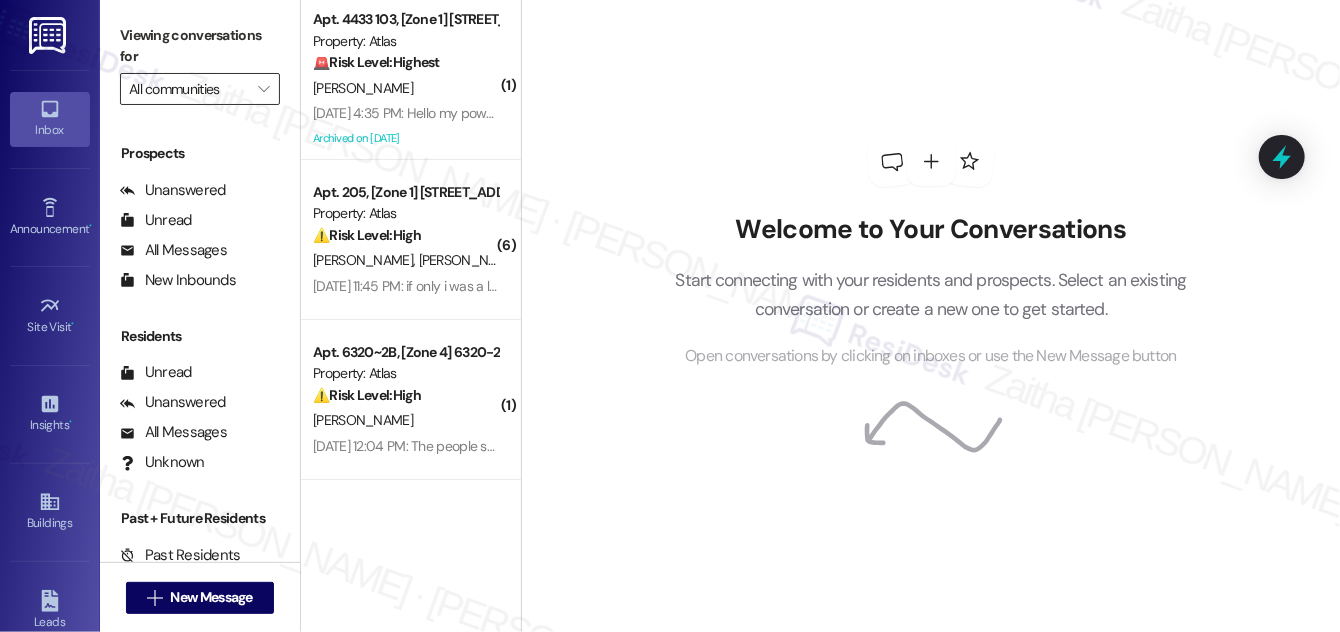 click on "All communities" at bounding box center [188, 89] 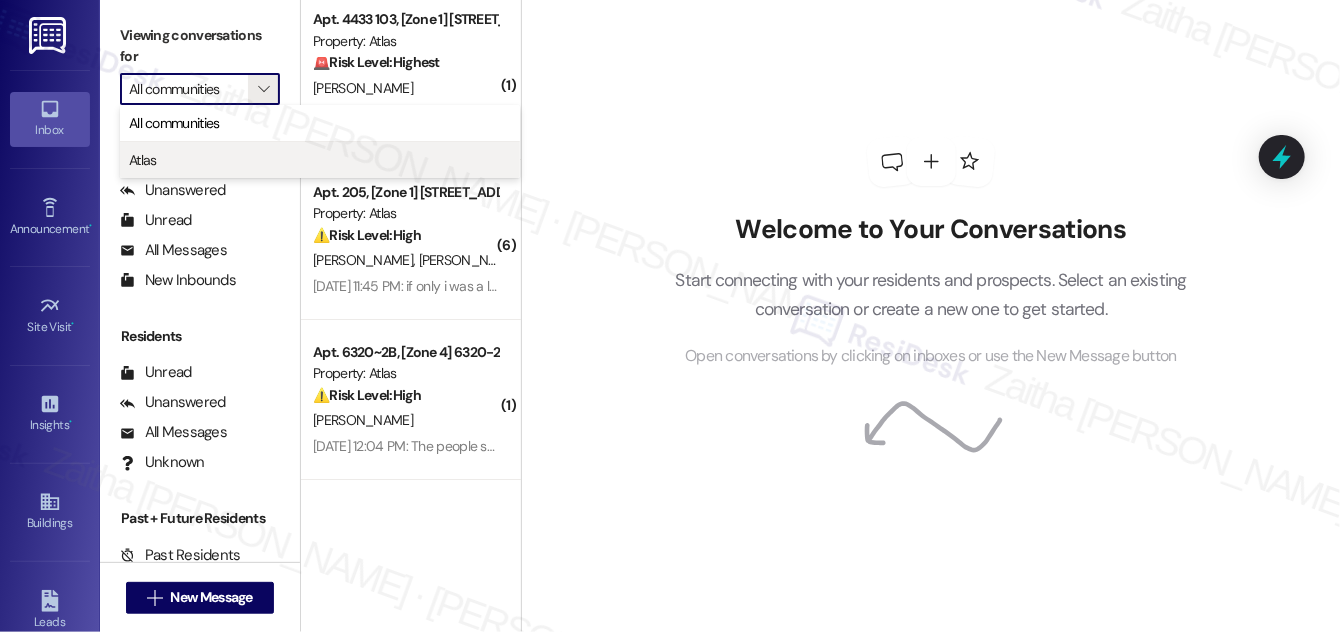 click on "Atlas" at bounding box center (320, 160) 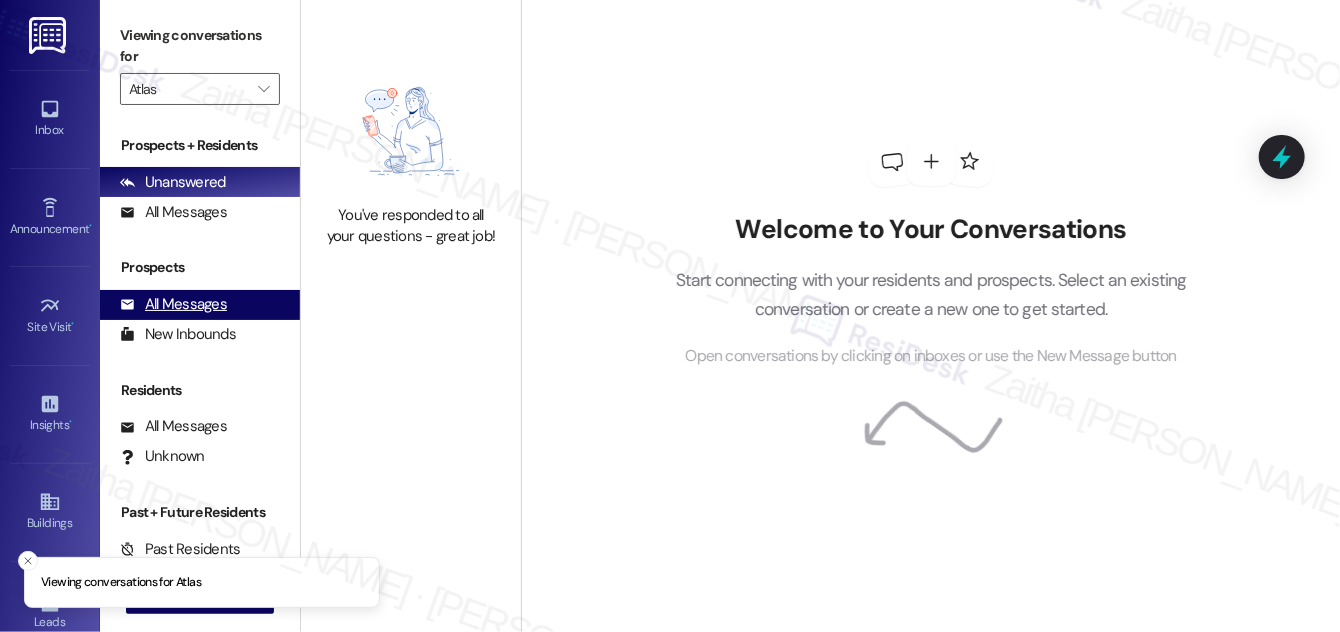 type on "Atlas" 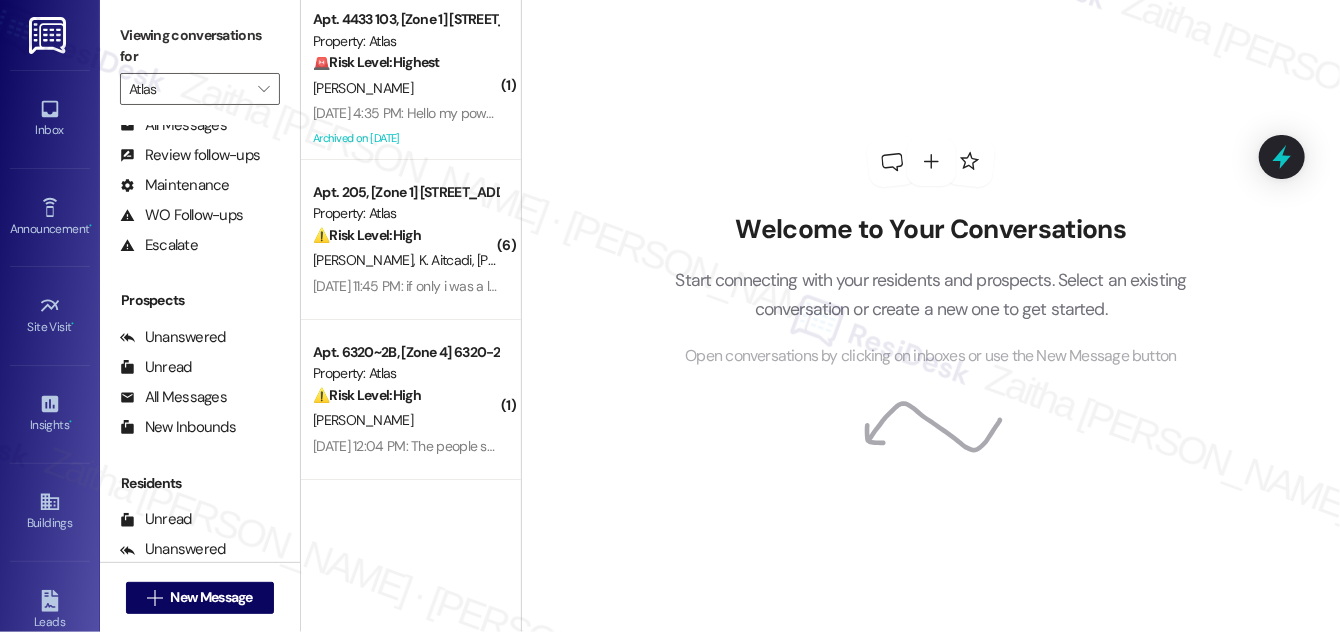 scroll, scrollTop: 264, scrollLeft: 0, axis: vertical 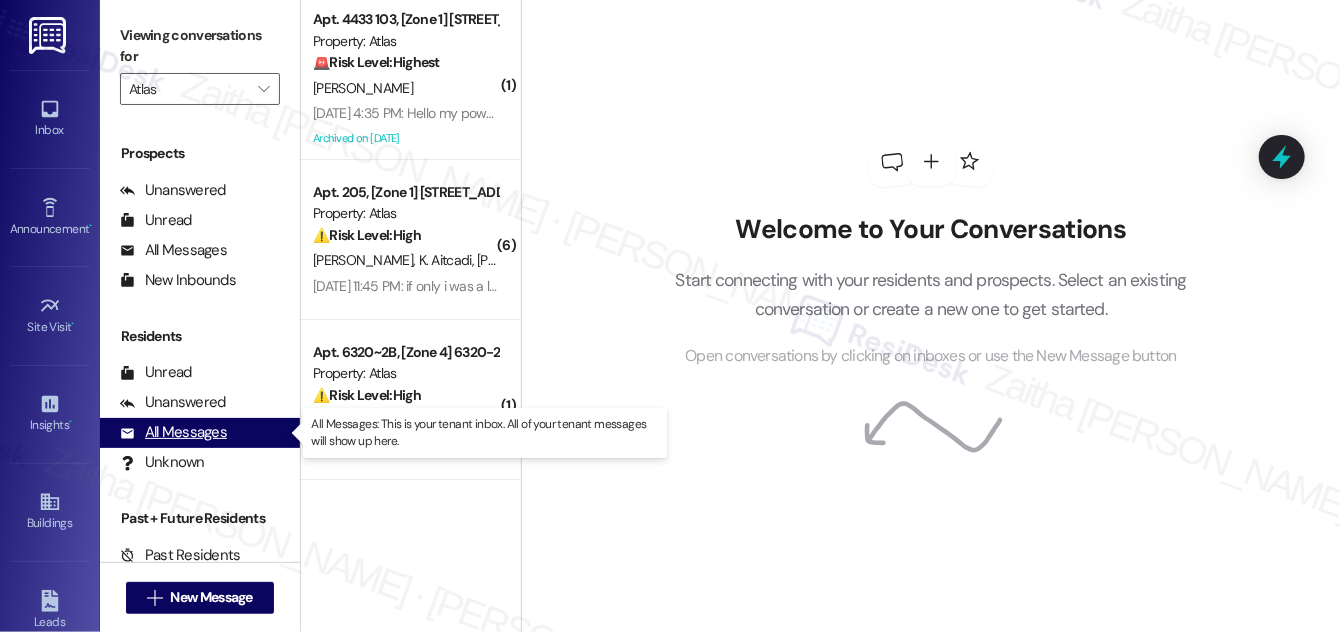 click on "All Messages" at bounding box center (173, 432) 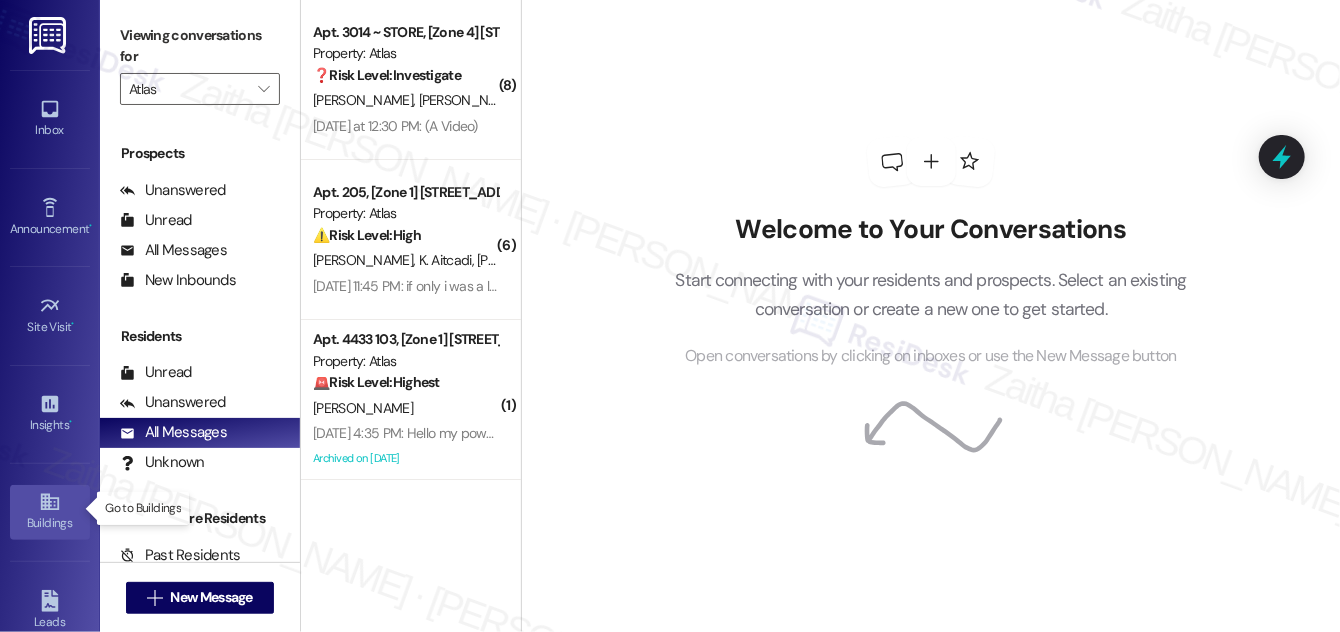 click on "Buildings" at bounding box center [50, 523] 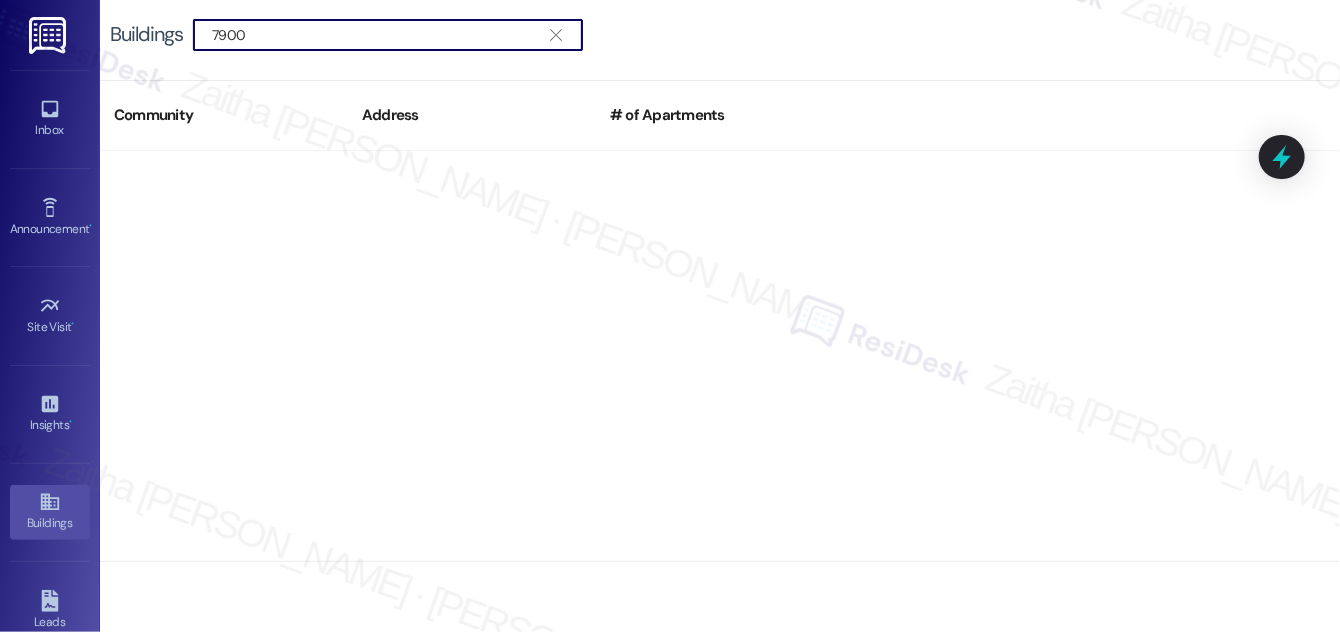 drag, startPoint x: 270, startPoint y: 31, endPoint x: 186, endPoint y: 28, distance: 84.05355 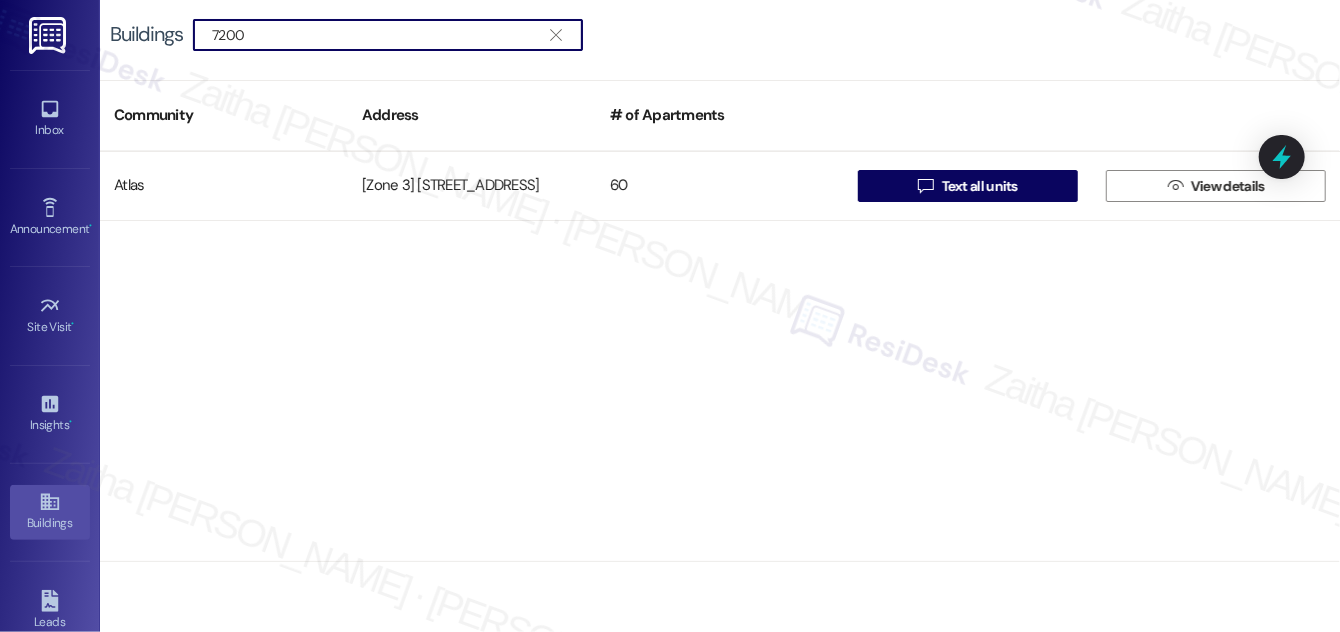 type on "7200" 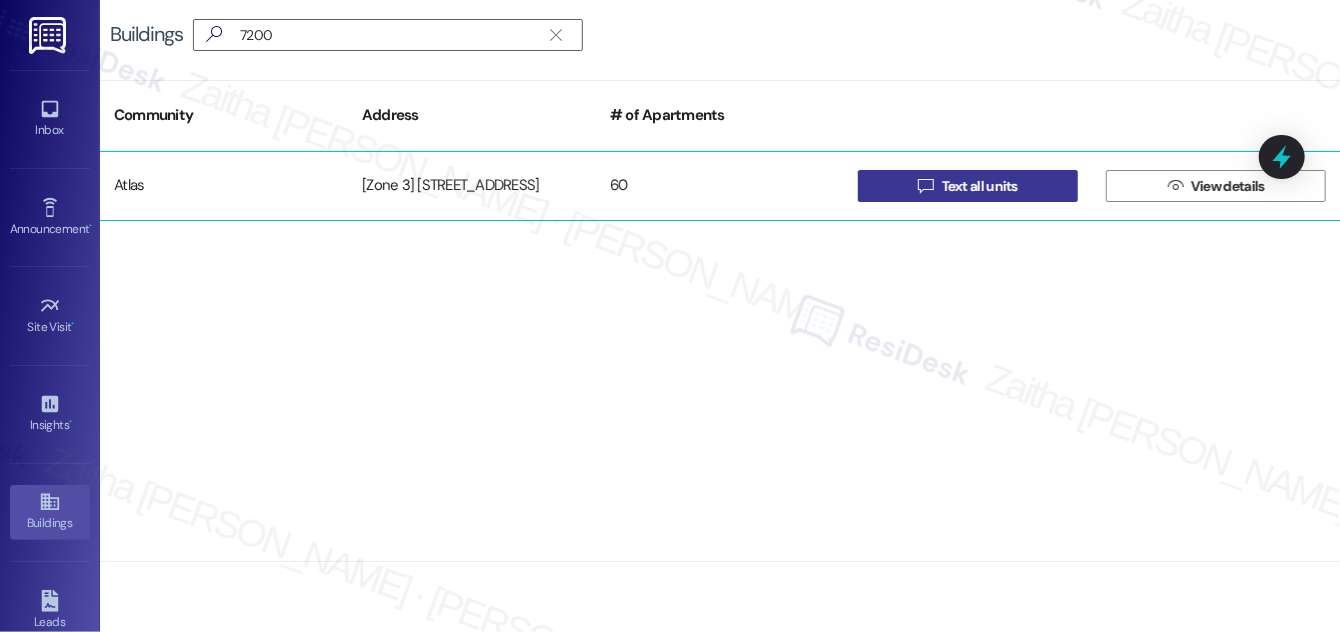 click on "Text all units" at bounding box center [980, 186] 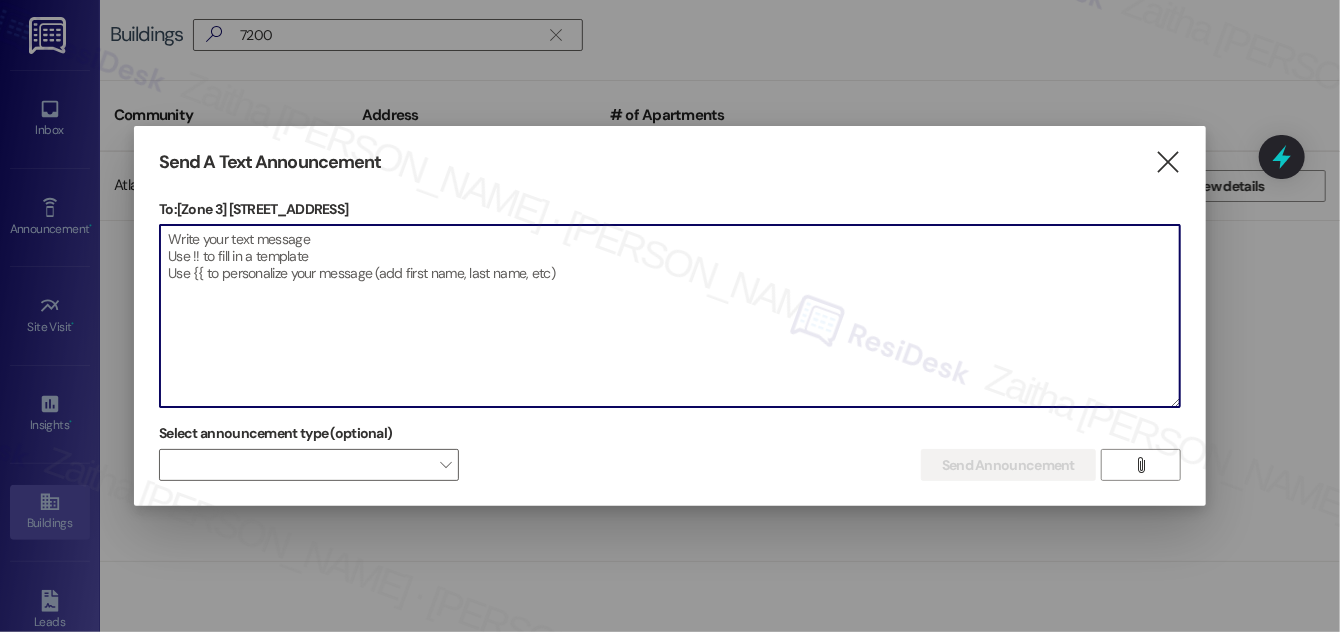 click at bounding box center (670, 316) 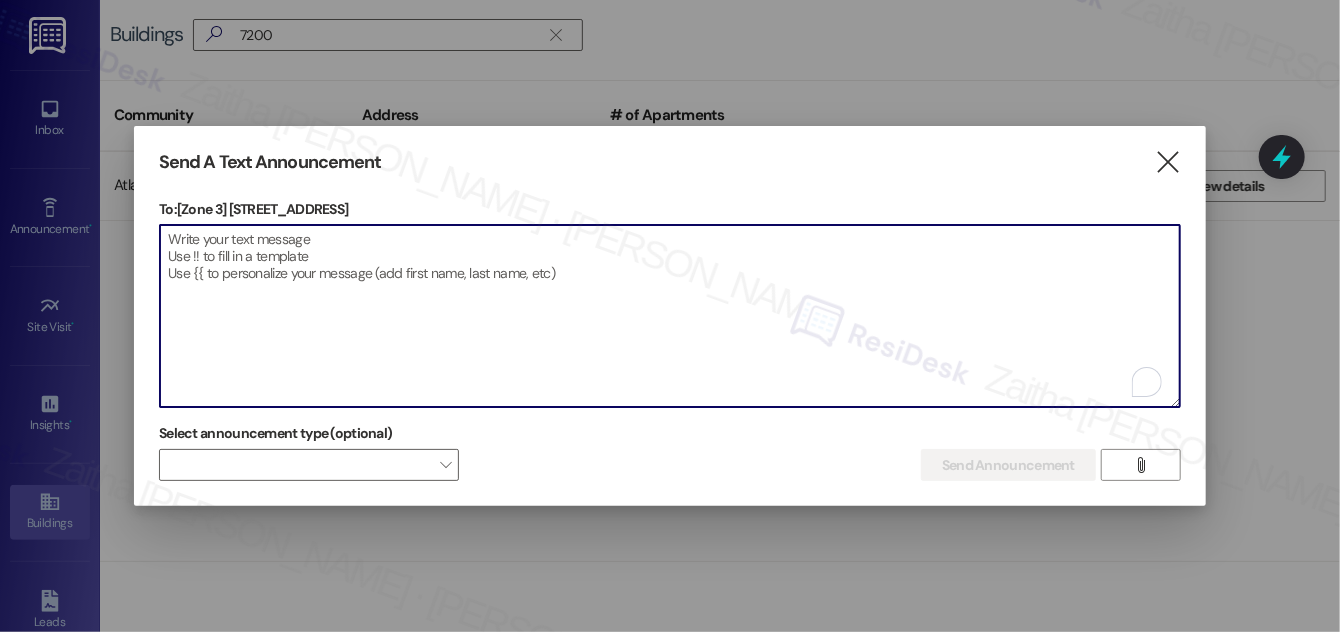 paste on "Hello {{first_name}}, Just a heads-up! Our routine pest control service will take place at {{property}} on [Date]. Please provide our team with access to your unit for treatment. Together we can keep your home pest-free! If you have any questions or concerns, please contact your property manager." 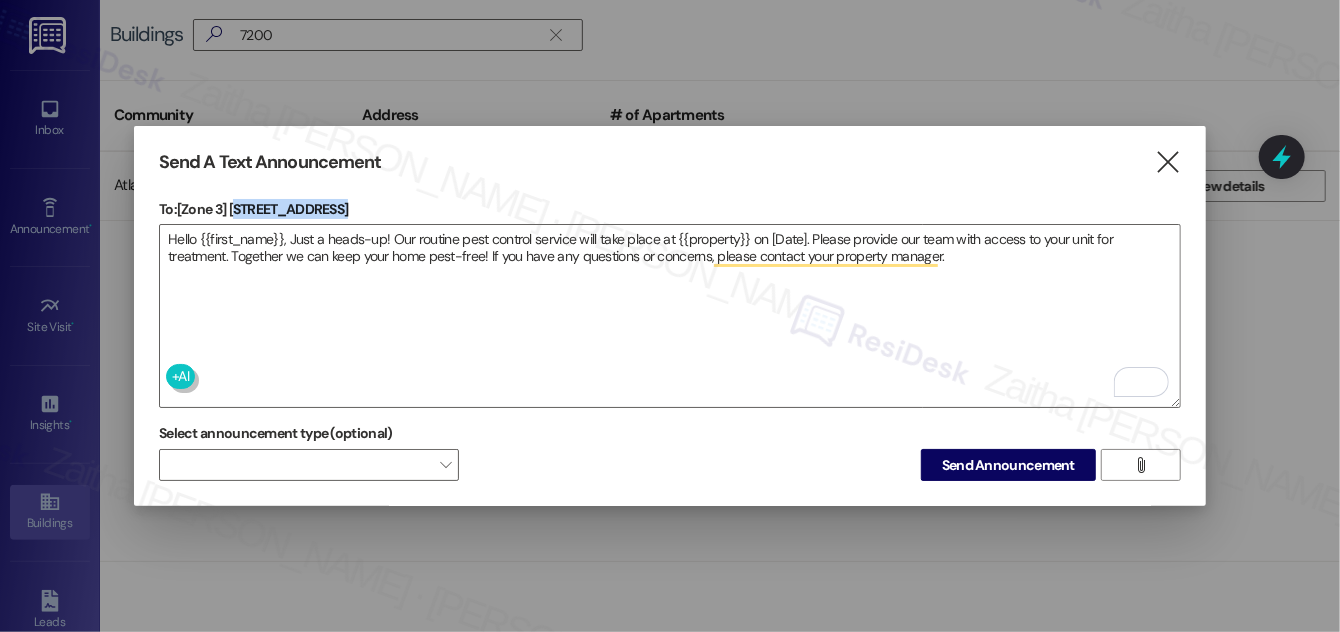 drag, startPoint x: 235, startPoint y: 208, endPoint x: 341, endPoint y: 208, distance: 106 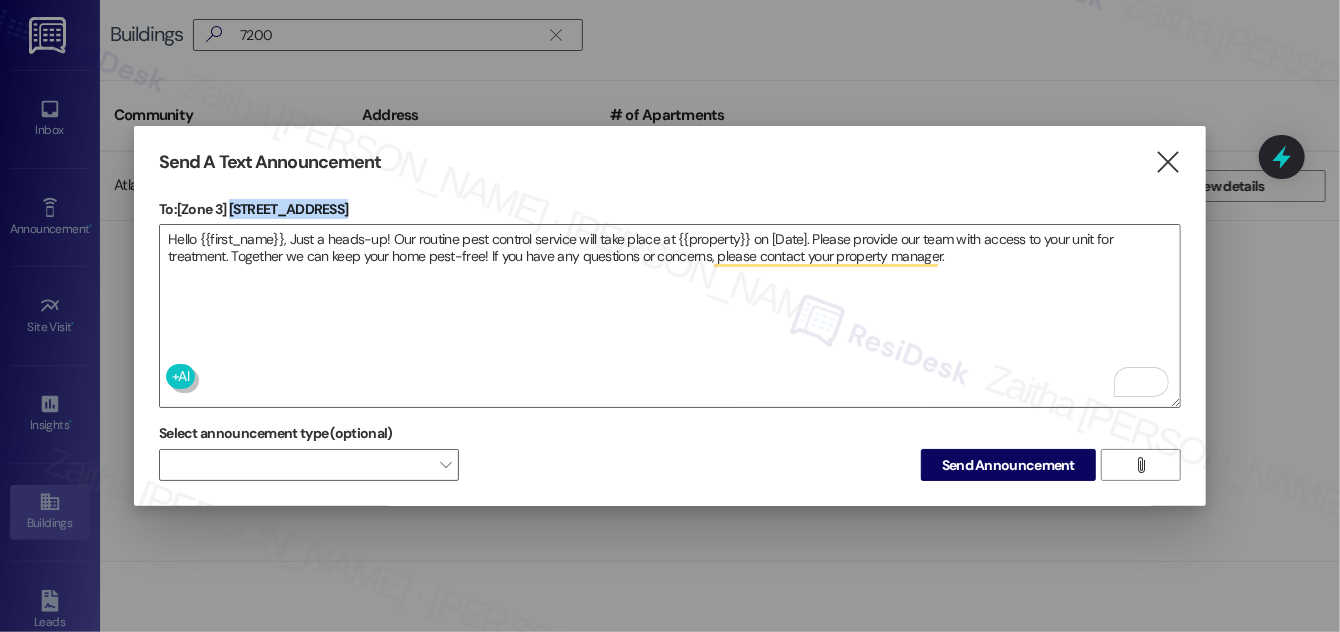 drag, startPoint x: 232, startPoint y: 202, endPoint x: 338, endPoint y: 198, distance: 106.07545 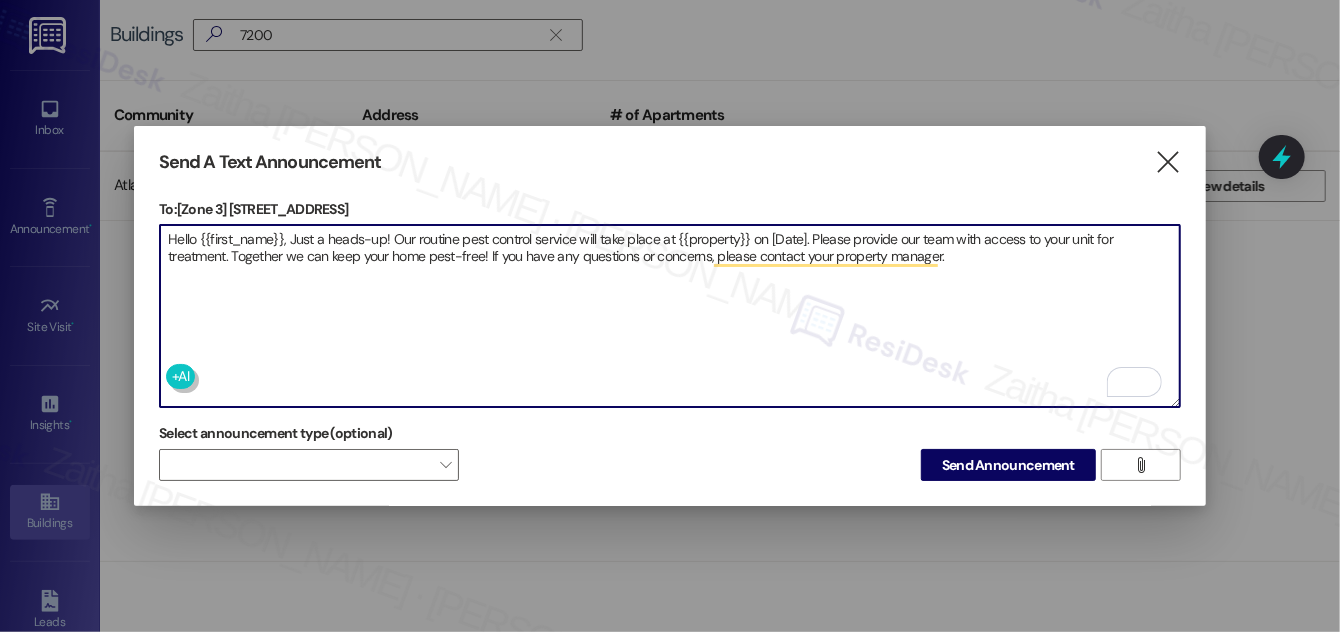 click on "Hello {{first_name}}, Just a heads-up! Our routine pest control service will take place at {{property}} on [Date]. Please provide our team with access to your unit for treatment. Together we can keep your home pest-free! If you have any questions or concerns, please contact your property manager." at bounding box center (670, 316) 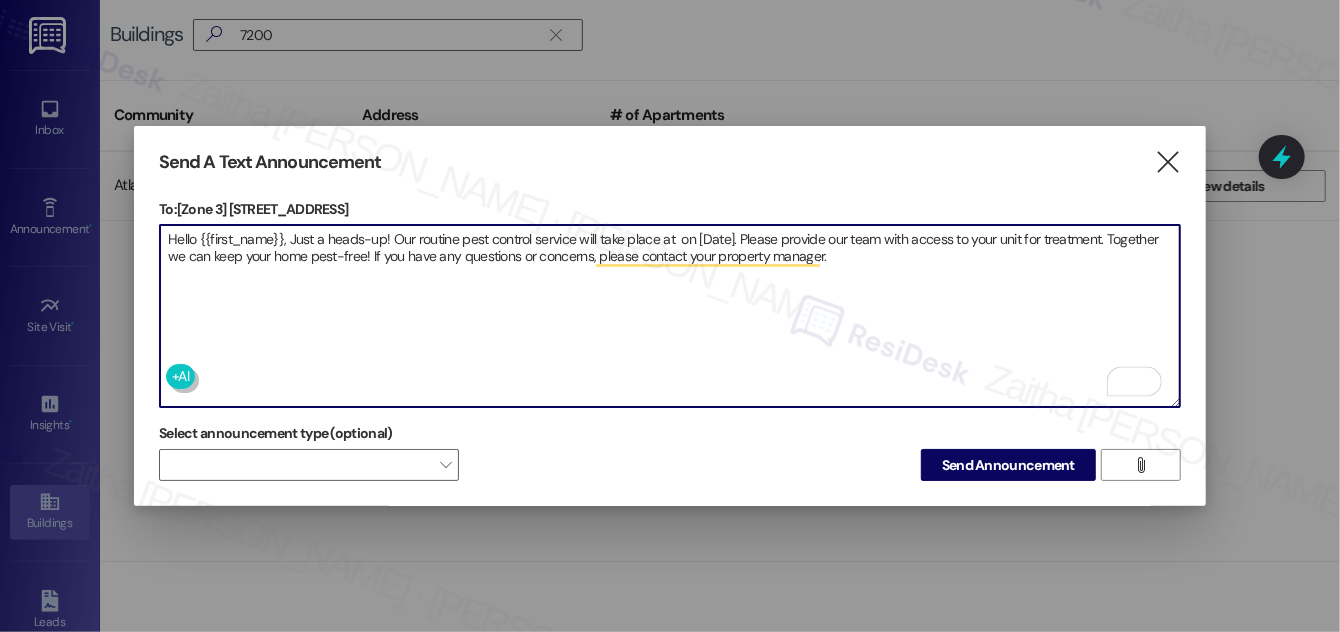 paste on "7200 S Coles Ave" 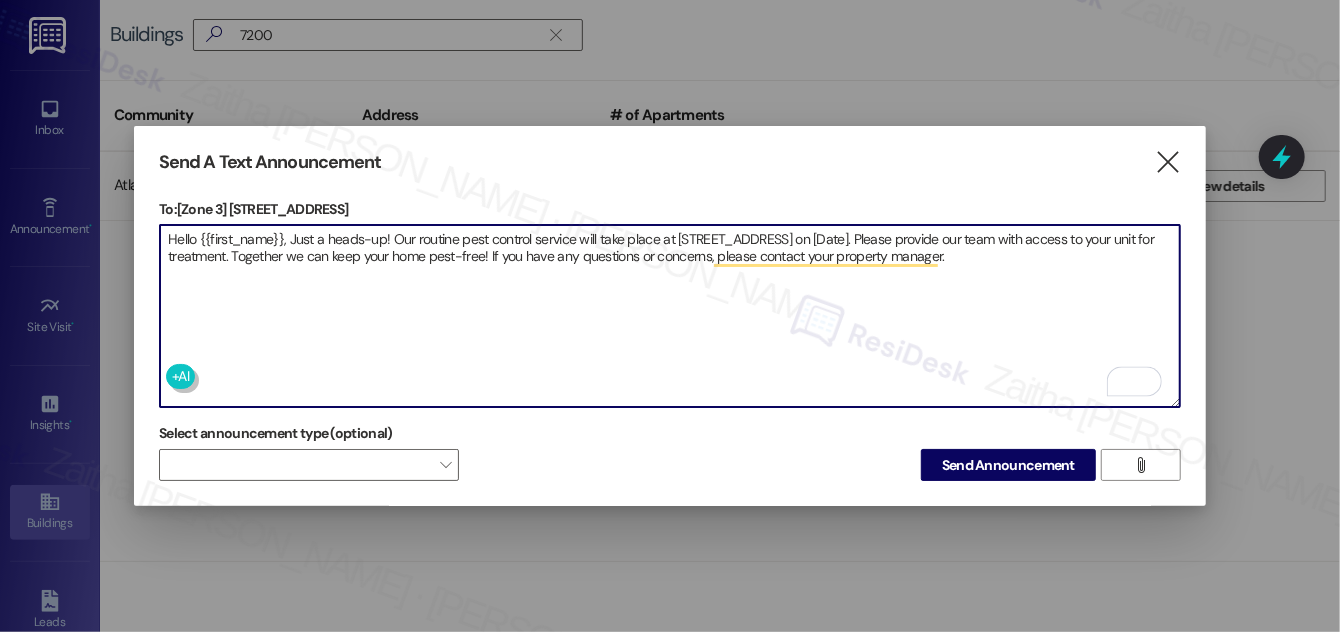 click on "Hello {{first_name}}, Just a heads-up! Our routine pest control service will take place at 7200 S Coles Ave on [Date]. Please provide our team with access to your unit for treatment. Together we can keep your home pest-free! If you have any questions or concerns, please contact your property manager." at bounding box center (670, 316) 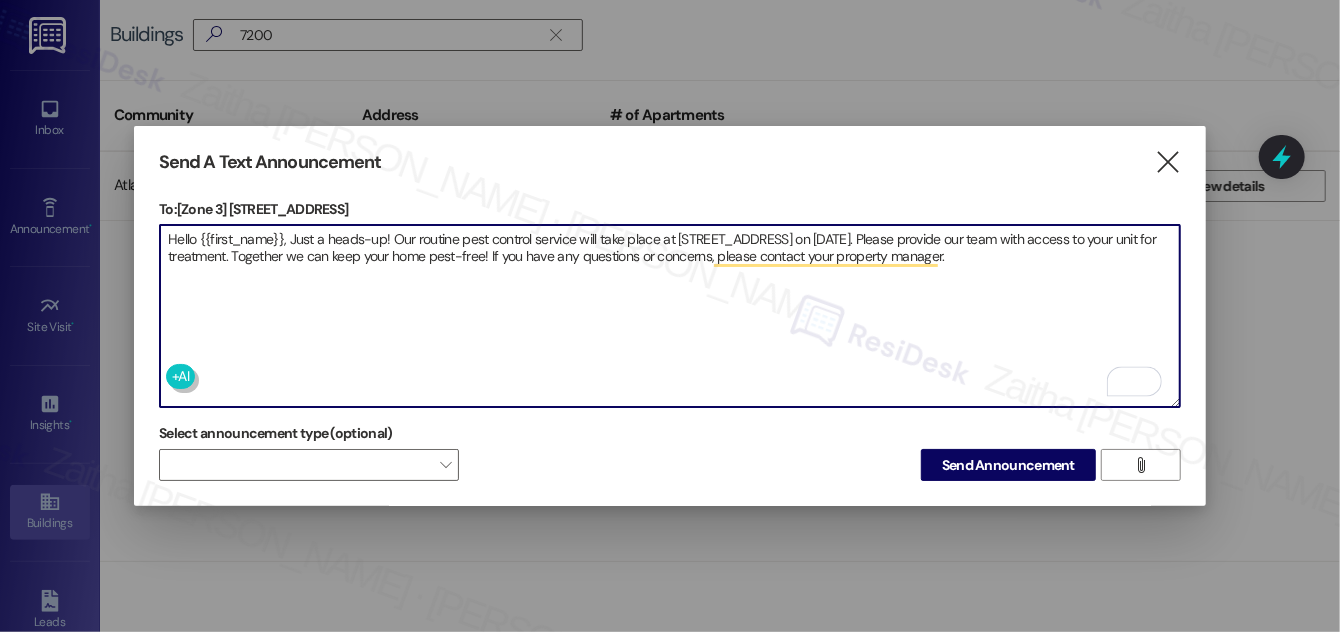 type on "Hello {{first_name}}, Just a heads-up! Our routine pest control service will take place at 7200 S Coles Ave on July 21st. Please provide our team with access to your unit for treatment. Together we can keep your home pest-free! If you have any questions or concerns, please contact your property manager." 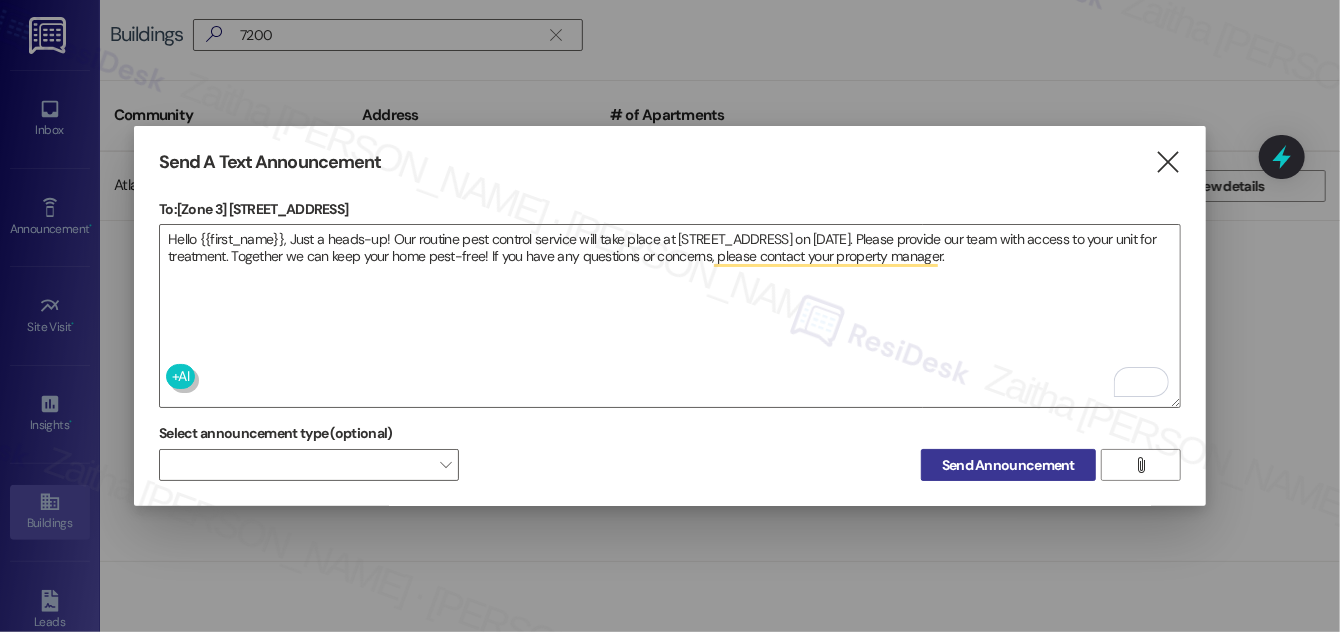 click on "Send Announcement" at bounding box center [1008, 465] 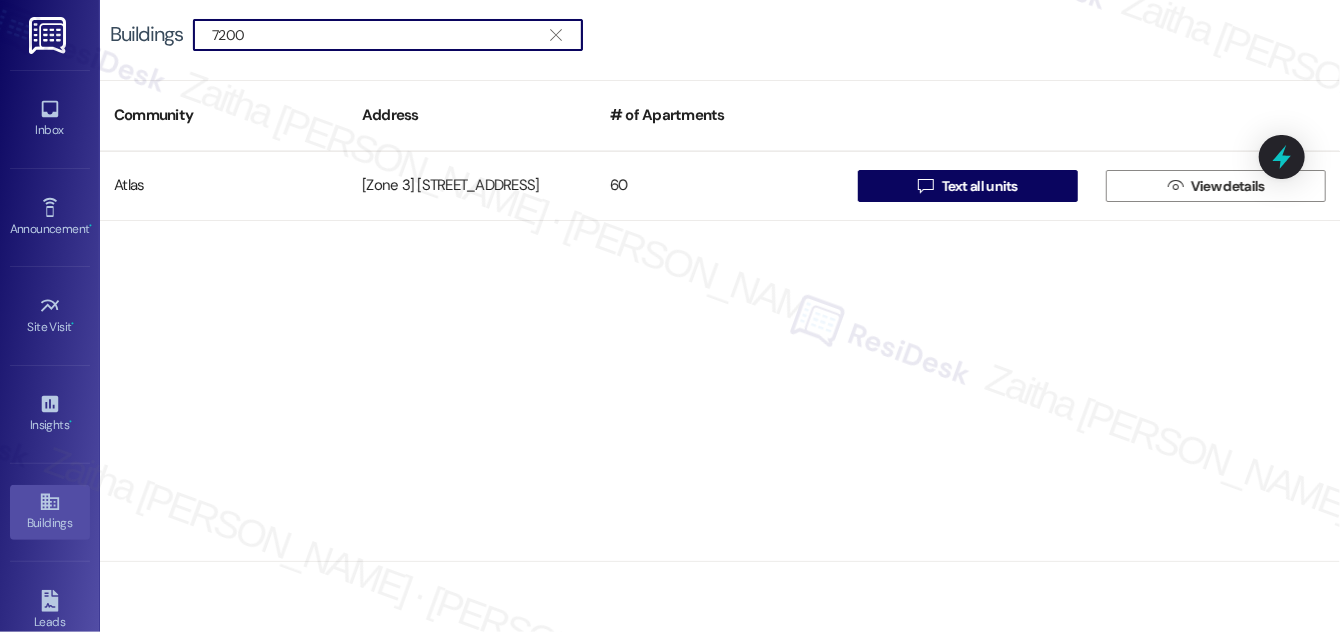 scroll, scrollTop: 0, scrollLeft: 0, axis: both 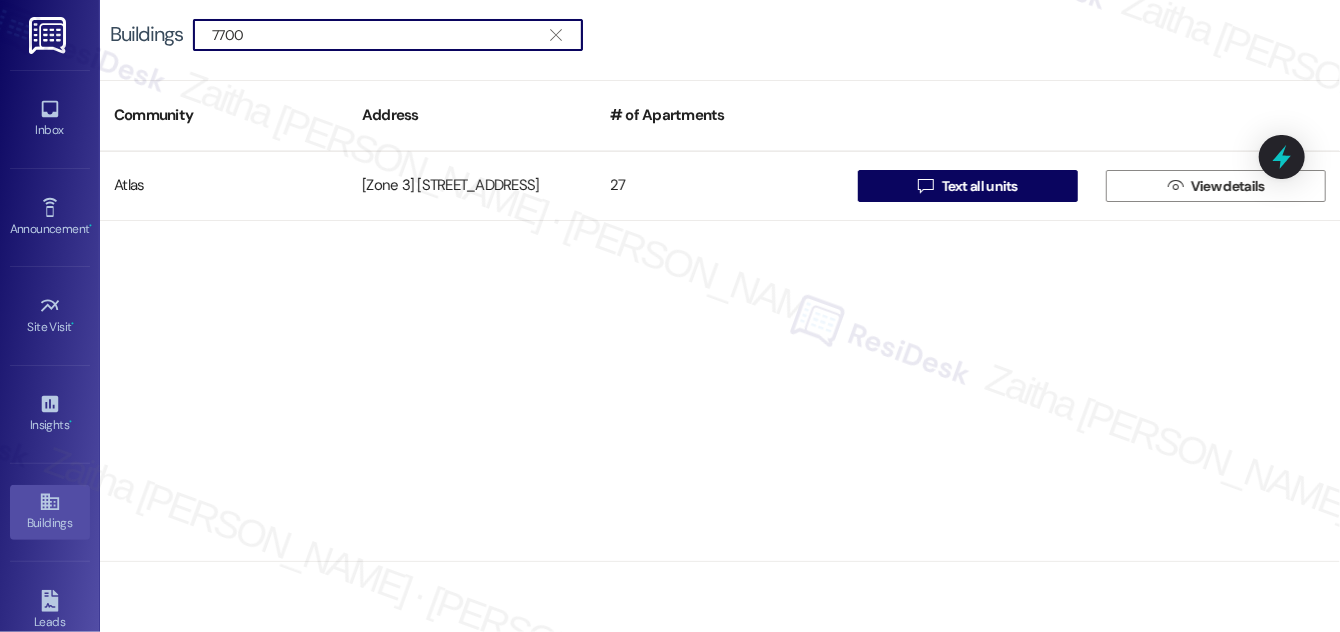 type on "7700" 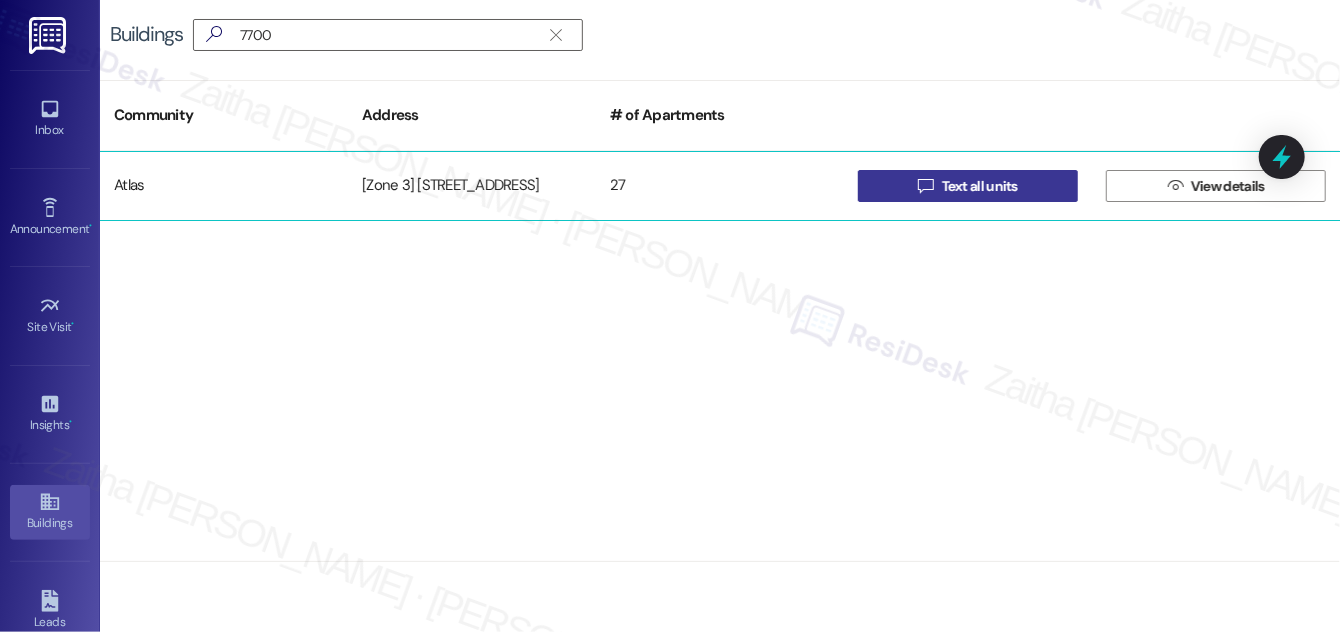 click on "Text all units" at bounding box center [980, 186] 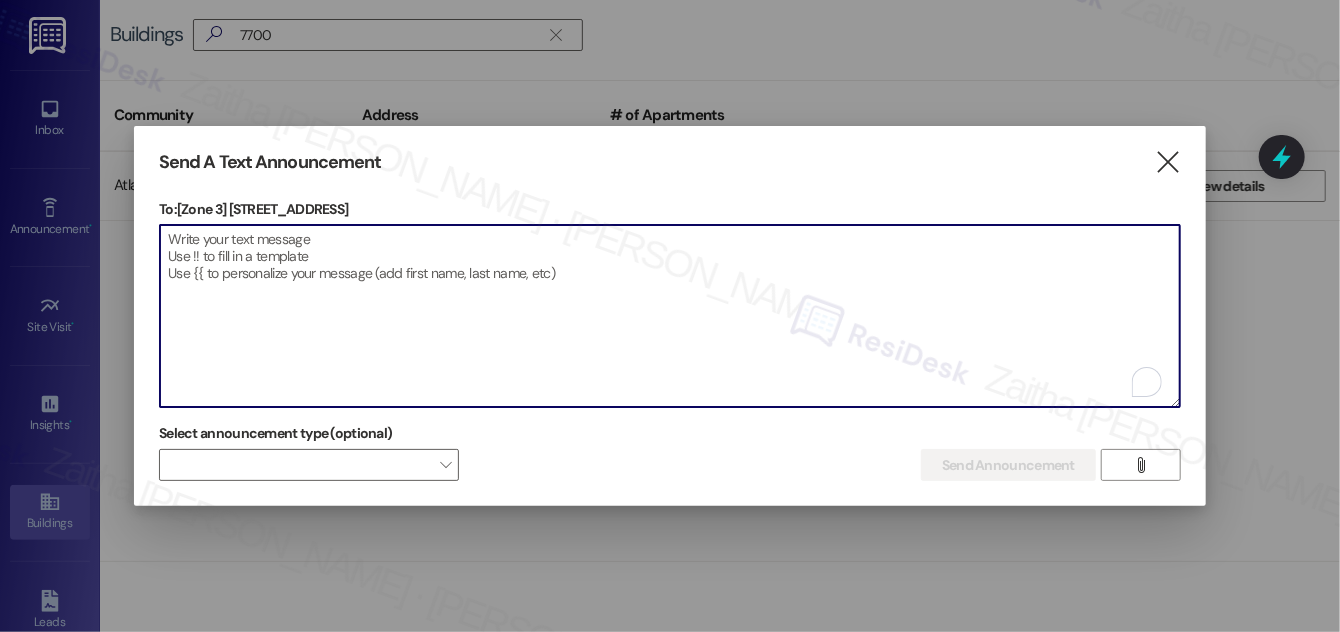 click at bounding box center [670, 316] 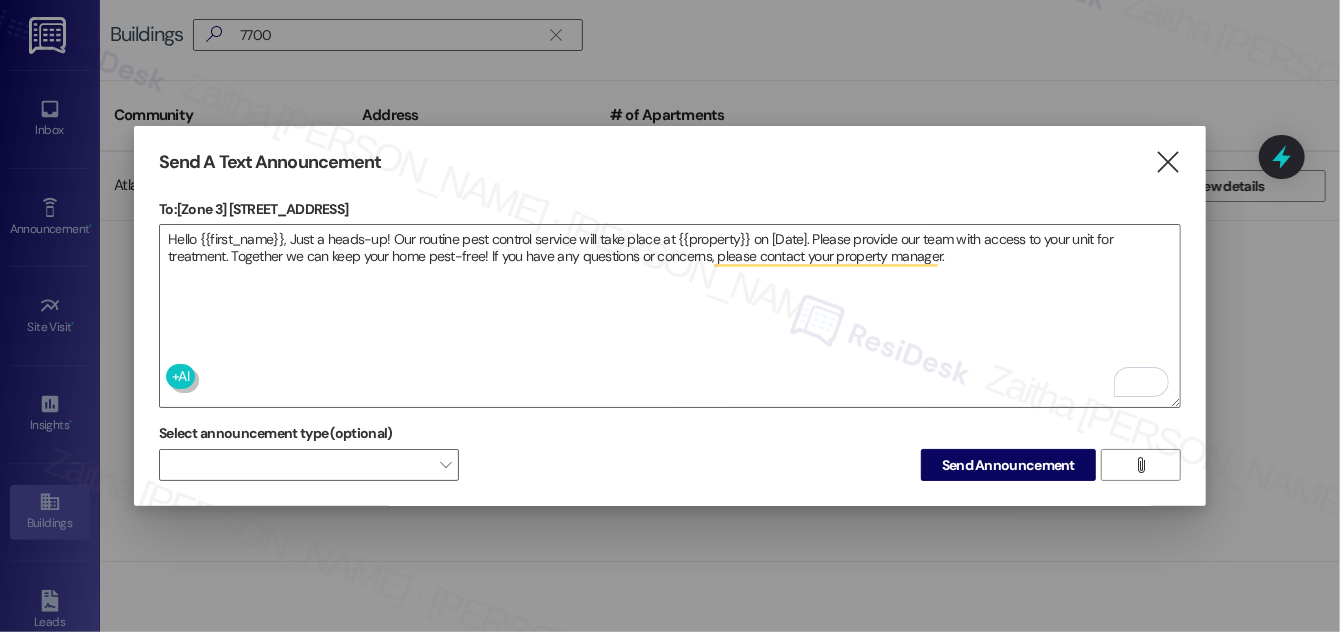 drag, startPoint x: 232, startPoint y: 210, endPoint x: 387, endPoint y: 203, distance: 155.15799 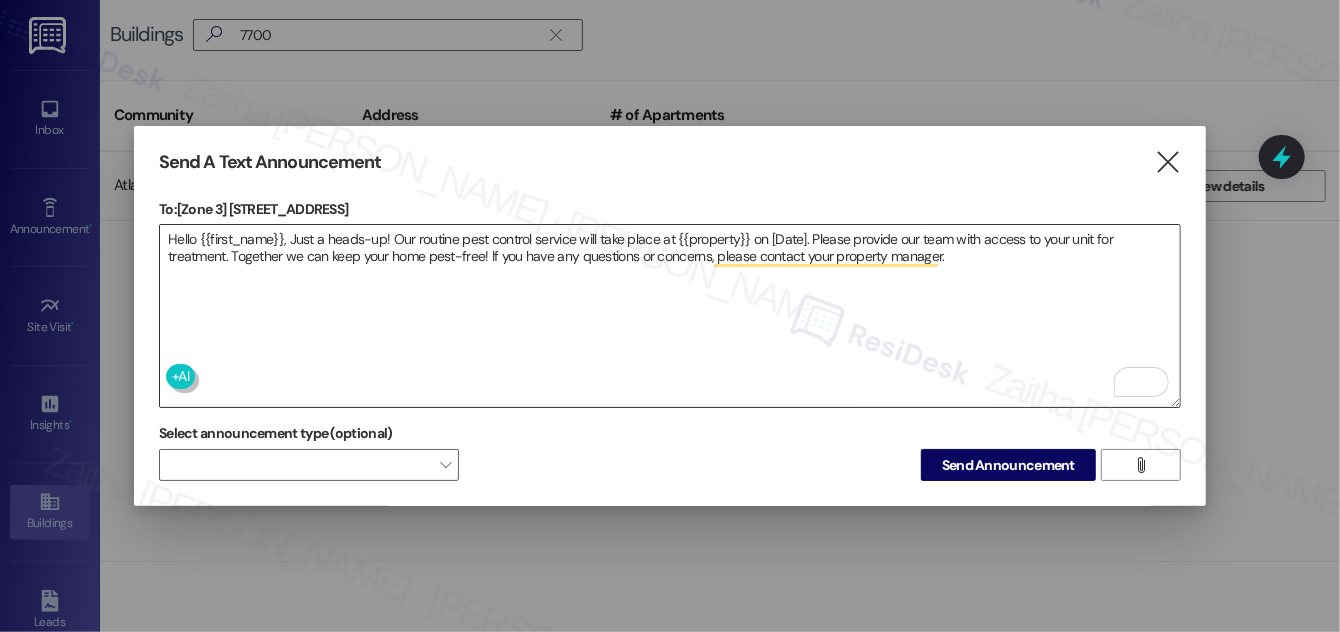 click on "Hello {{first_name}}, Just a heads-up! Our routine pest control service will take place at {{property}} on [Date]. Please provide our team with access to your unit for treatment. Together we can keep your home pest-free! If you have any questions or concerns, please contact your property manager." at bounding box center (670, 316) 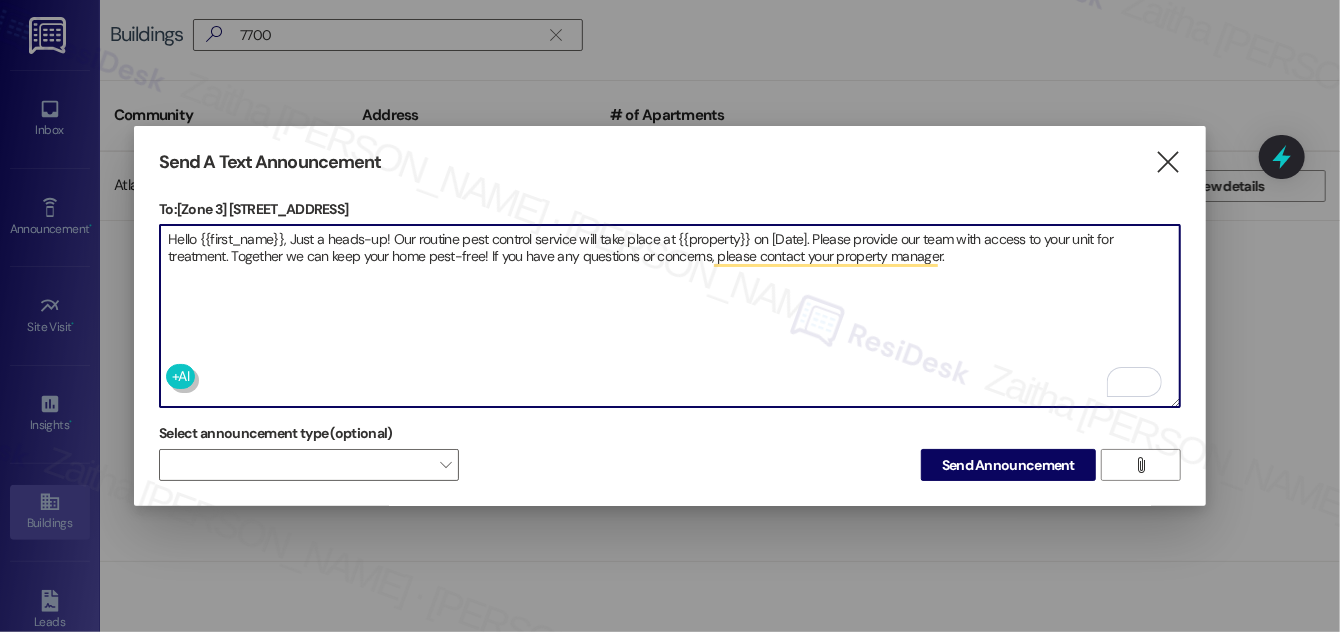 click on "Hello {{first_name}}, Just a heads-up! Our routine pest control service will take place at {{property}} on [Date]. Please provide our team with access to your unit for treatment. Together we can keep your home pest-free! If you have any questions or concerns, please contact your property manager." at bounding box center (670, 316) 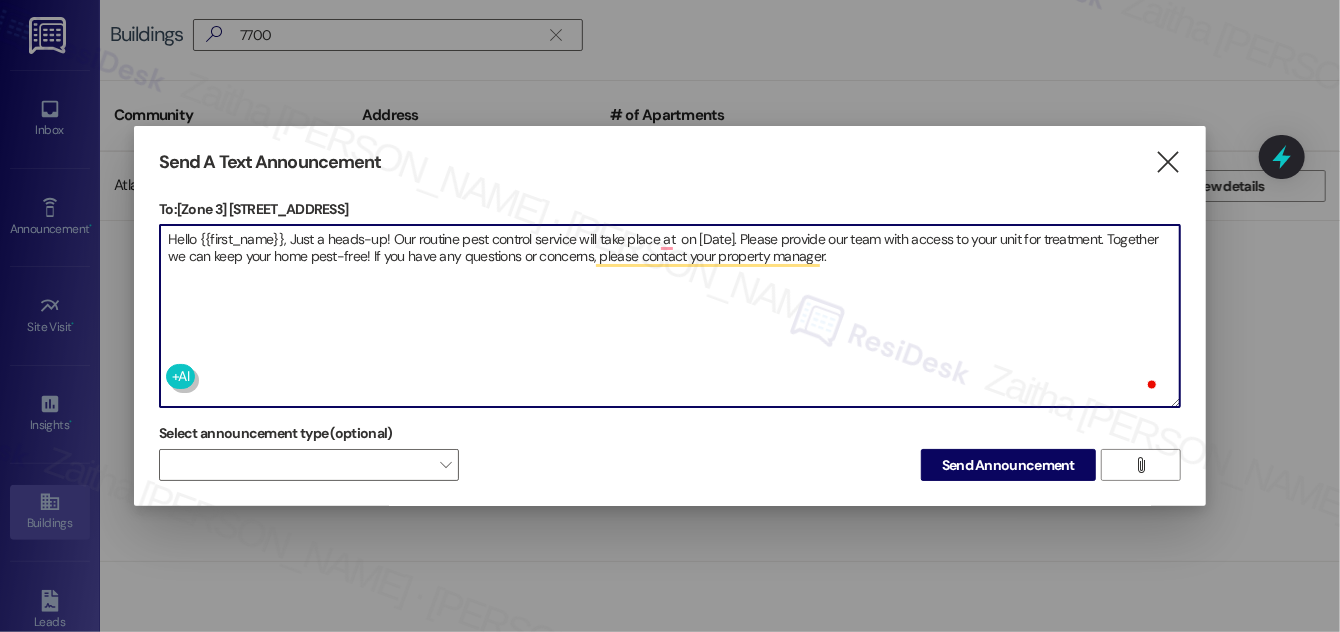 paste on "7700 S South Shore Drive" 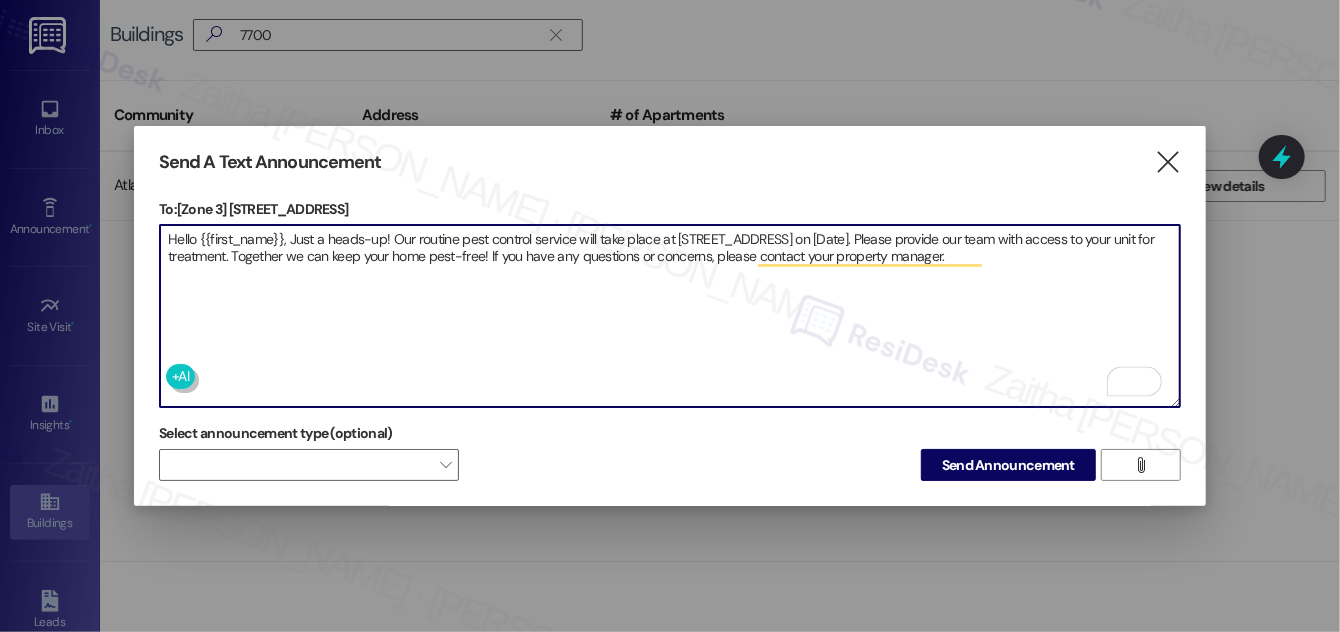 click on "Hello {{first_name}}, Just a heads-up! Our routine pest control service will take place at 7700 S South Shore Drive on [Date]. Please provide our team with access to your unit for treatment. Together we can keep your home pest-free! If you have any questions or concerns, please contact your property manager." at bounding box center (670, 316) 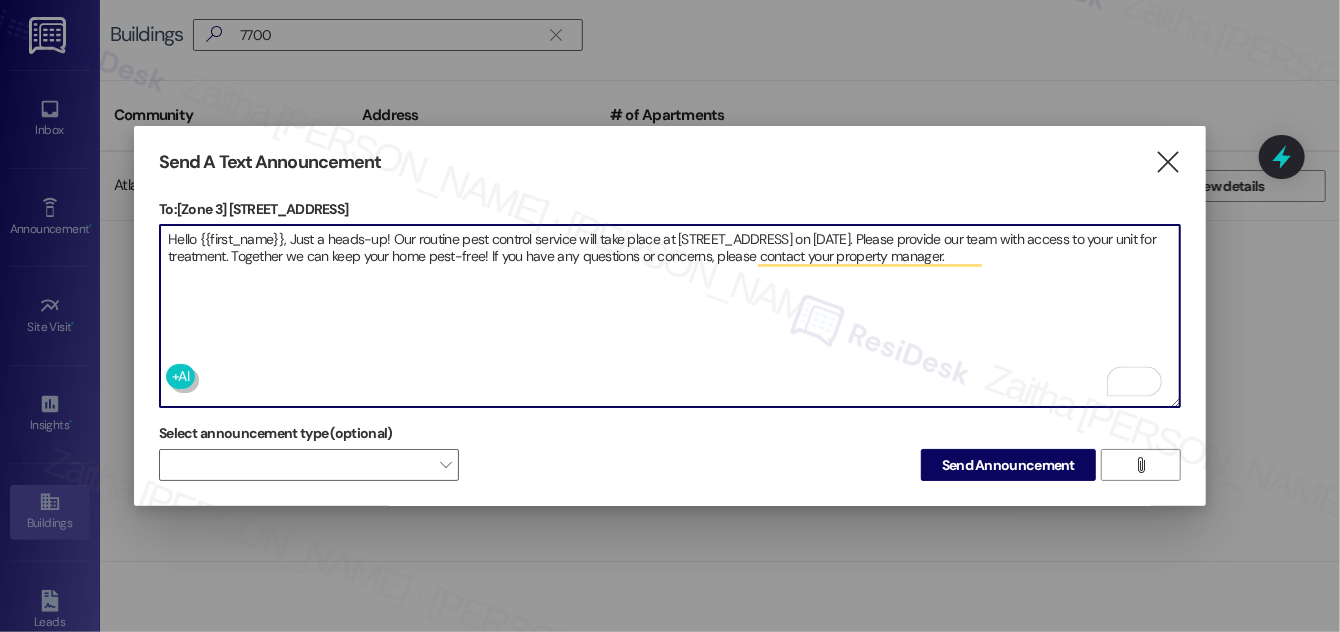 type on "Hello {{first_name}}, Just a heads-up! Our routine pest control service will take place at 7700 S South Shore Drive on July 21st. Please provide our team with access to your unit for treatment. Together we can keep your home pest-free! If you have any questions or concerns, please contact your property manager." 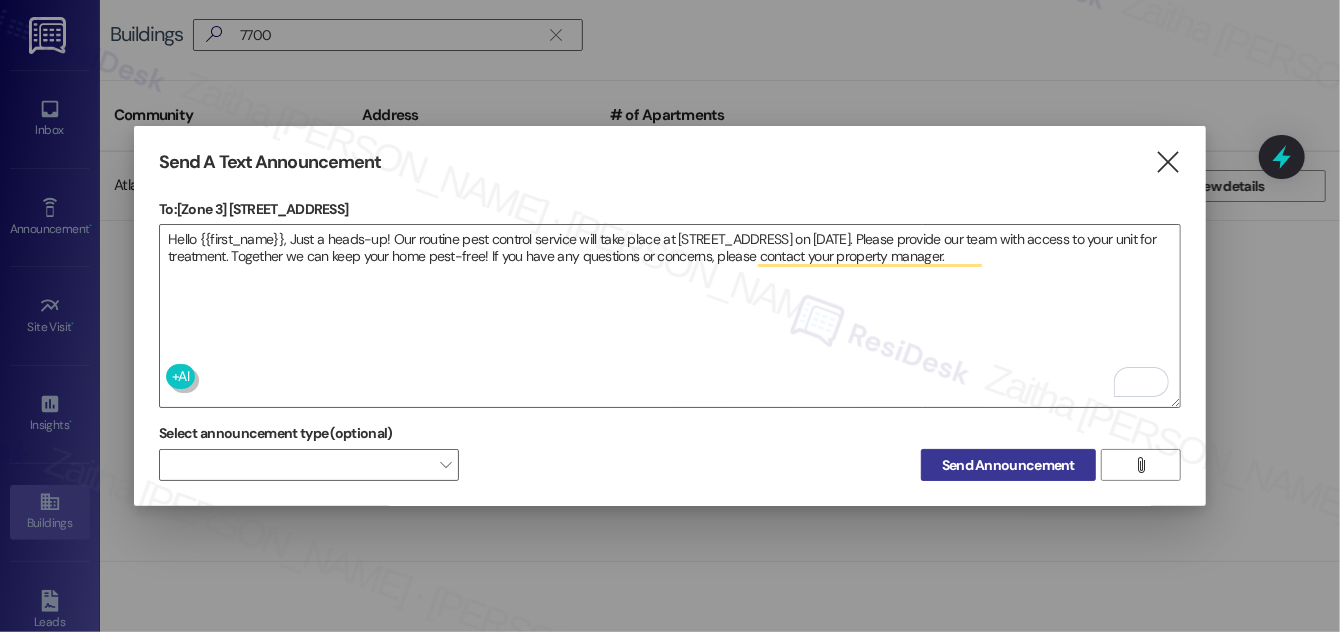 click on "Send Announcement" at bounding box center [1008, 465] 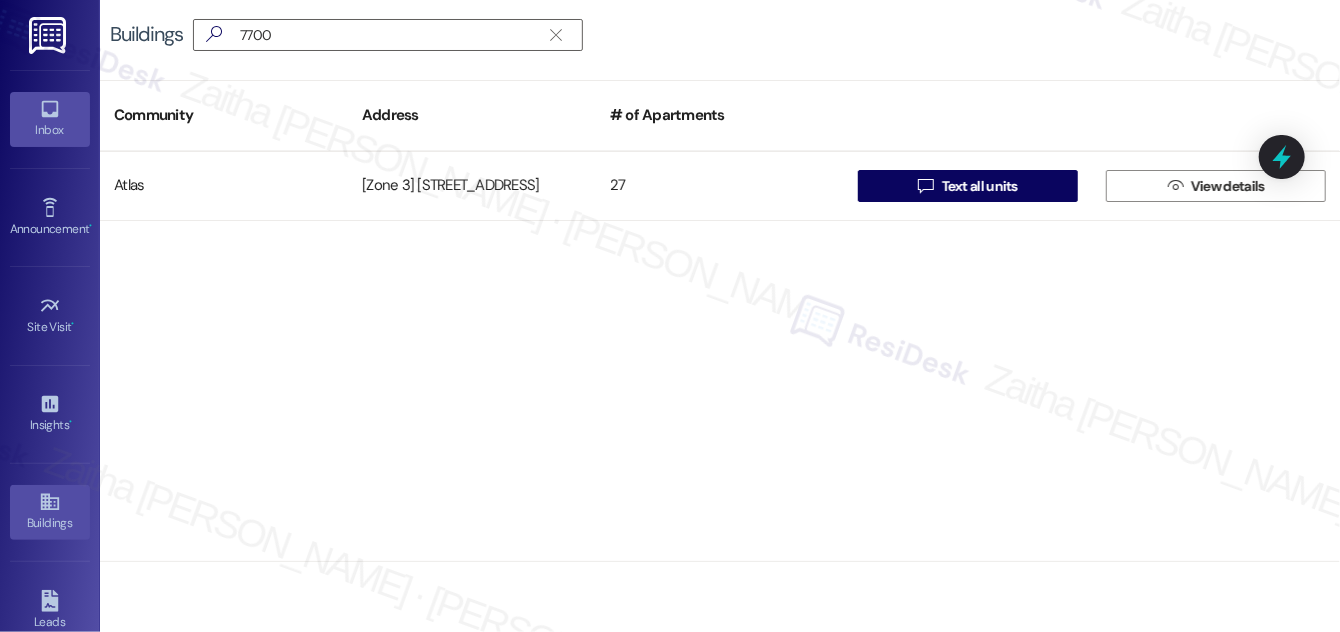 click on "Inbox" at bounding box center (50, 130) 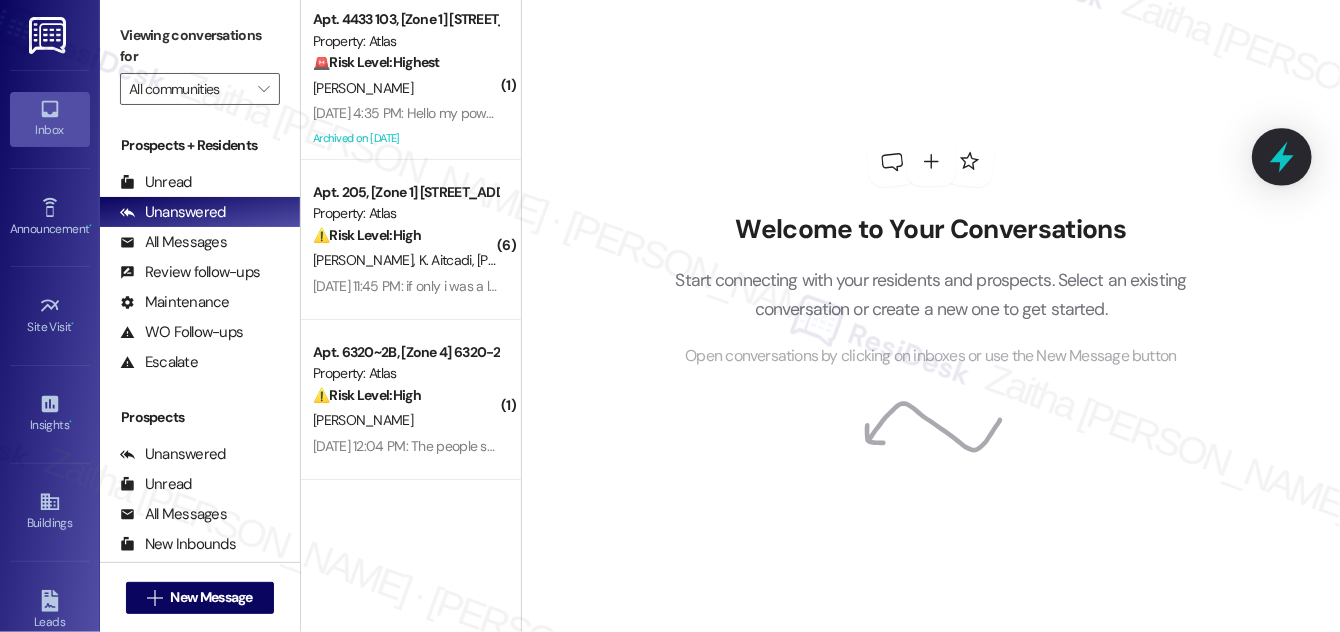 click 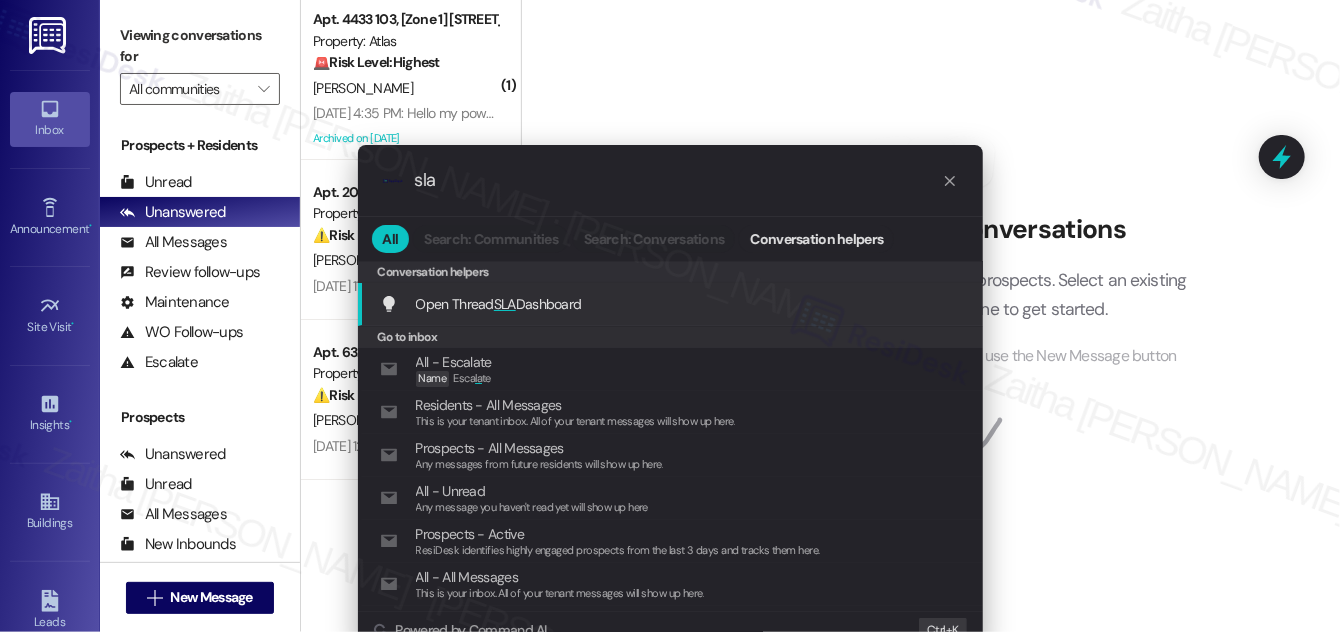 type on "sla" 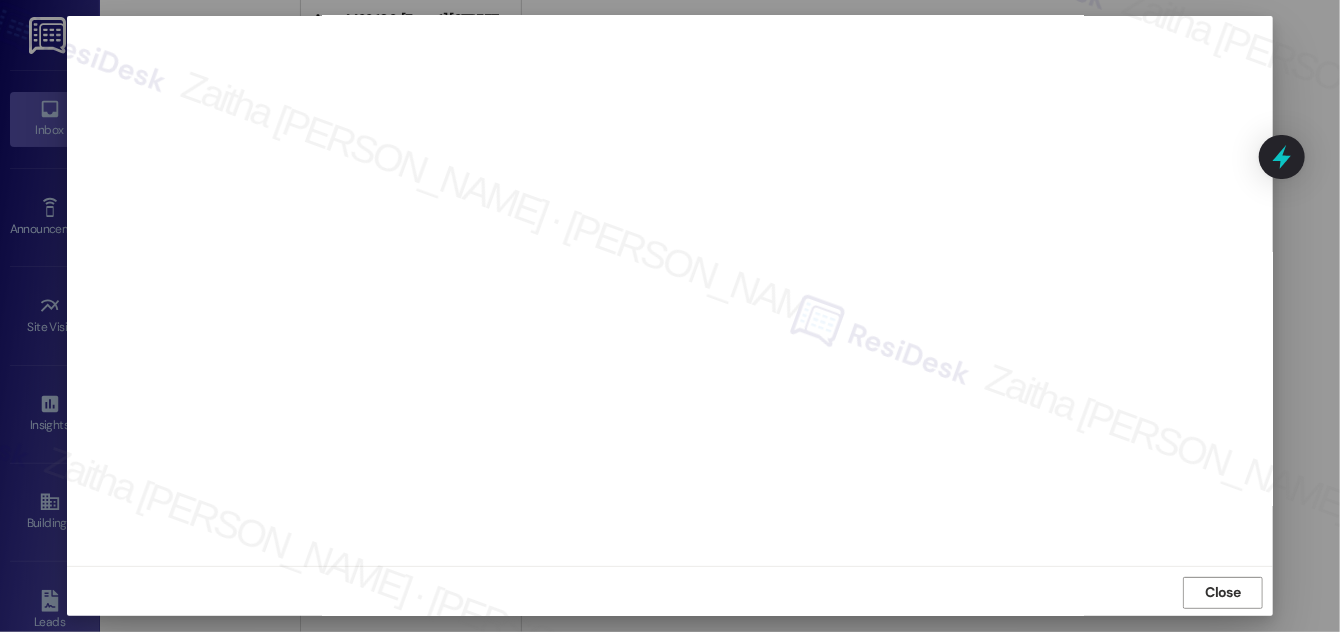 scroll, scrollTop: 21, scrollLeft: 0, axis: vertical 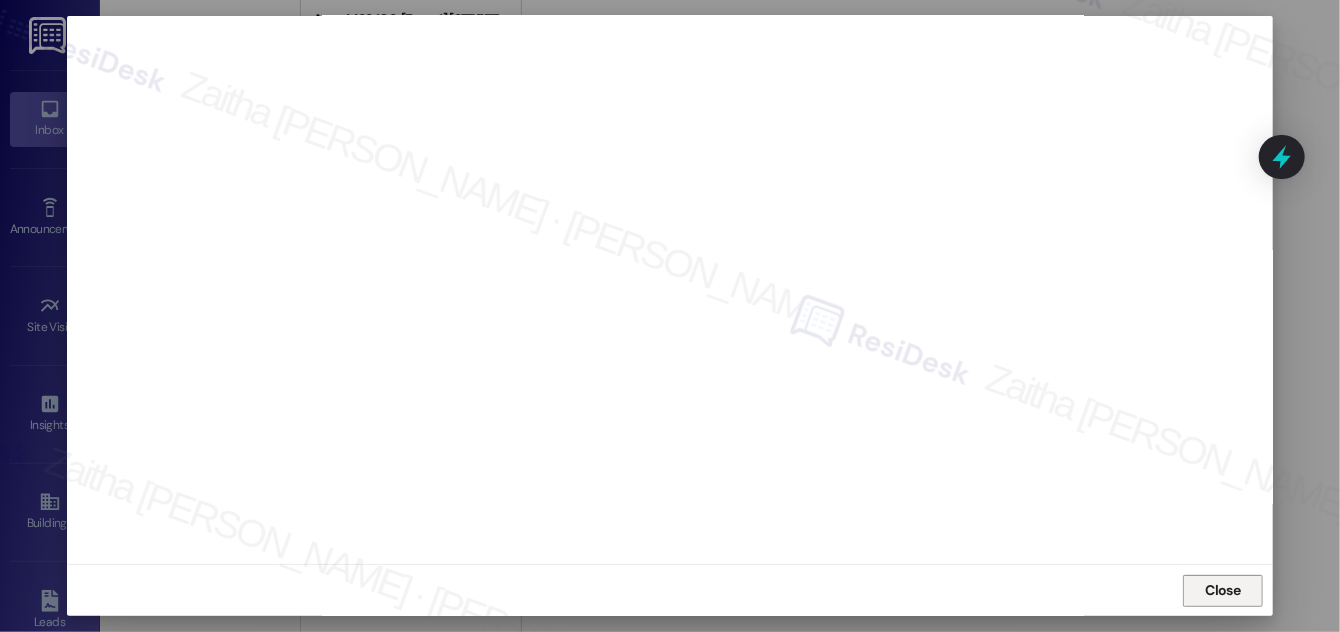click on "Close" at bounding box center [1223, 590] 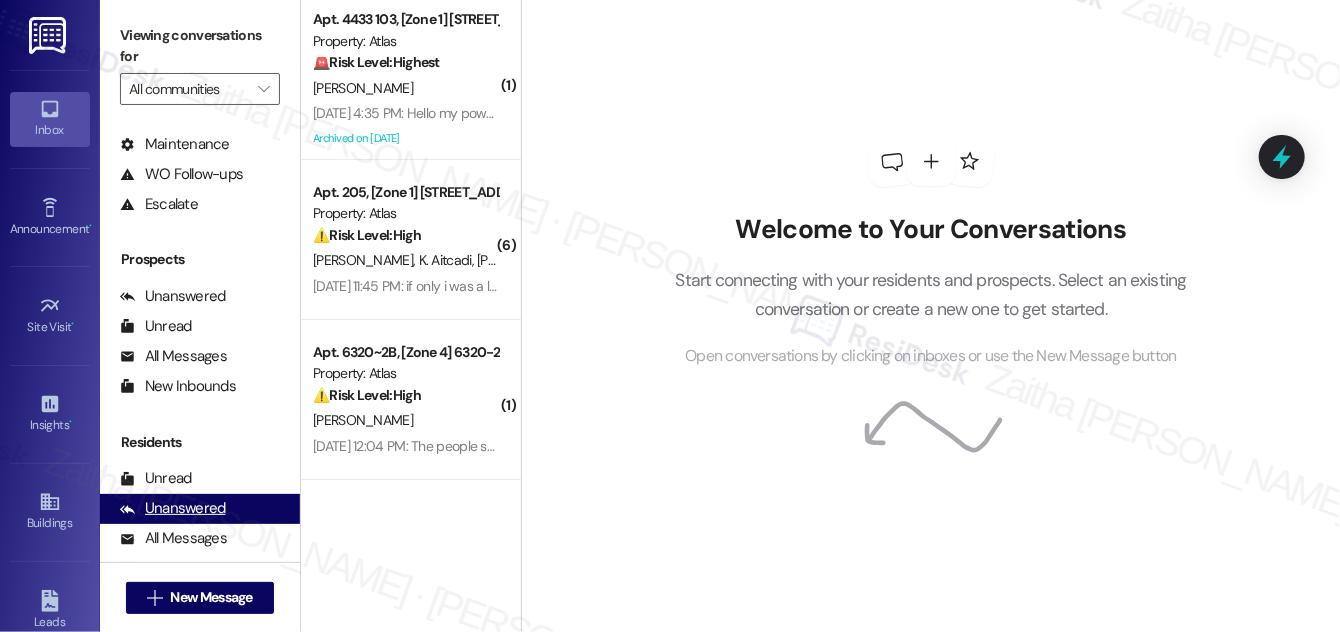 scroll, scrollTop: 264, scrollLeft: 0, axis: vertical 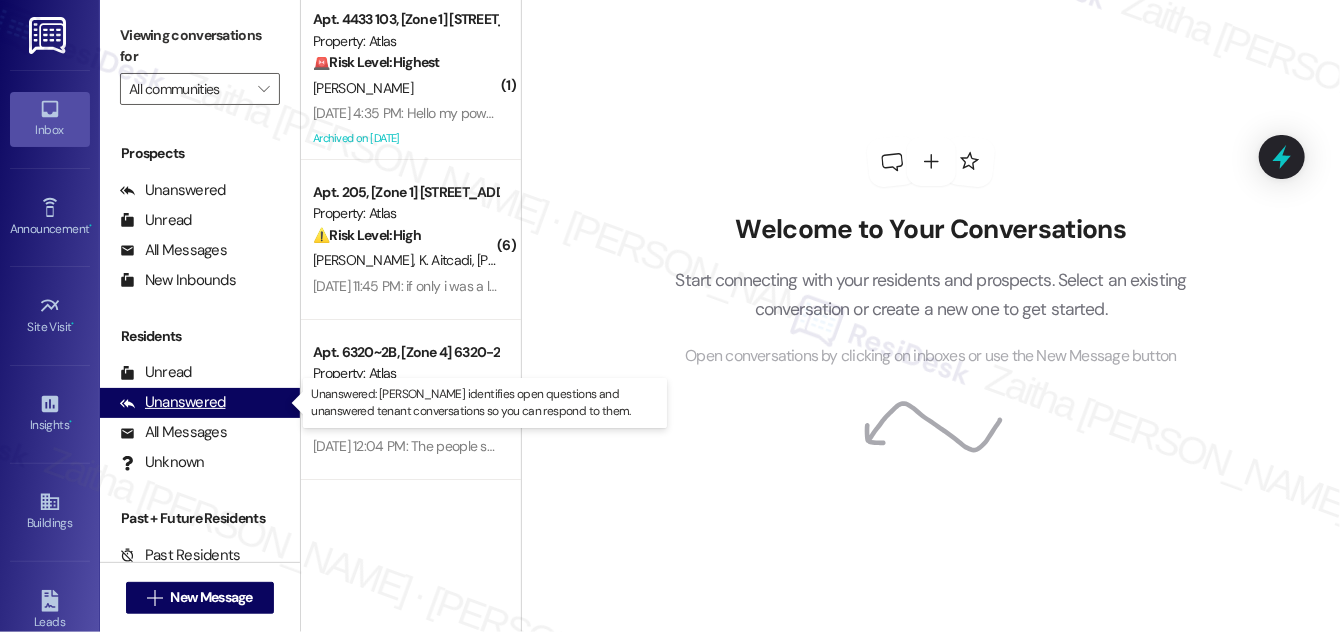 click on "Unanswered" at bounding box center (173, 402) 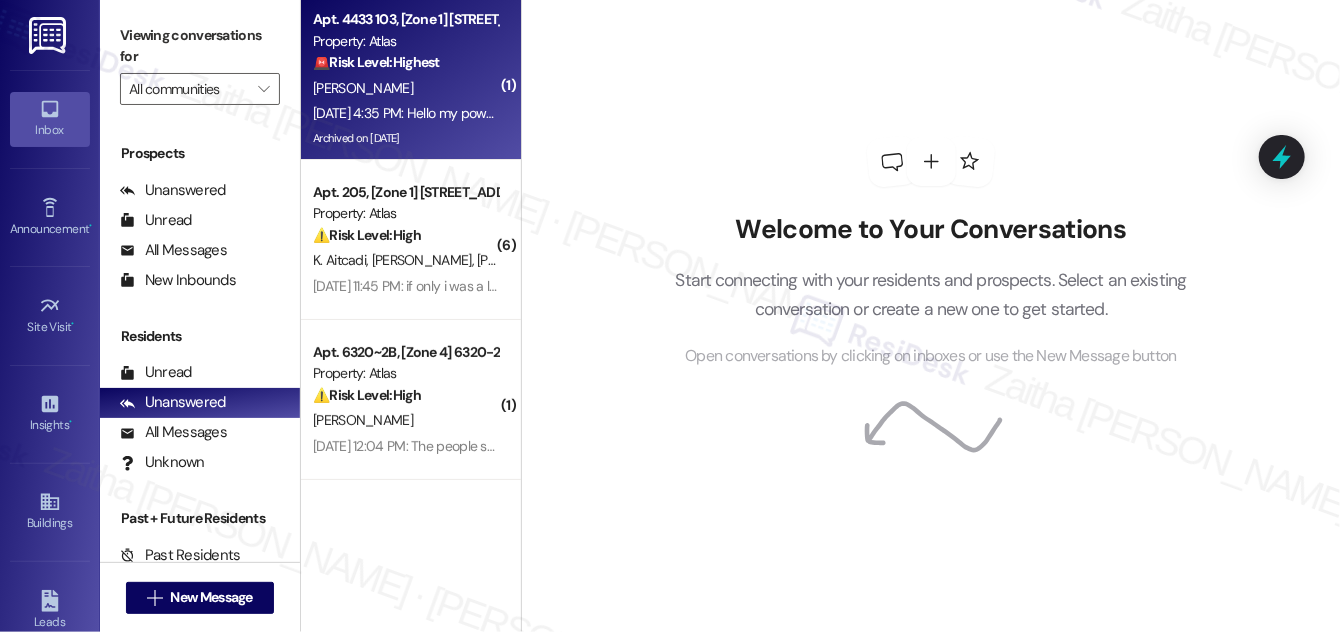 click on "[PERSON_NAME]" at bounding box center [405, 88] 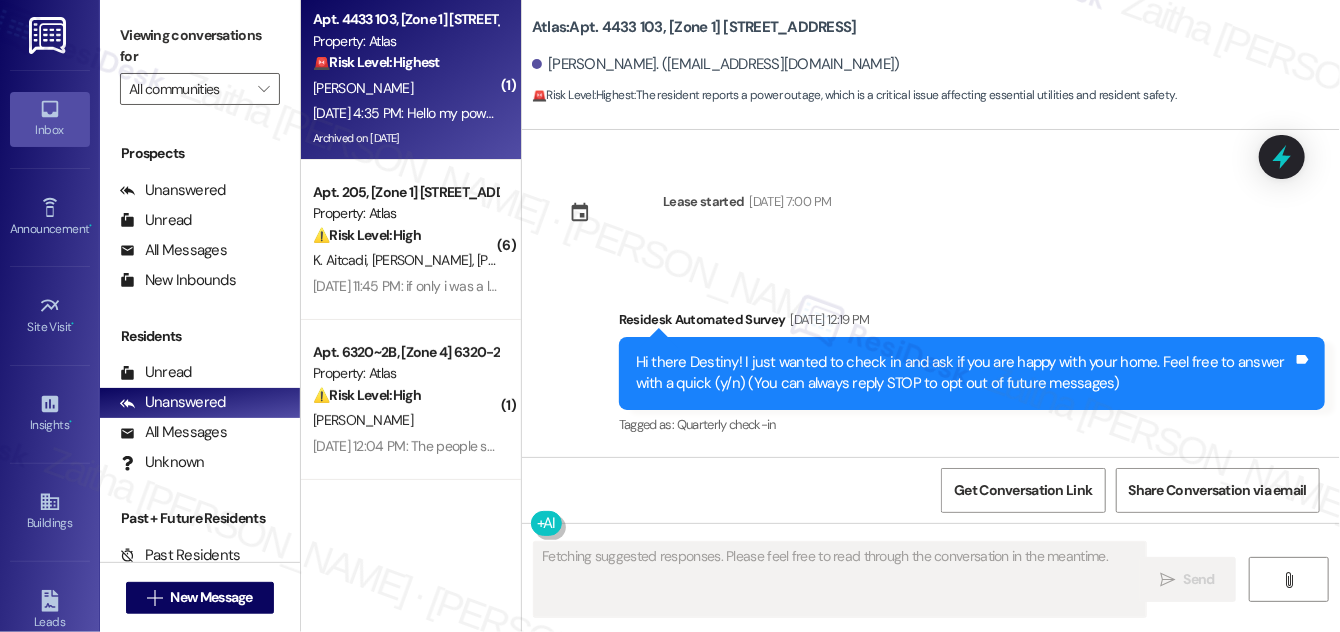 scroll, scrollTop: 454, scrollLeft: 0, axis: vertical 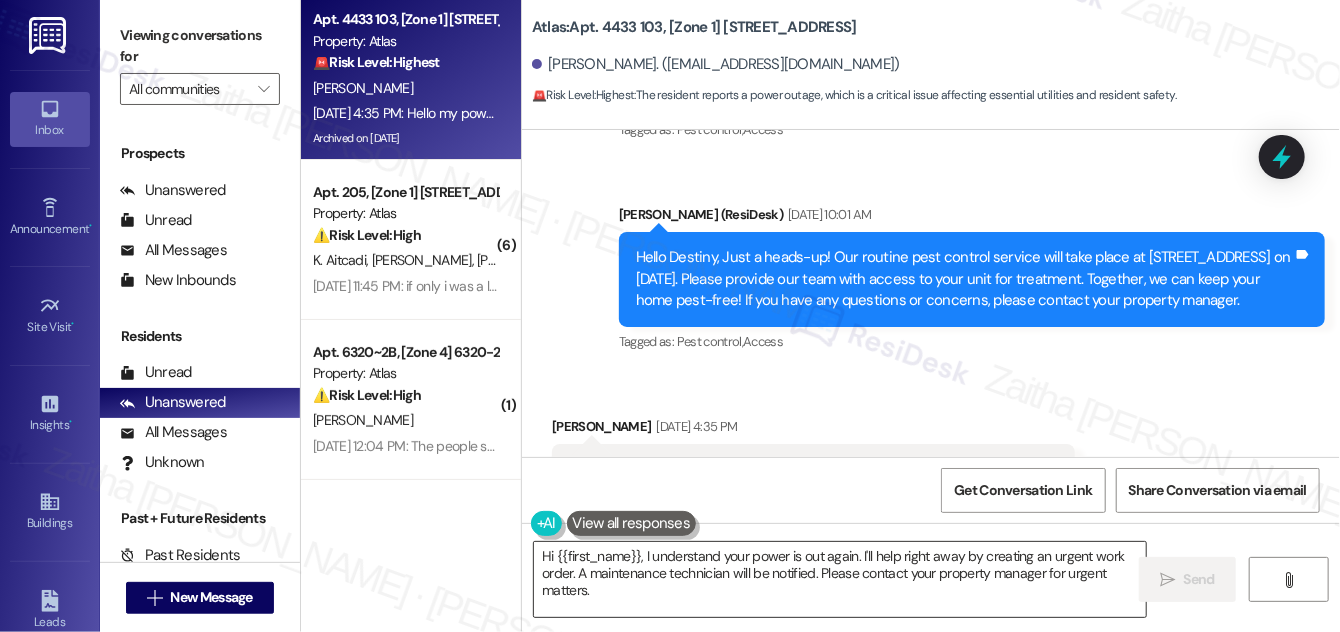 click on "Hi {{first_name}}, I understand your power is out again. I'll help right away by creating an urgent work order. A maintenance technician will be notified. Please contact your property manager for urgent matters." at bounding box center (840, 579) 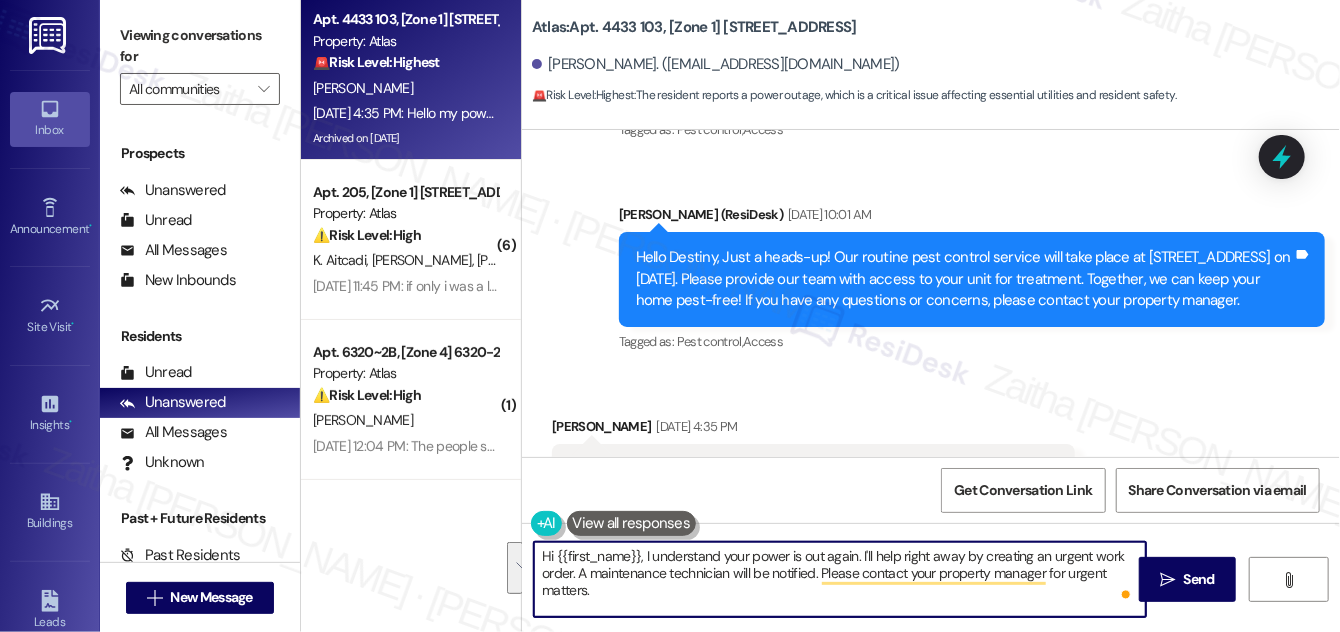 drag, startPoint x: 643, startPoint y: 554, endPoint x: 661, endPoint y: 590, distance: 40.24922 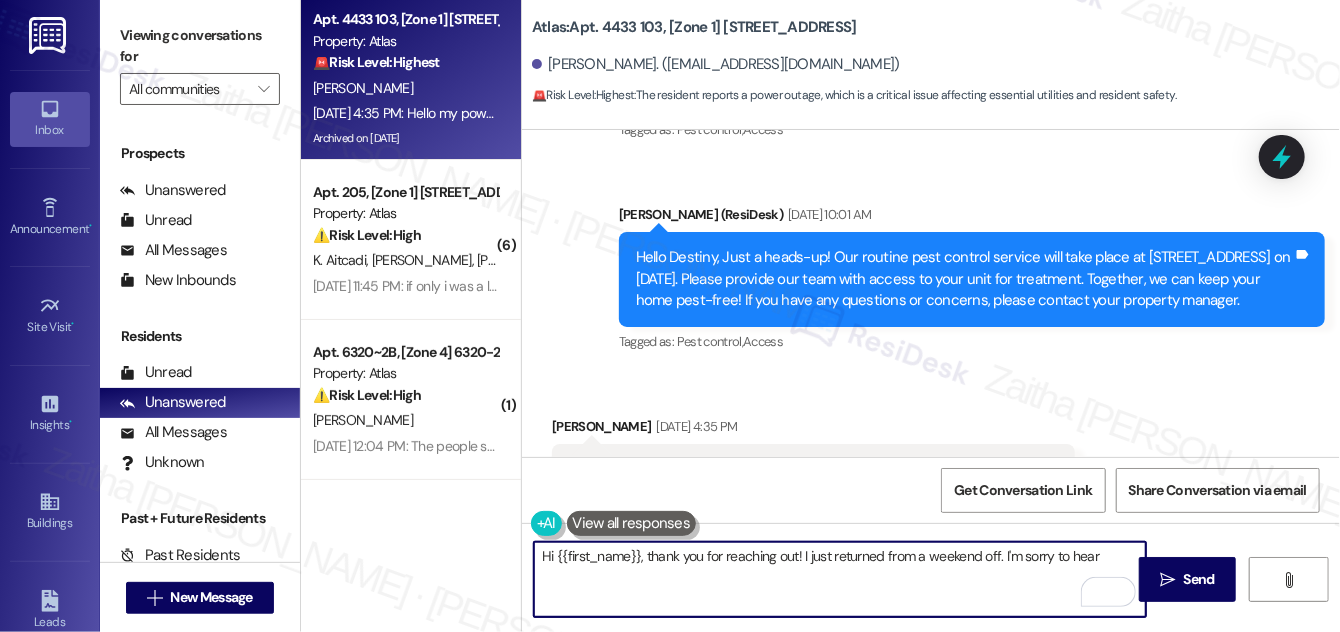 click at bounding box center [632, 523] 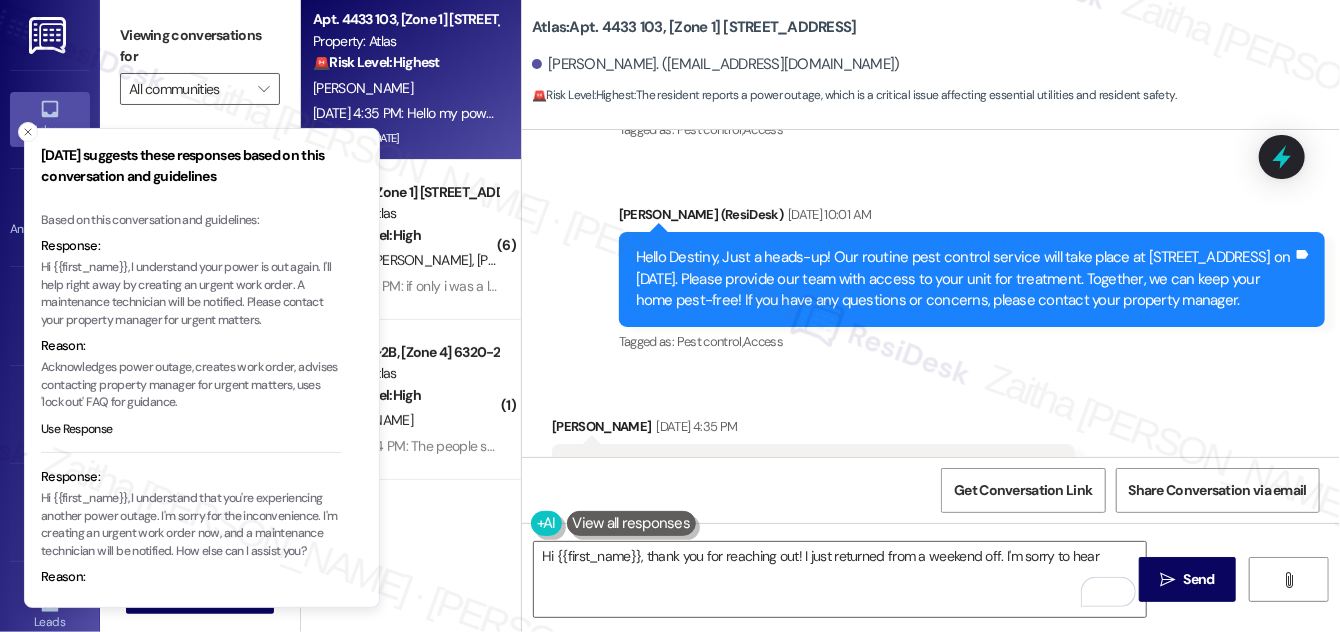 click at bounding box center [632, 523] 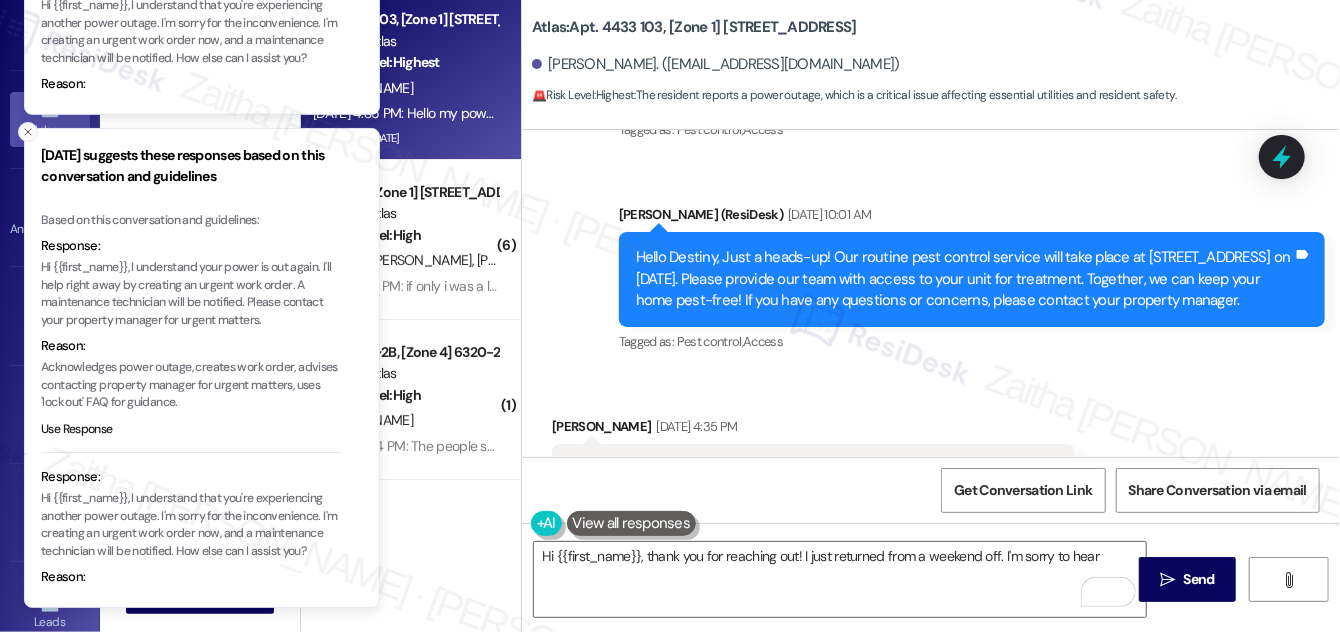 click 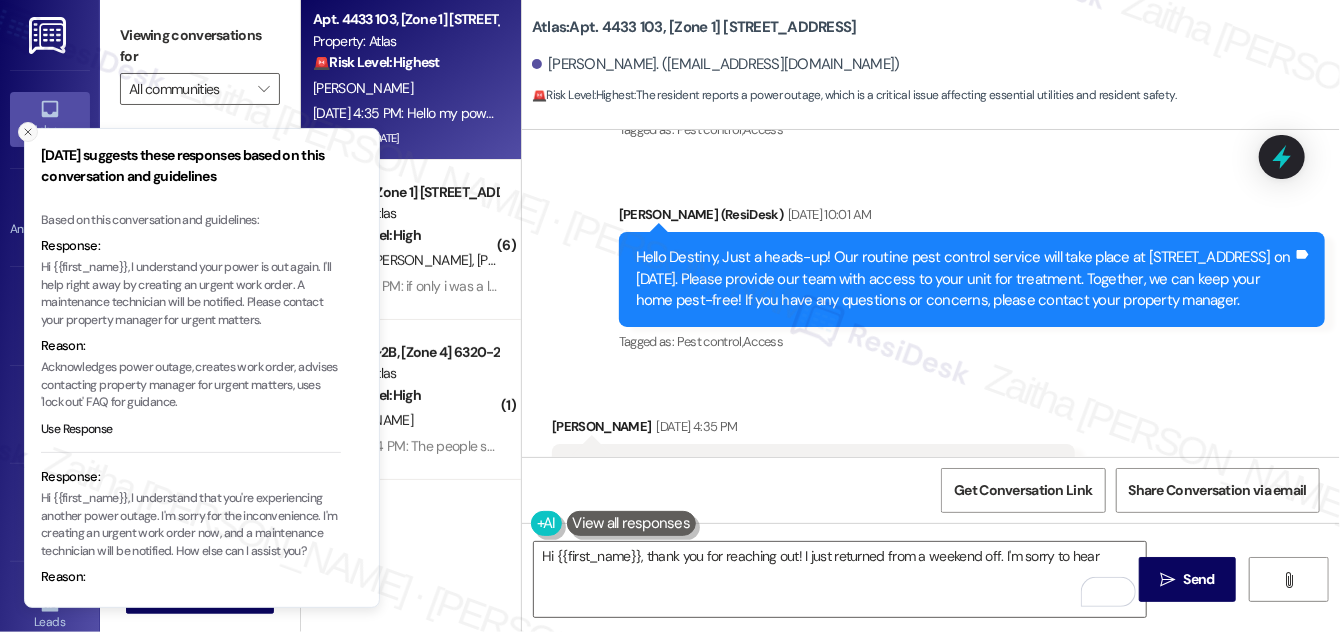 click 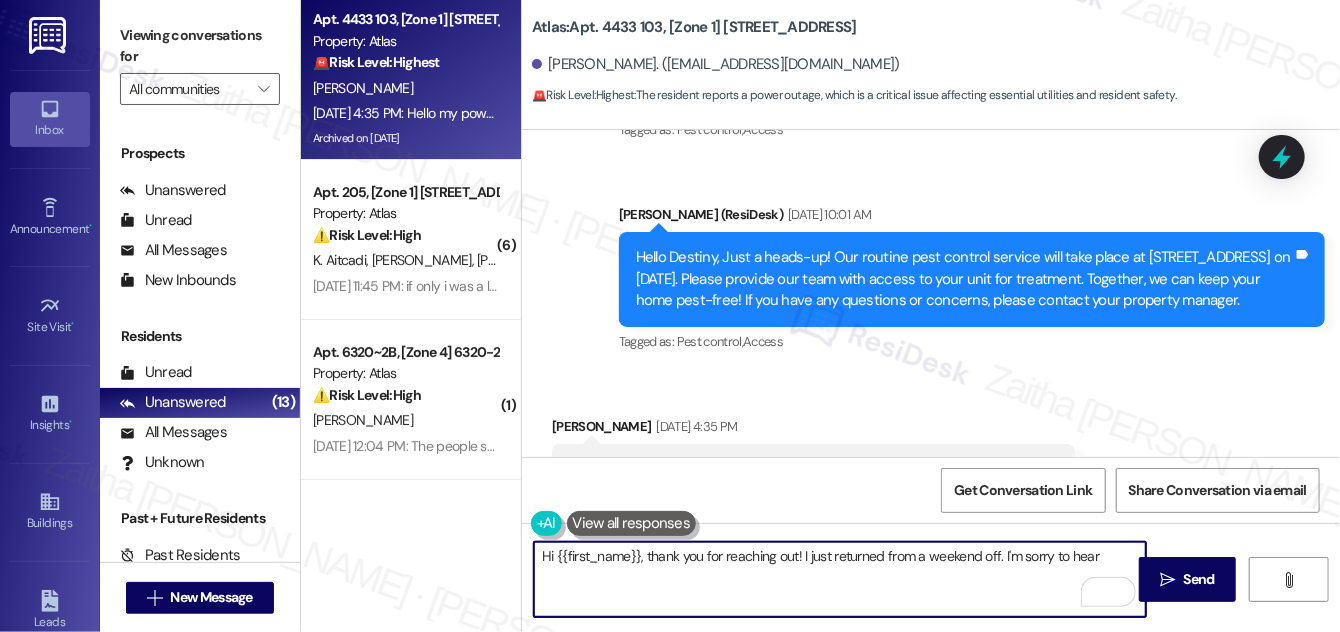 click on "Hi {{first_name}}, thank you for reaching out! I just returned from a weekend off. I'm sorry to hear" at bounding box center [840, 579] 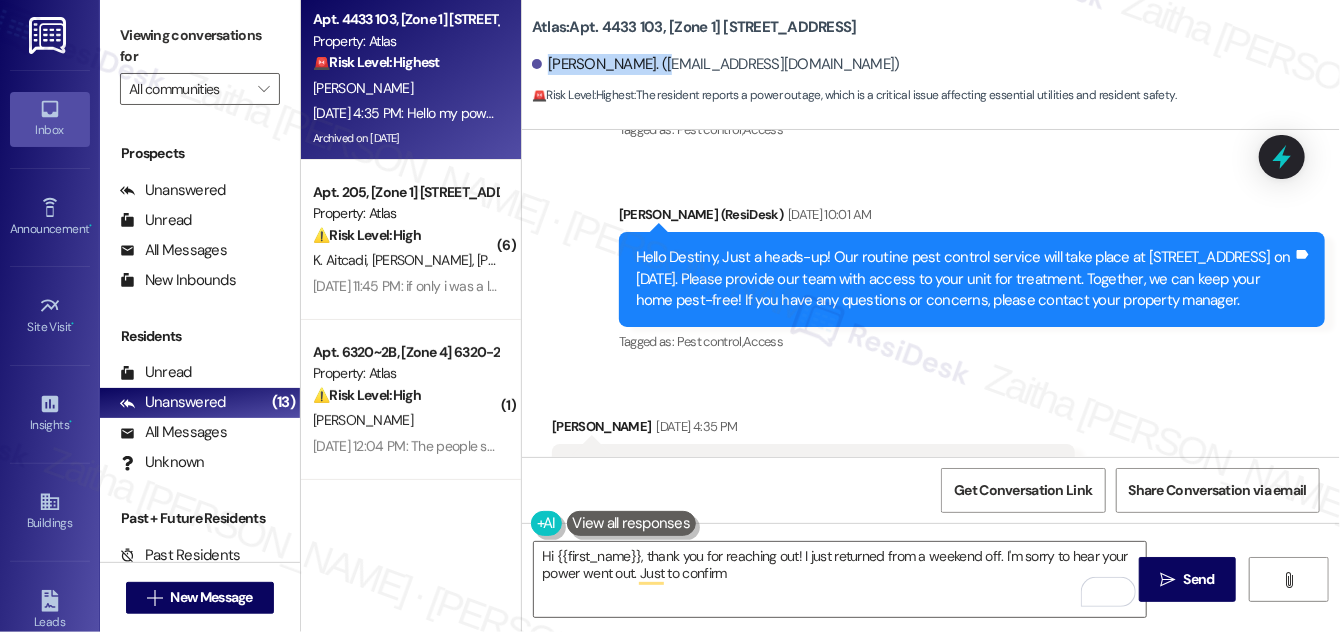 drag, startPoint x: 551, startPoint y: 64, endPoint x: 650, endPoint y: 55, distance: 99.40825 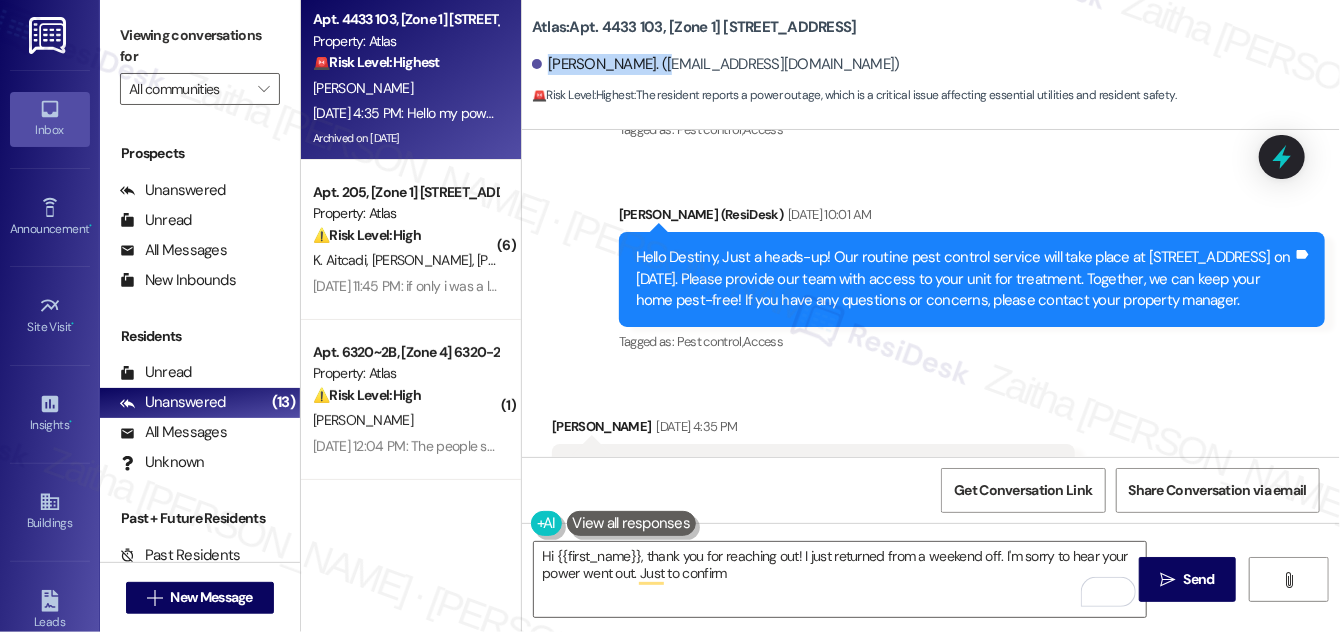 click on "[PERSON_NAME]. ([EMAIL_ADDRESS][DOMAIN_NAME])" at bounding box center [716, 64] 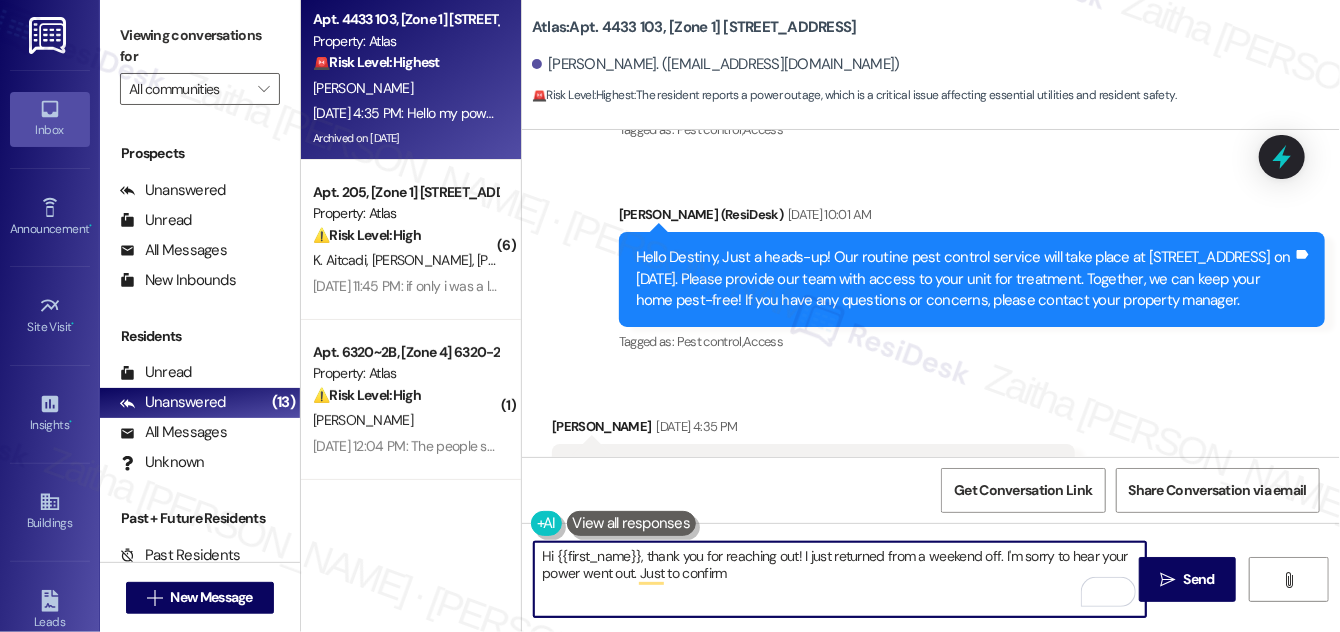 click on "Hi {{first_name}}, thank you for reaching out! I just returned from a weekend off. I'm sorry to hear your power went out. Just to confirm" at bounding box center (840, 579) 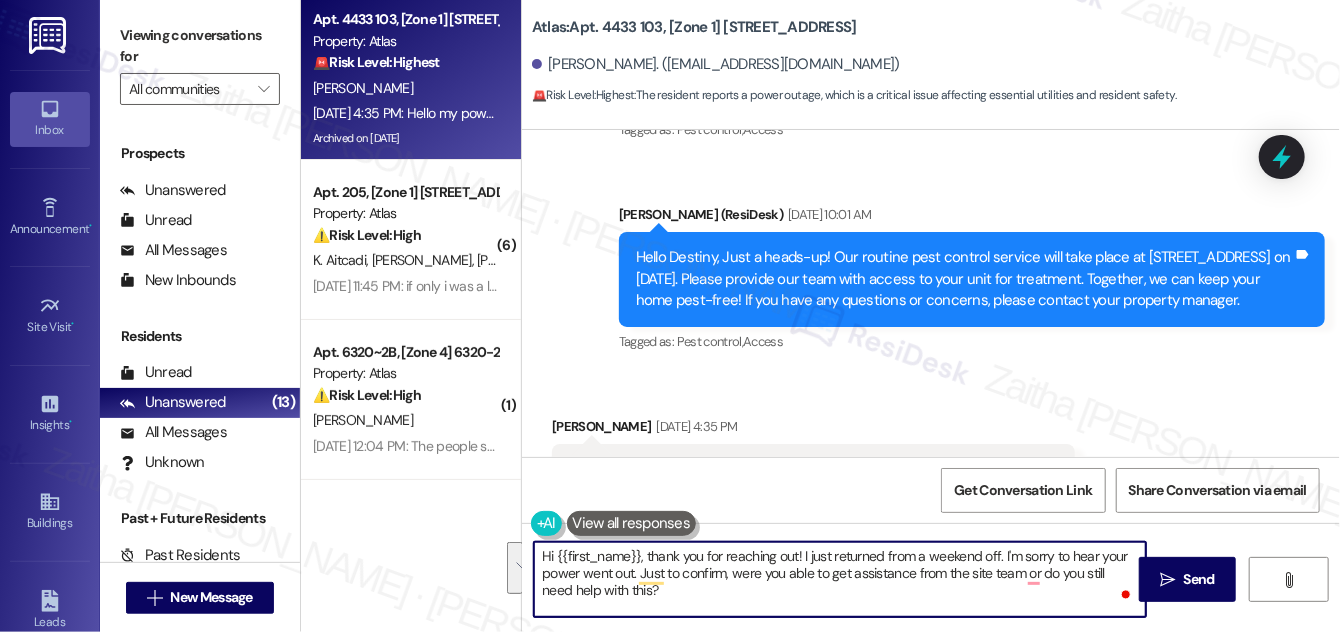 drag, startPoint x: 541, startPoint y: 553, endPoint x: 637, endPoint y: 591, distance: 103.24728 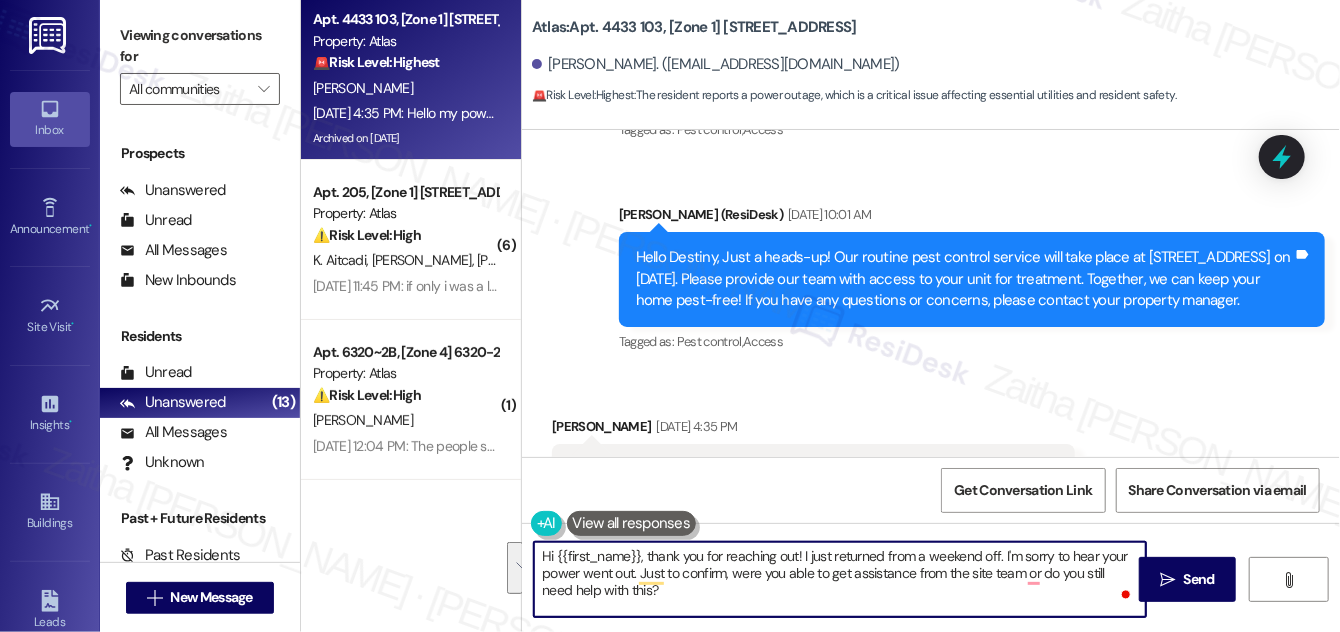drag, startPoint x: 998, startPoint y: 551, endPoint x: 1013, endPoint y: 588, distance: 39.92493 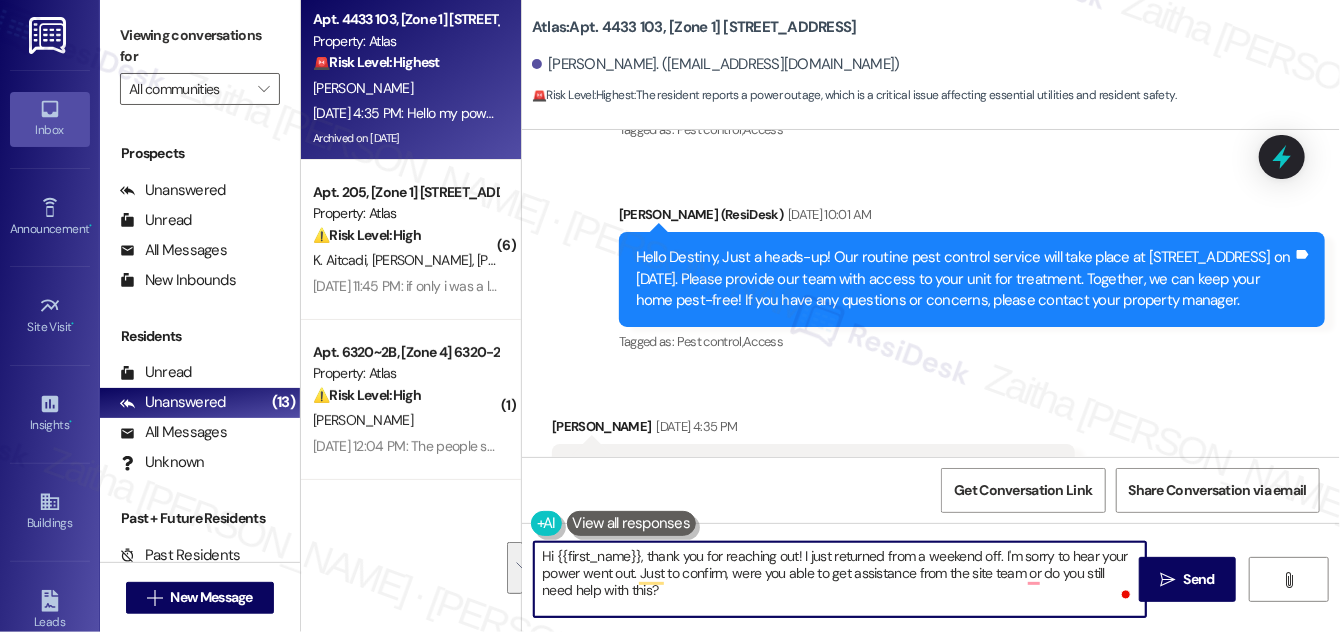 click on "Hi {{first_name}}, thank you for reaching out! I just returned from a weekend off. I'm sorry to hear your power went out. Just to confirm, were you able to get assistance from the site team or do you still need help with this?" at bounding box center (840, 579) 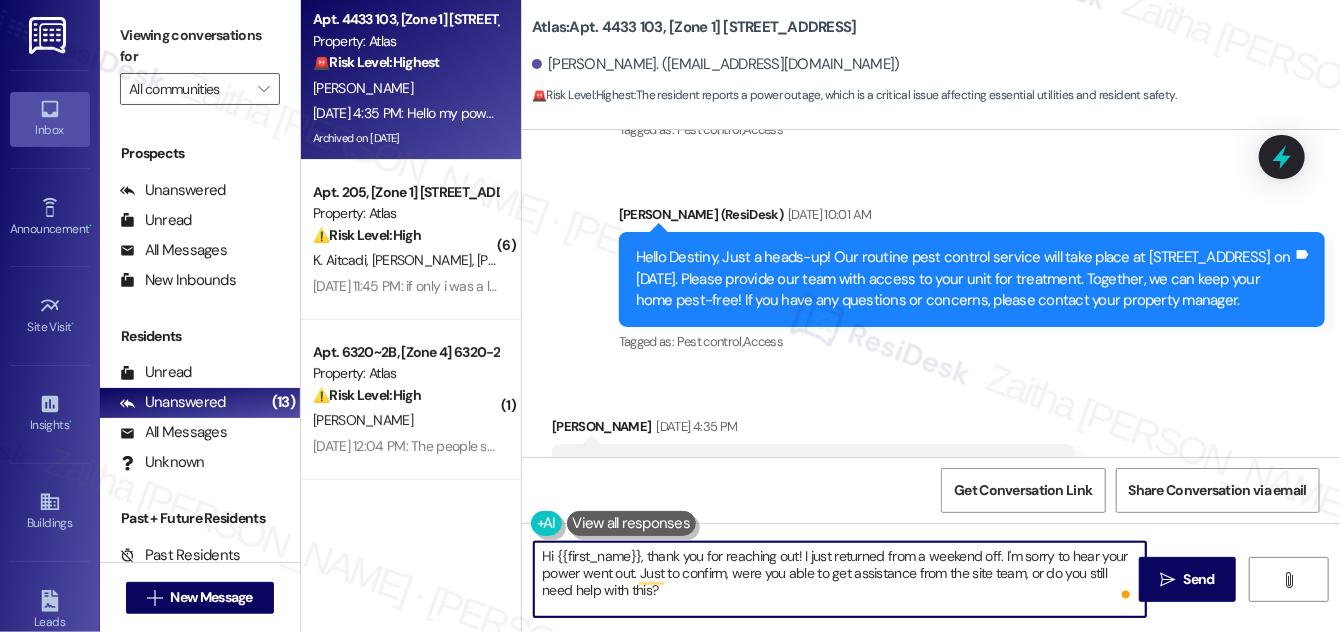 type on "Hi {{first_name}}, thank you for reaching out! I just returned from a weekend off. I'm sorry to hear your power went out. Just to confirm, were you able to get assistance from the site team, or do you still need help with this?" 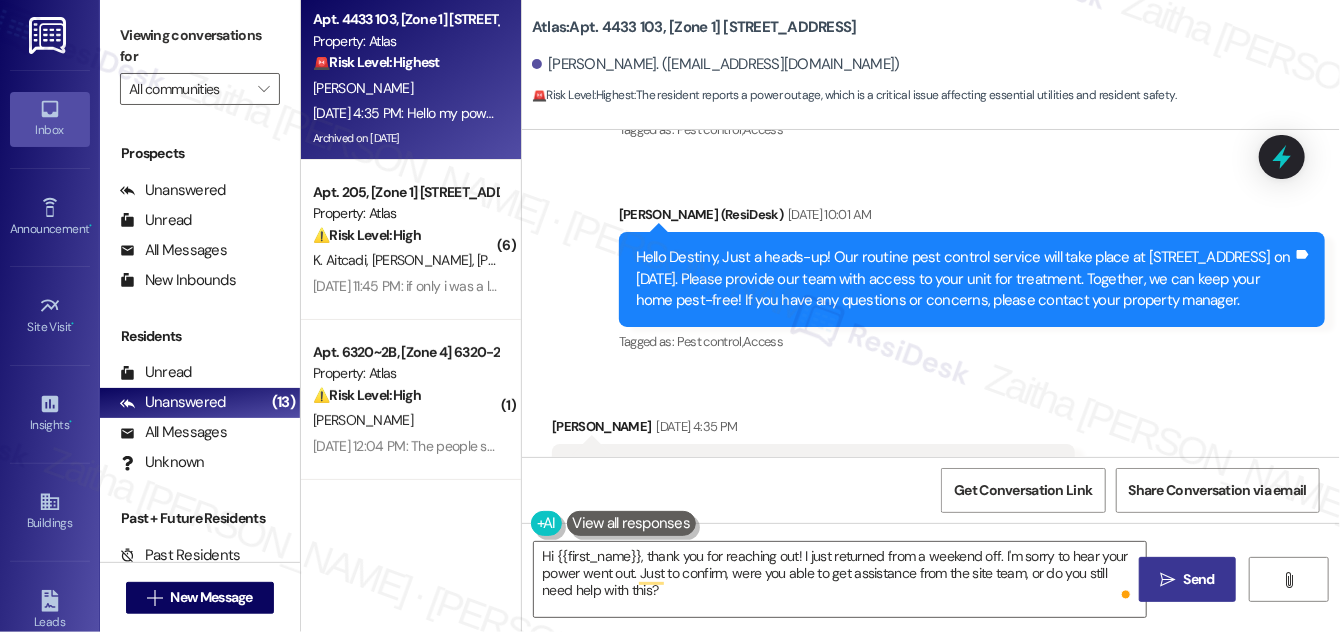 click on "Send" at bounding box center [1199, 579] 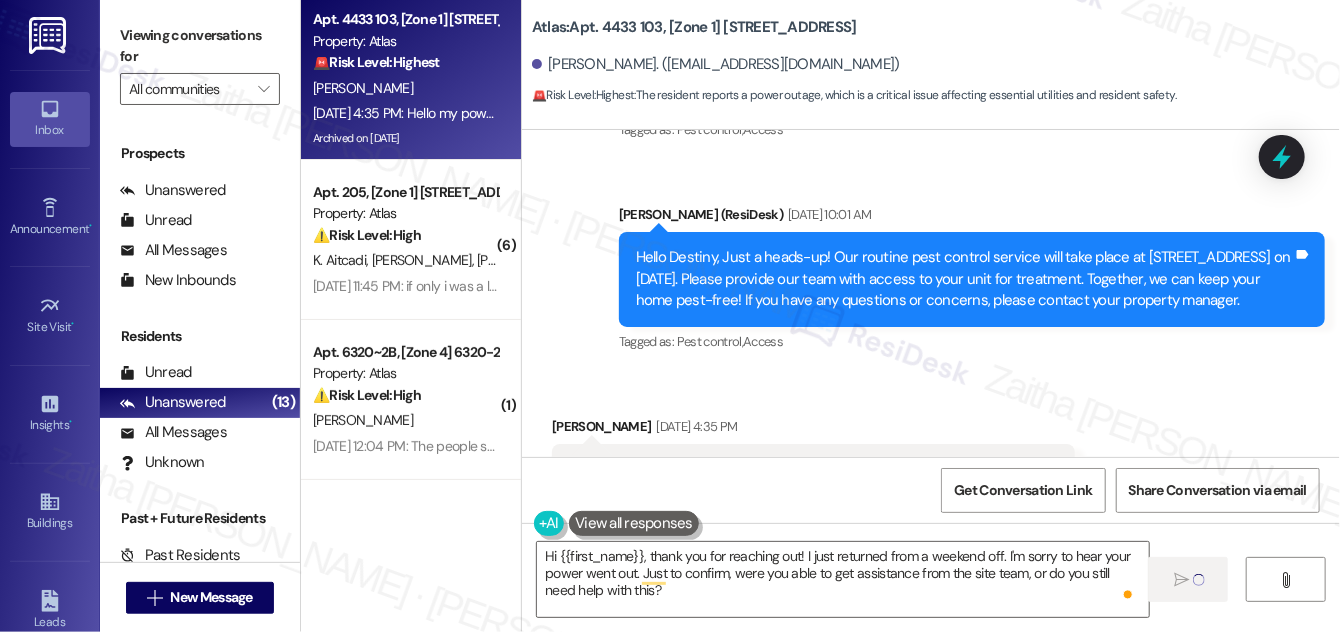type 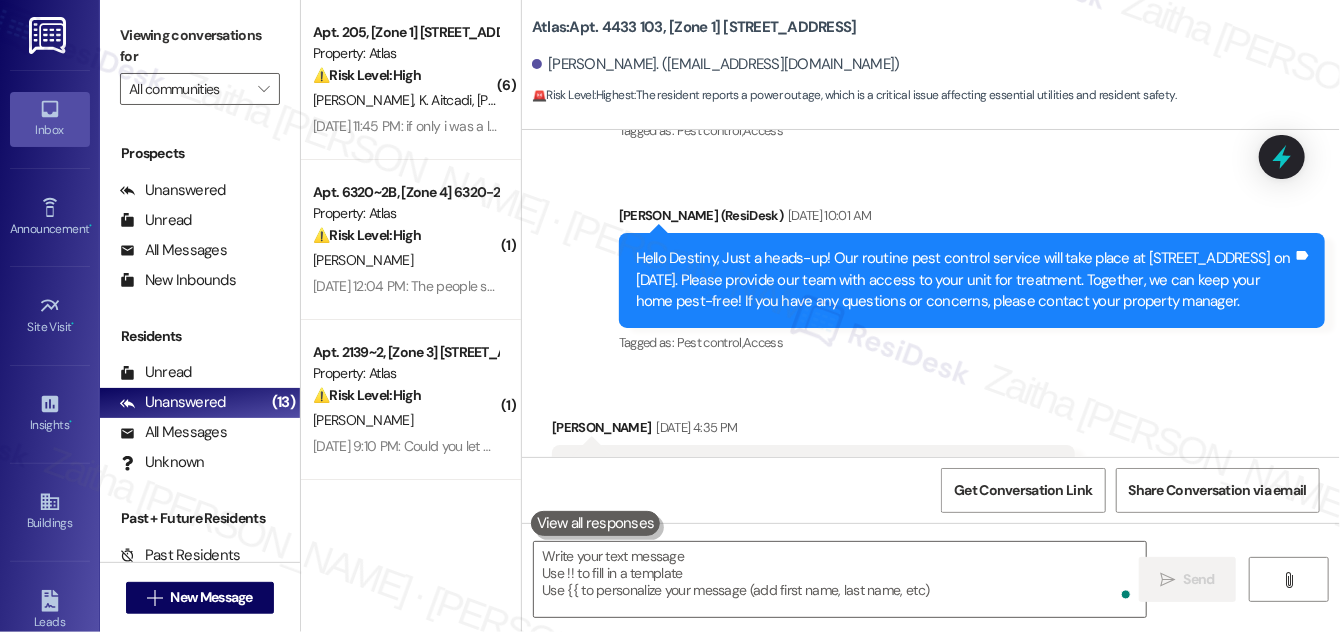 scroll, scrollTop: 30024, scrollLeft: 0, axis: vertical 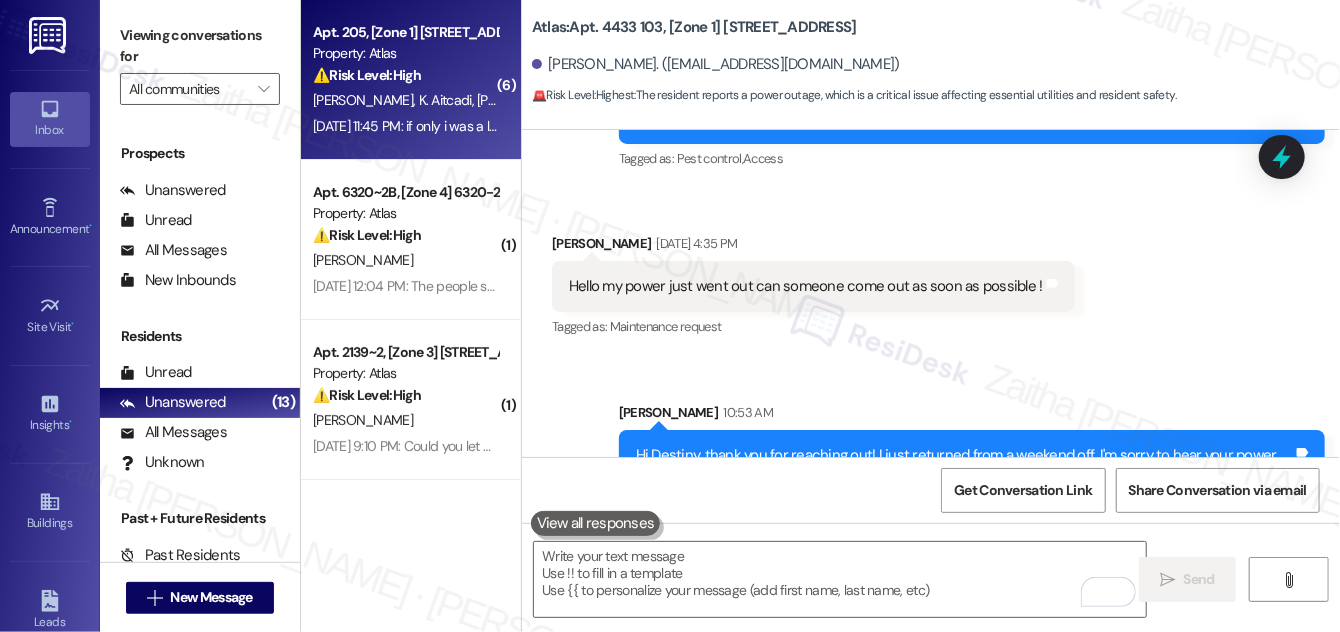 click on "⚠️  Risk Level:  High The resident reports a lack of AC and an apartment temperature of 80 degrees, indicating an urgent maintenance issue affecting habitability and potentially health. The resident's plea for help reinforces the urgency." at bounding box center [405, 75] 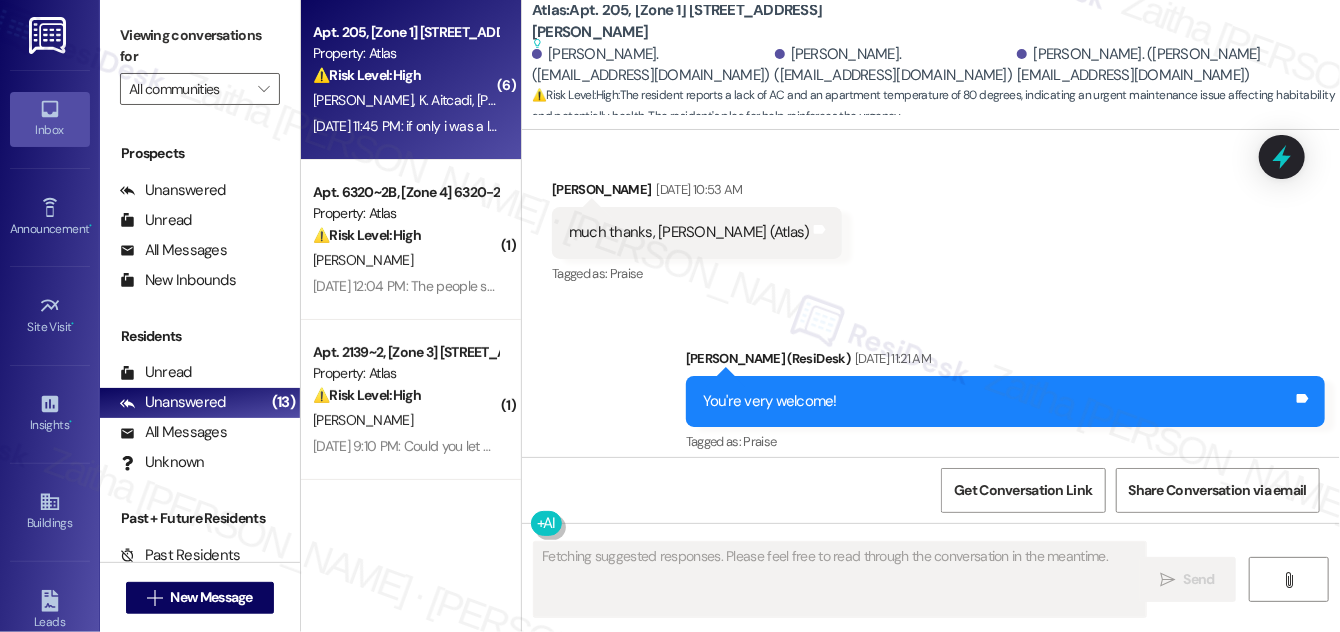 scroll, scrollTop: 8871, scrollLeft: 0, axis: vertical 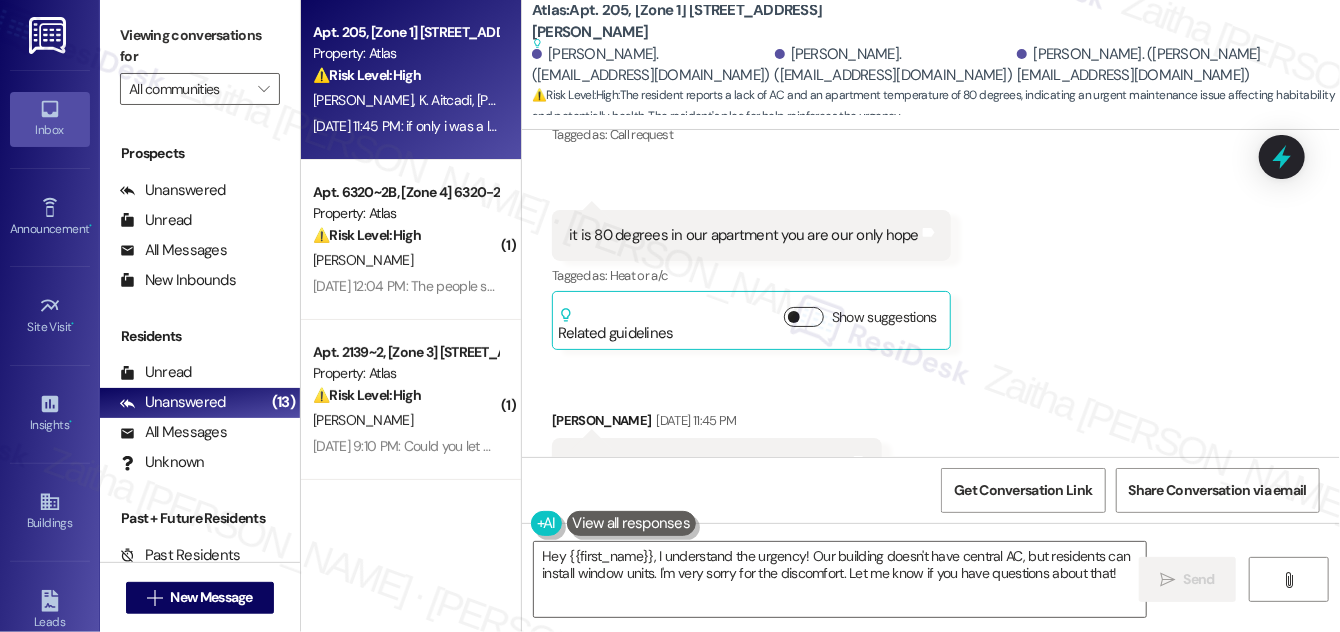 click on "Show suggestions" at bounding box center [804, 317] 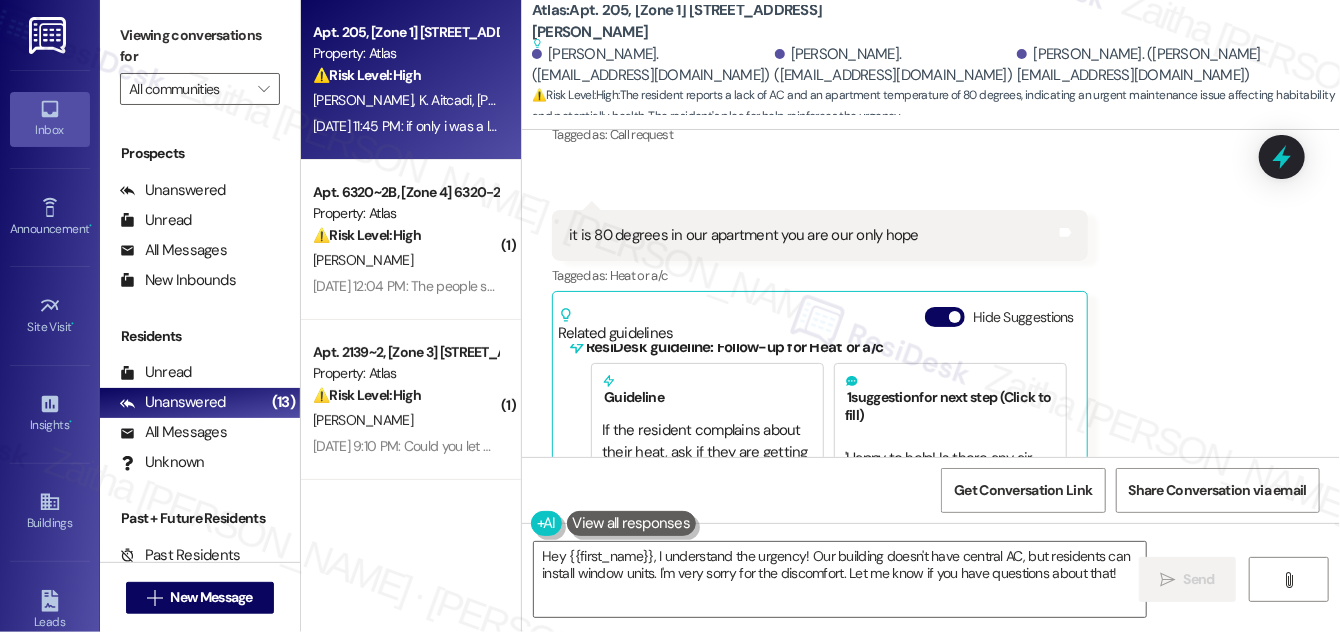scroll, scrollTop: 45, scrollLeft: 0, axis: vertical 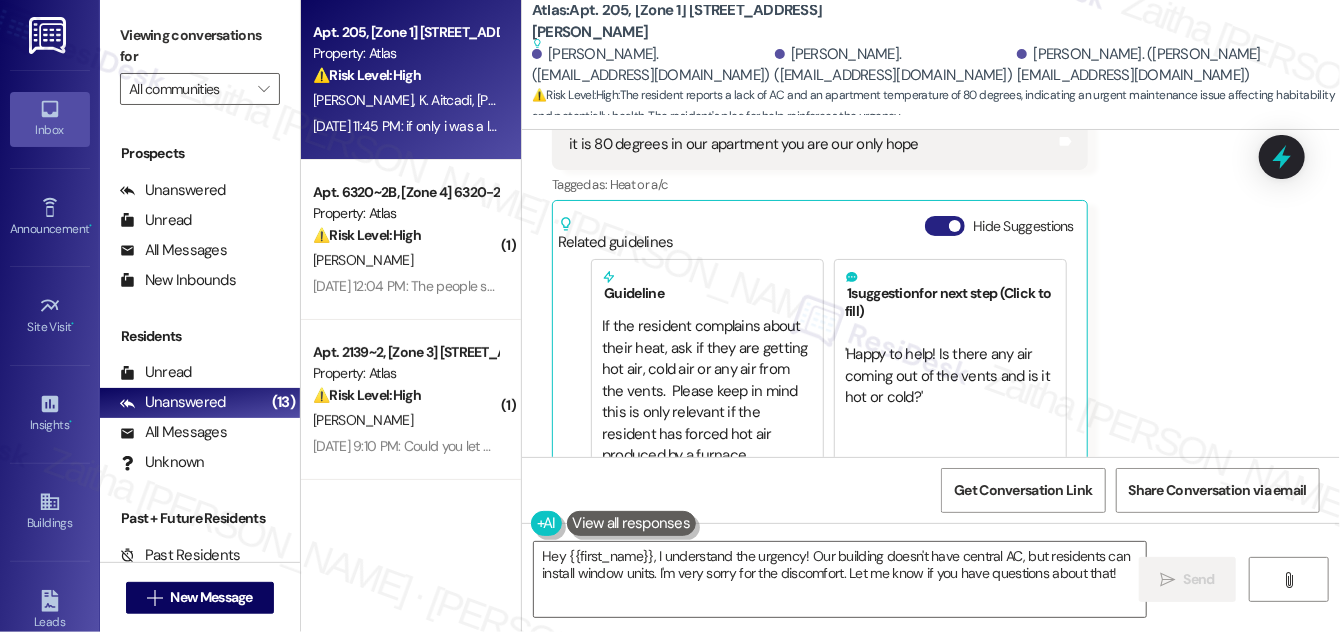 click on "Hide Suggestions" at bounding box center (945, 226) 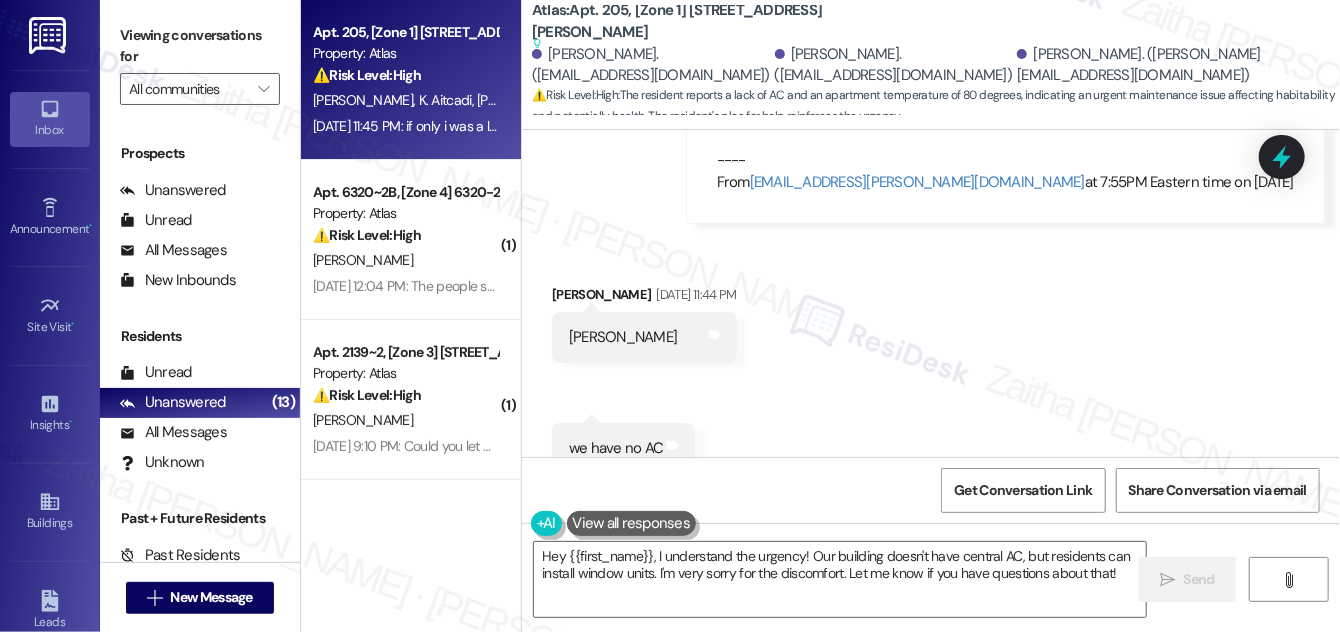 scroll, scrollTop: 8417, scrollLeft: 0, axis: vertical 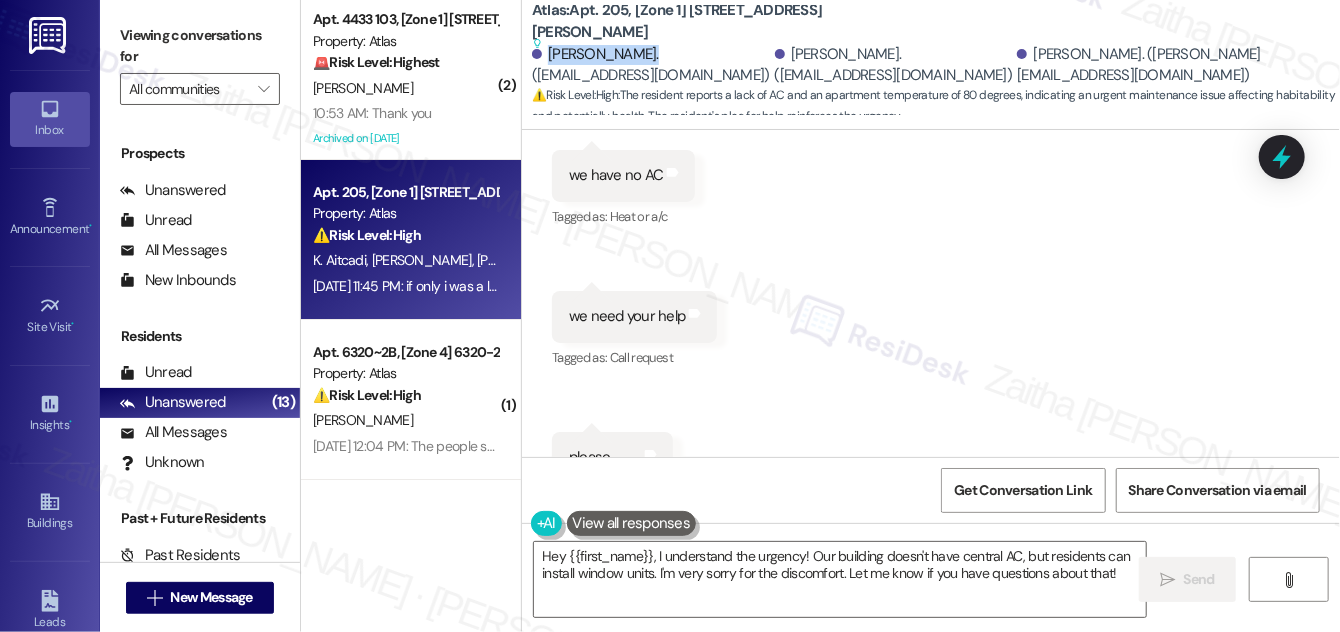 drag, startPoint x: 546, startPoint y: 47, endPoint x: 655, endPoint y: 46, distance: 109.004585 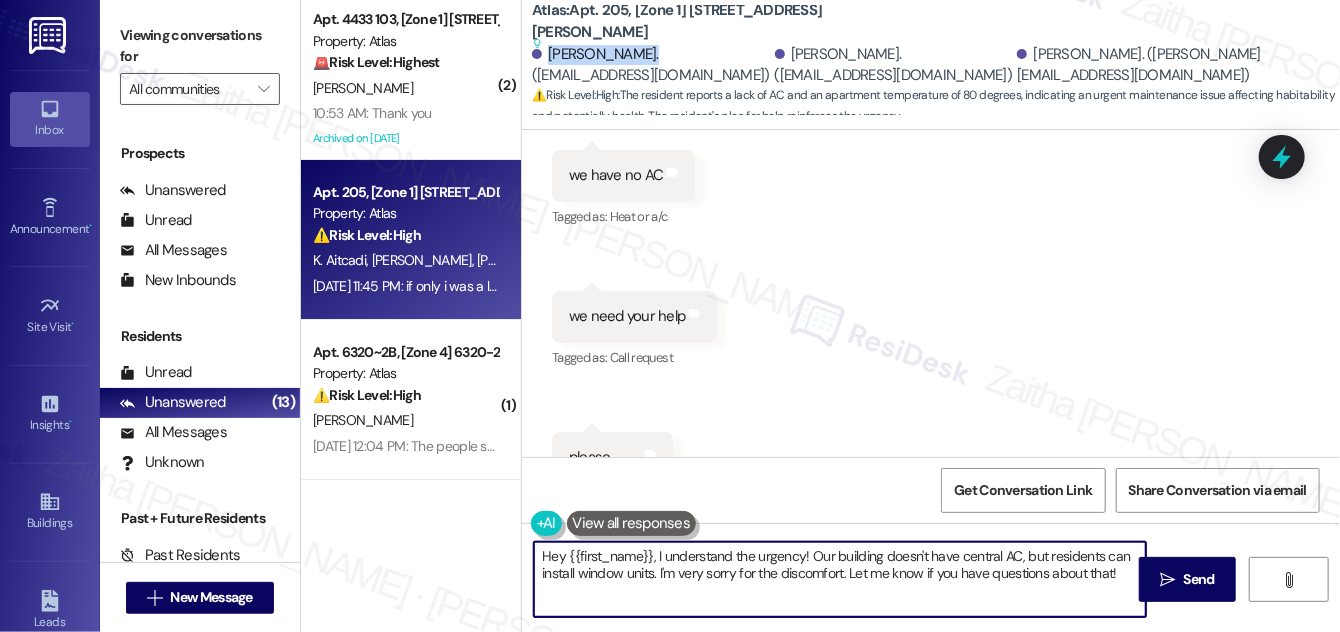 click on "Hey {{first_name}}, I understand the urgency! Our building doesn't have central AC, but residents can install window units. I'm very sorry for the discomfort. Let me know if you have questions about that!" at bounding box center [840, 579] 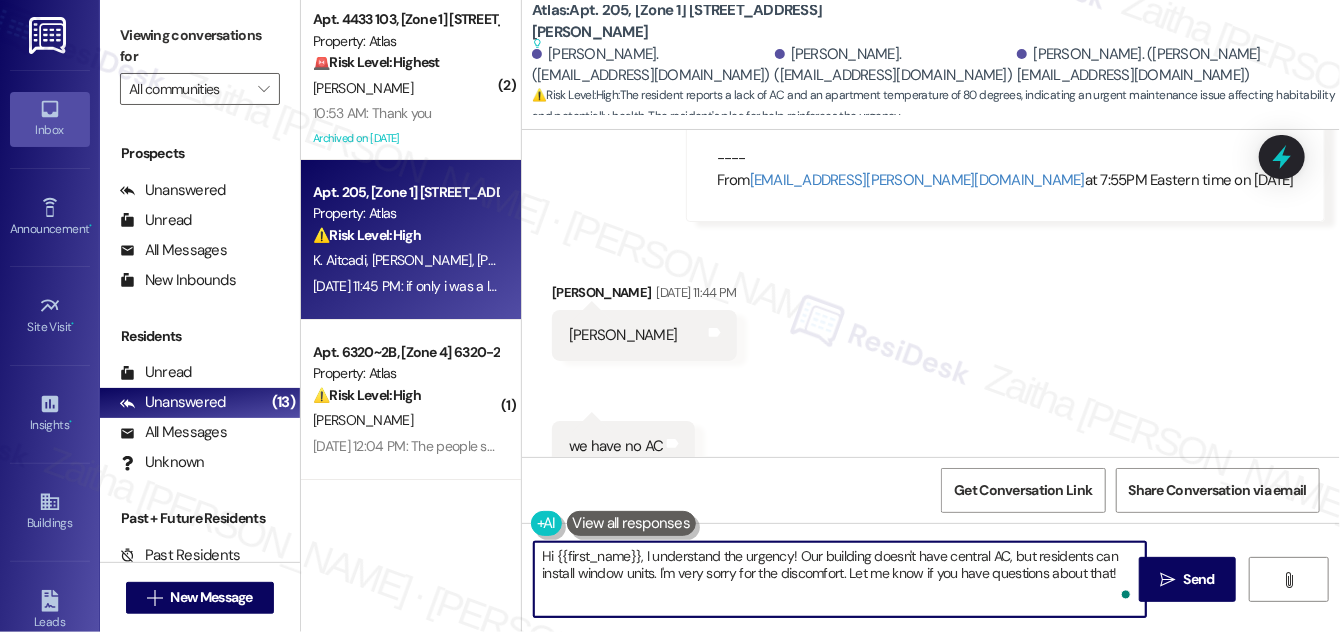 scroll, scrollTop: 8235, scrollLeft: 0, axis: vertical 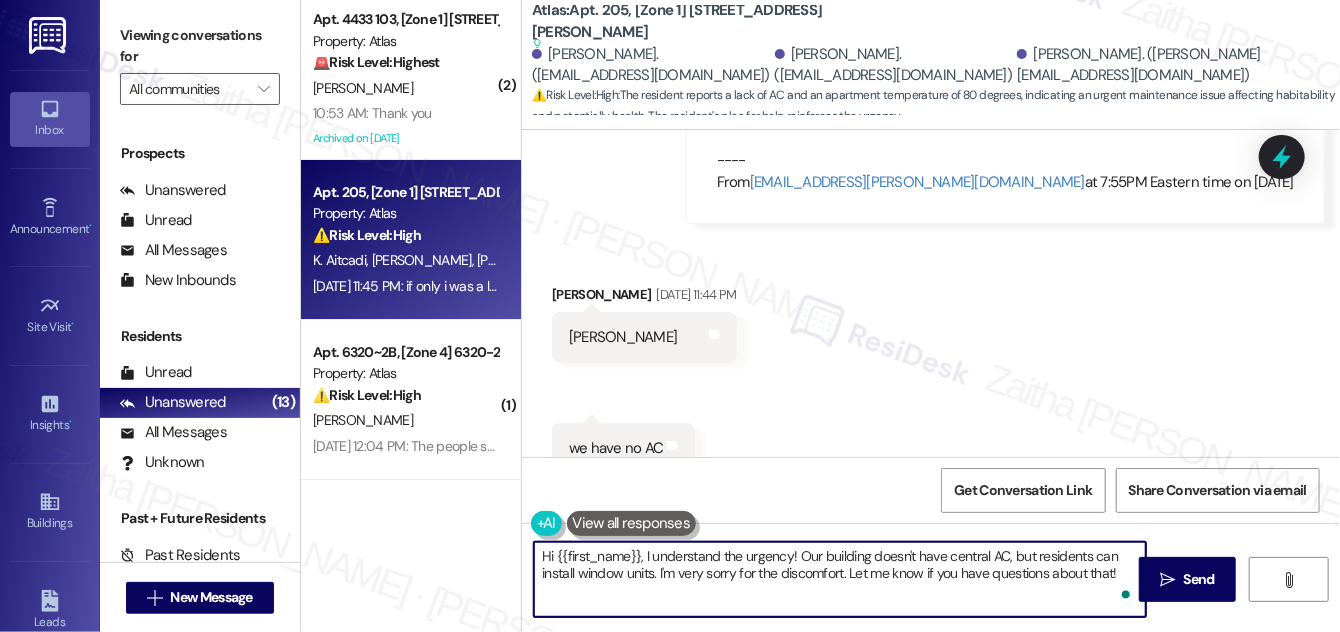 click on "Kareem Aitcadi Jul 19, 2025 at 11:44 PM" at bounding box center [644, 298] 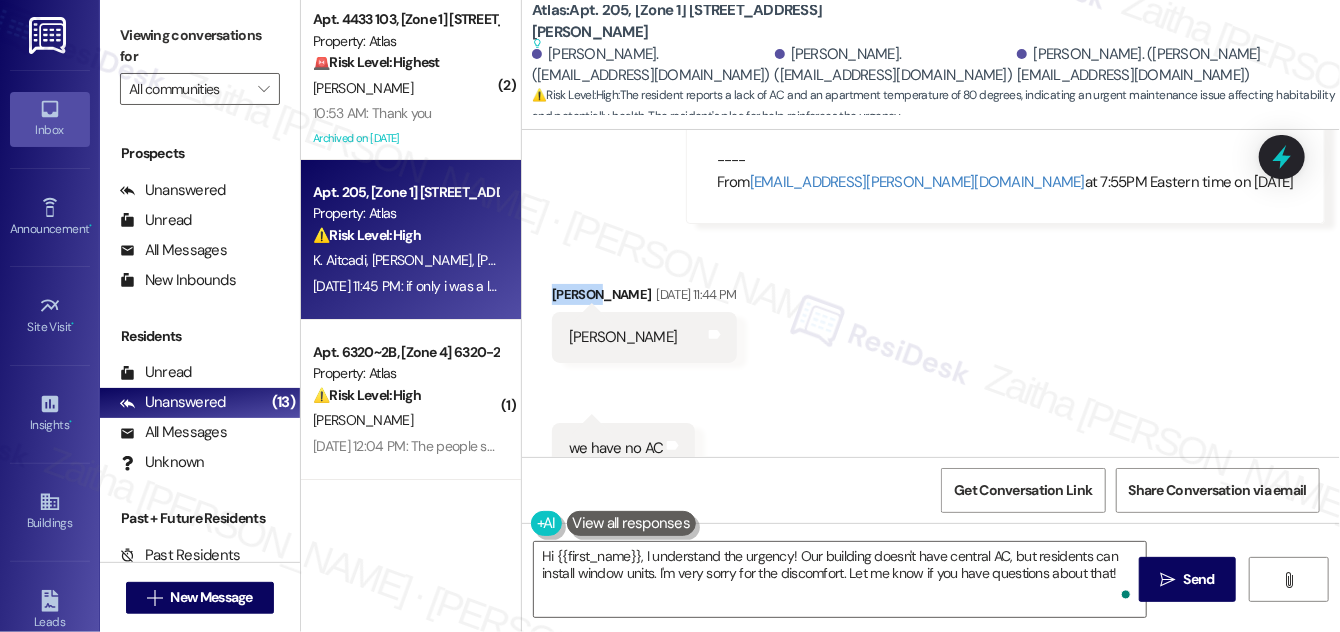 click on "Kareem Aitcadi Jul 19, 2025 at 11:44 PM" at bounding box center [644, 298] 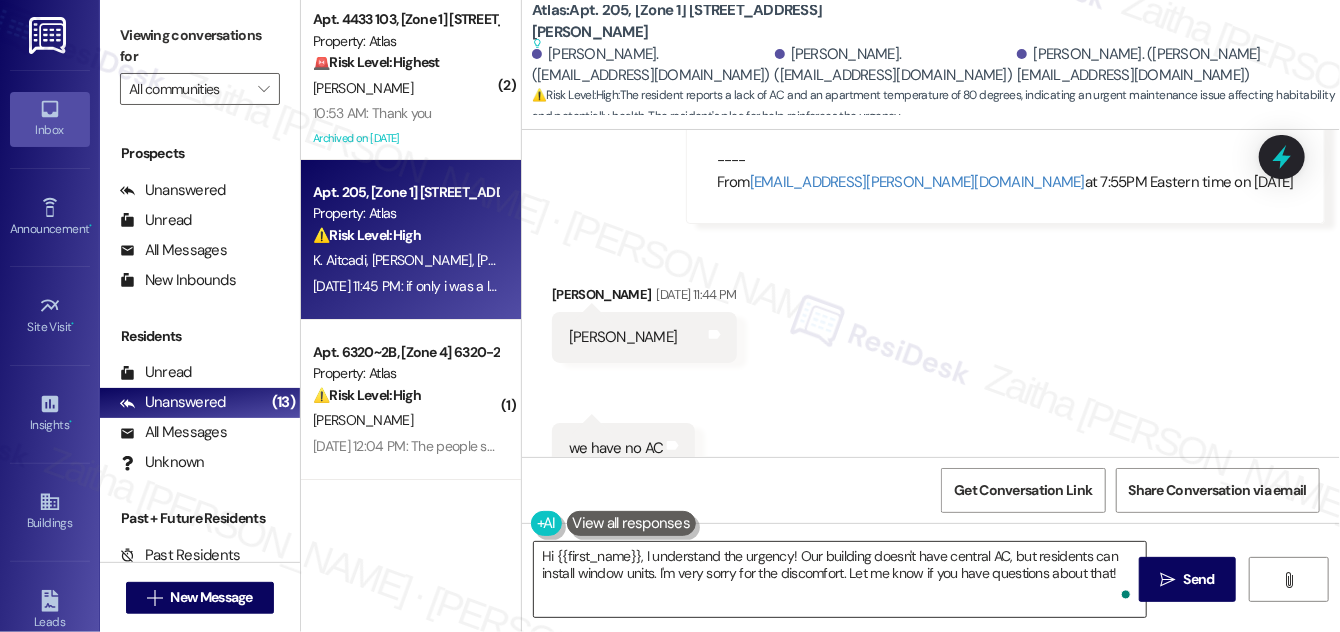 click on "Hi {{first_name}}, I understand the urgency! Our building doesn't have central AC, but residents can install window units. I'm very sorry for the discomfort. Let me know if you have questions about that!" at bounding box center (840, 579) 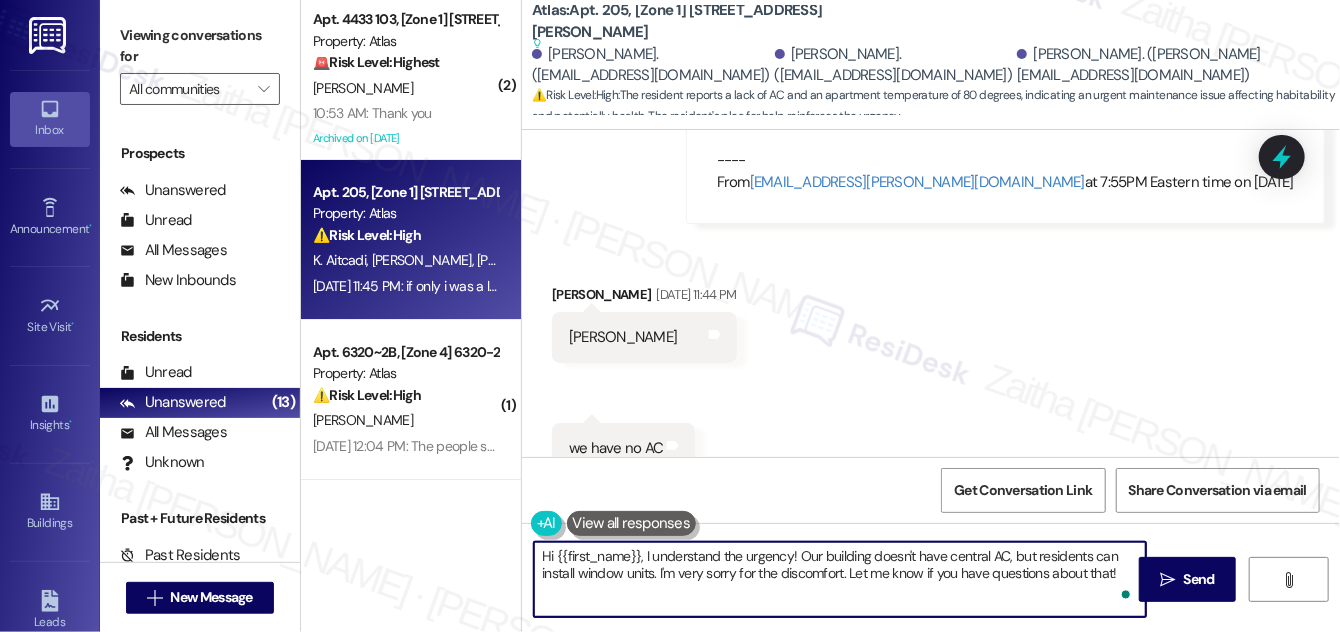 click on "Hi {{first_name}}, I understand the urgency! Our building doesn't have central AC, but residents can install window units. I'm very sorry for the discomfort. Let me know if you have questions about that!" at bounding box center (840, 579) 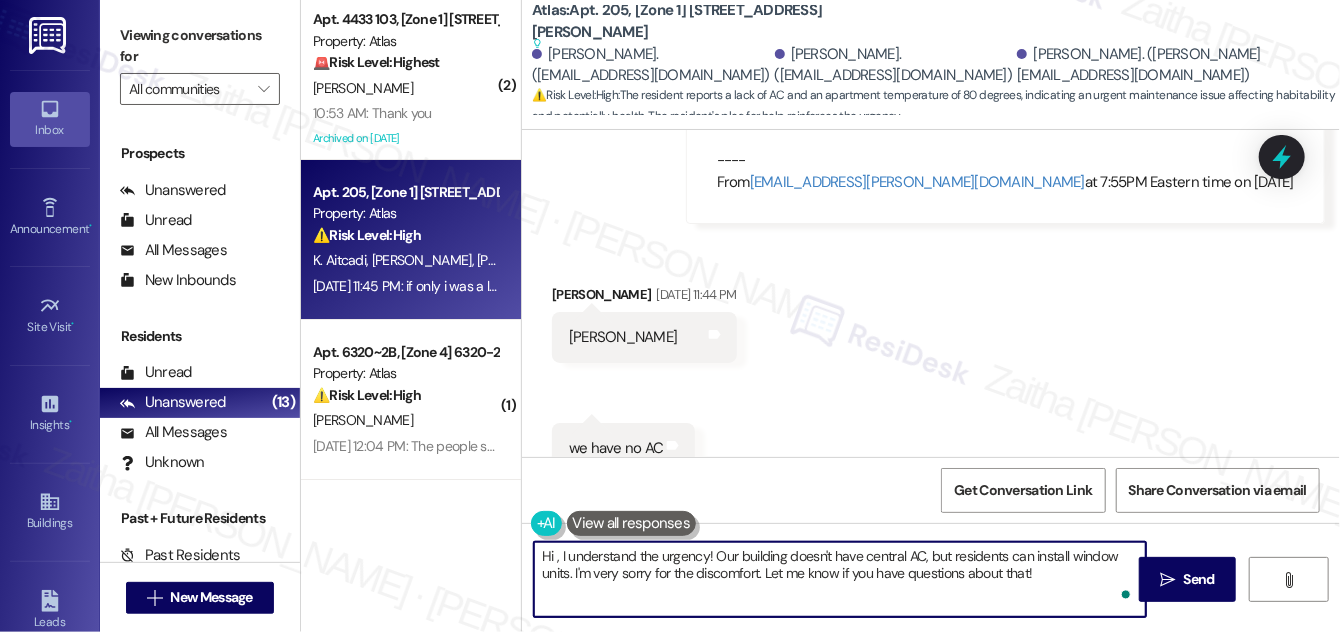 paste on "Kareem" 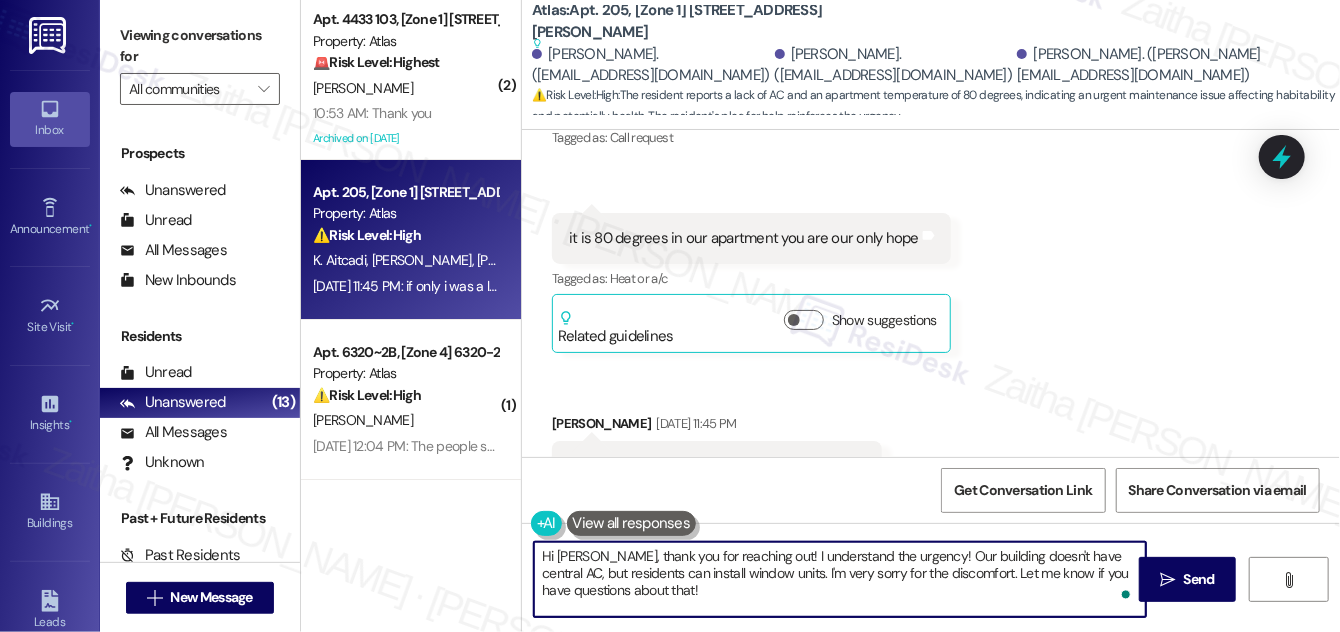 scroll, scrollTop: 8872, scrollLeft: 0, axis: vertical 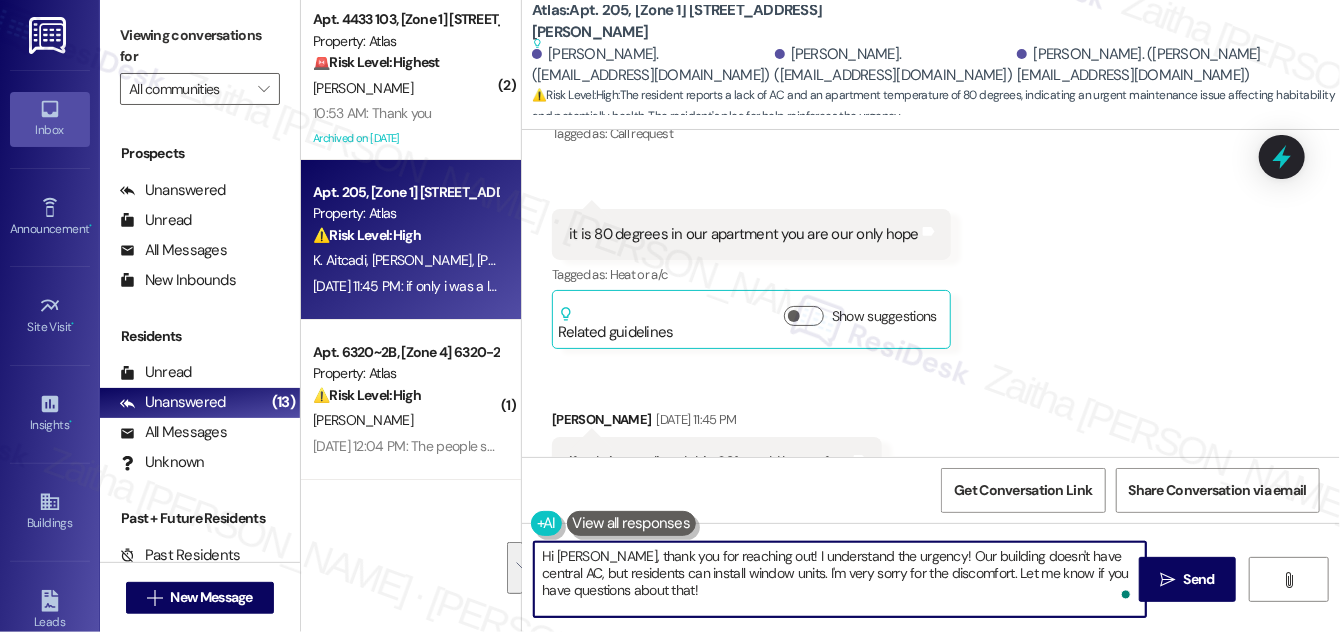 drag, startPoint x: 837, startPoint y: 552, endPoint x: 844, endPoint y: 587, distance: 35.69314 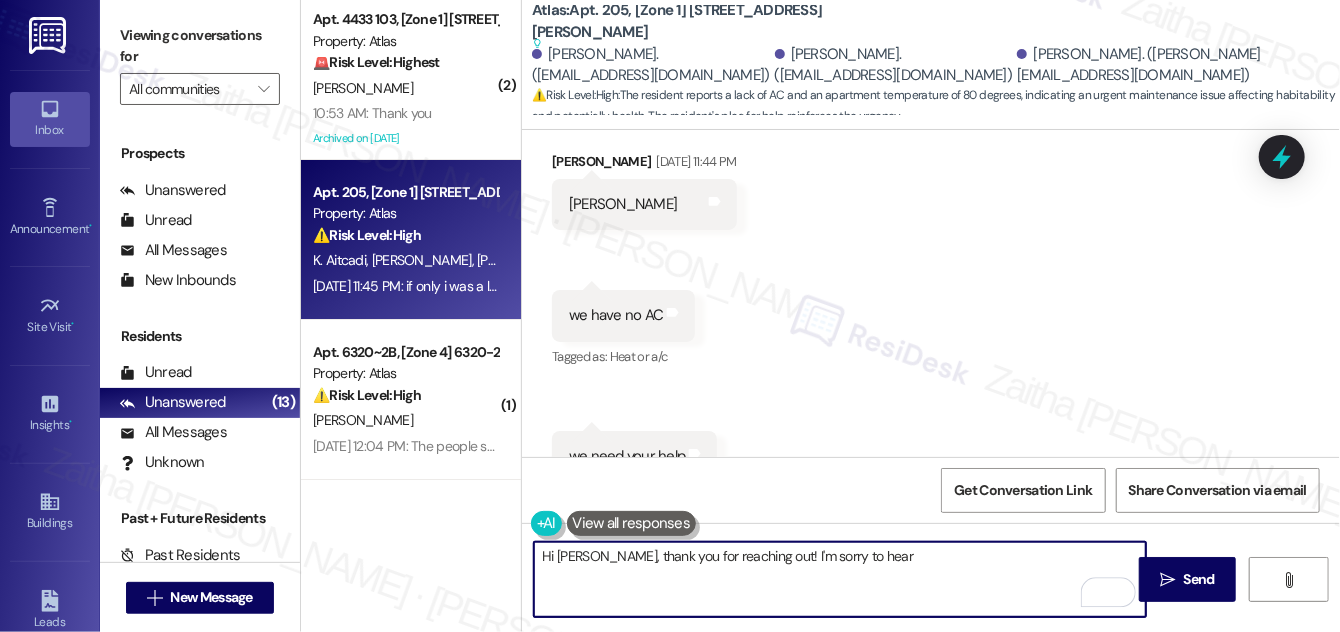scroll, scrollTop: 8326, scrollLeft: 0, axis: vertical 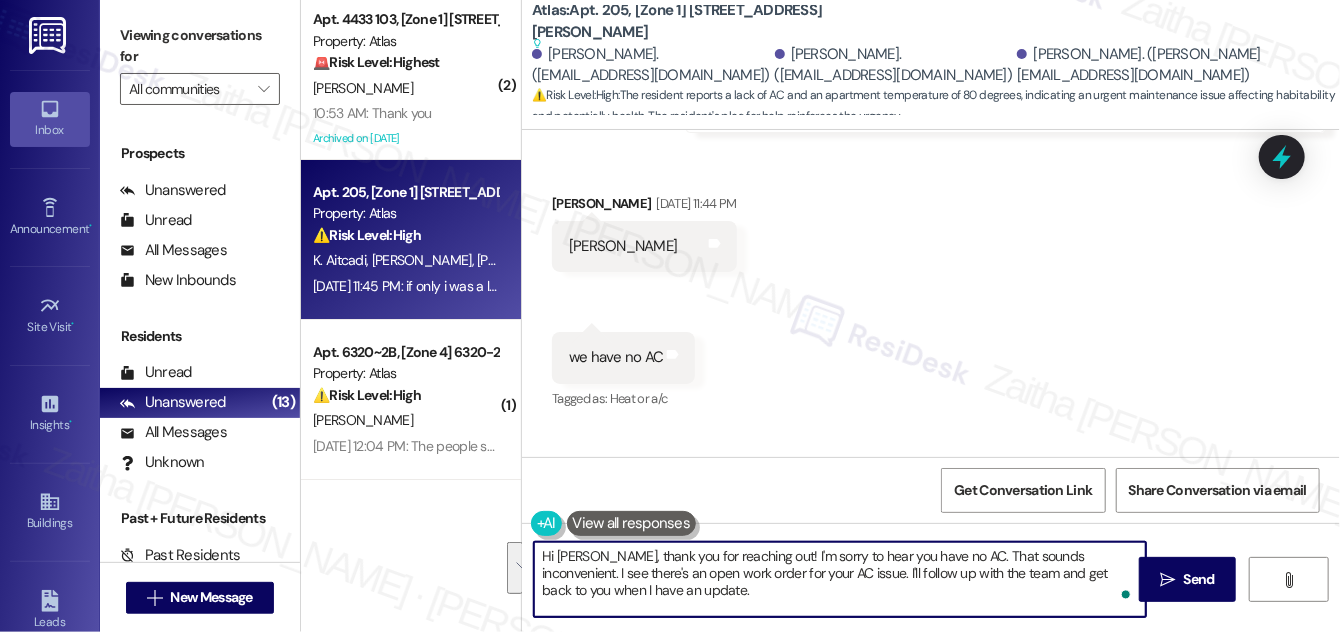 drag, startPoint x: 538, startPoint y: 556, endPoint x: 682, endPoint y: 599, distance: 150.28307 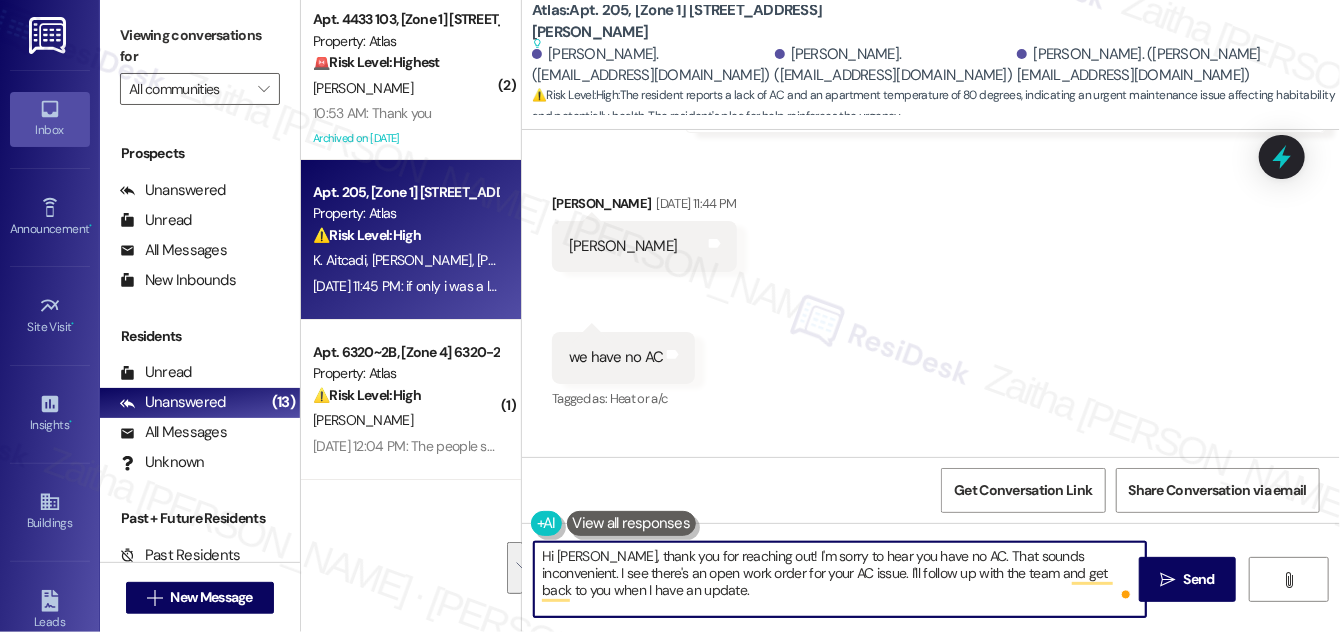click on "Hi Kareem, thank you for reaching out! I'm sorry to hear you have no AC. That sounds inconvenient. I see there's an open work order for your AC issue. I'll follow up with the team and get back to you when I have an update." at bounding box center (840, 579) 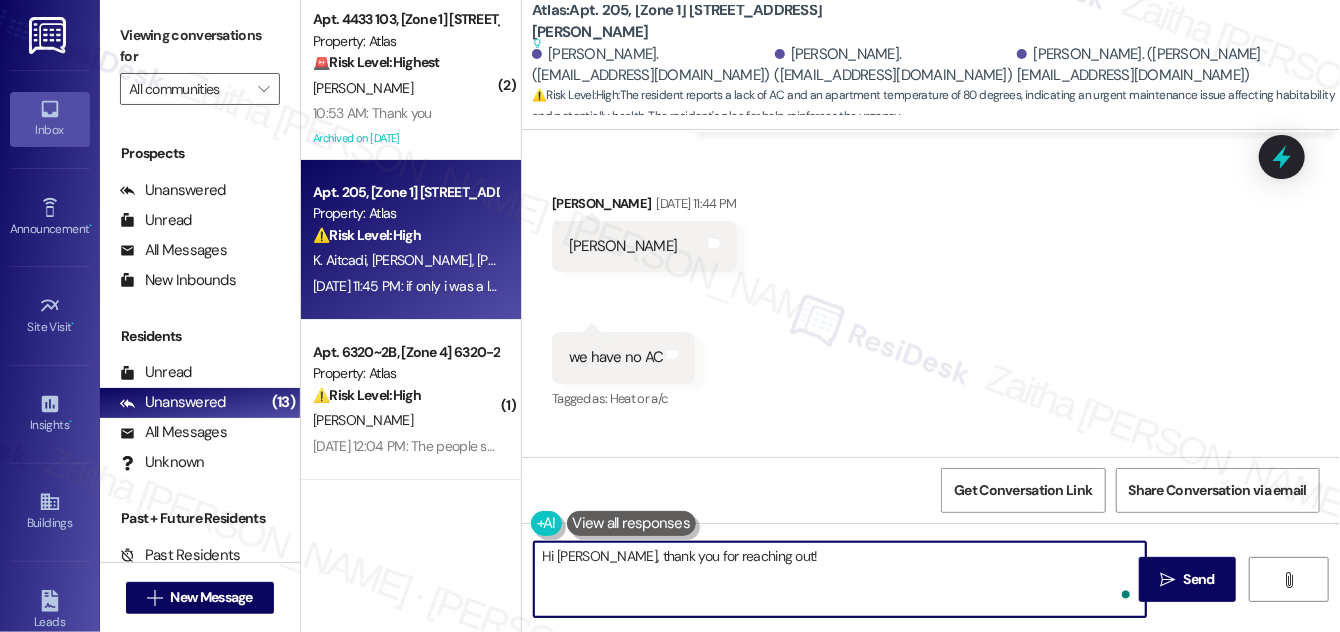 paste on "I'm sorry to hear you’re without AC. That sounds uncomfortable. I see there’s an open work order for the issue, and I’ll follow up with the team. I’ll get back to you as soon as I have an update." 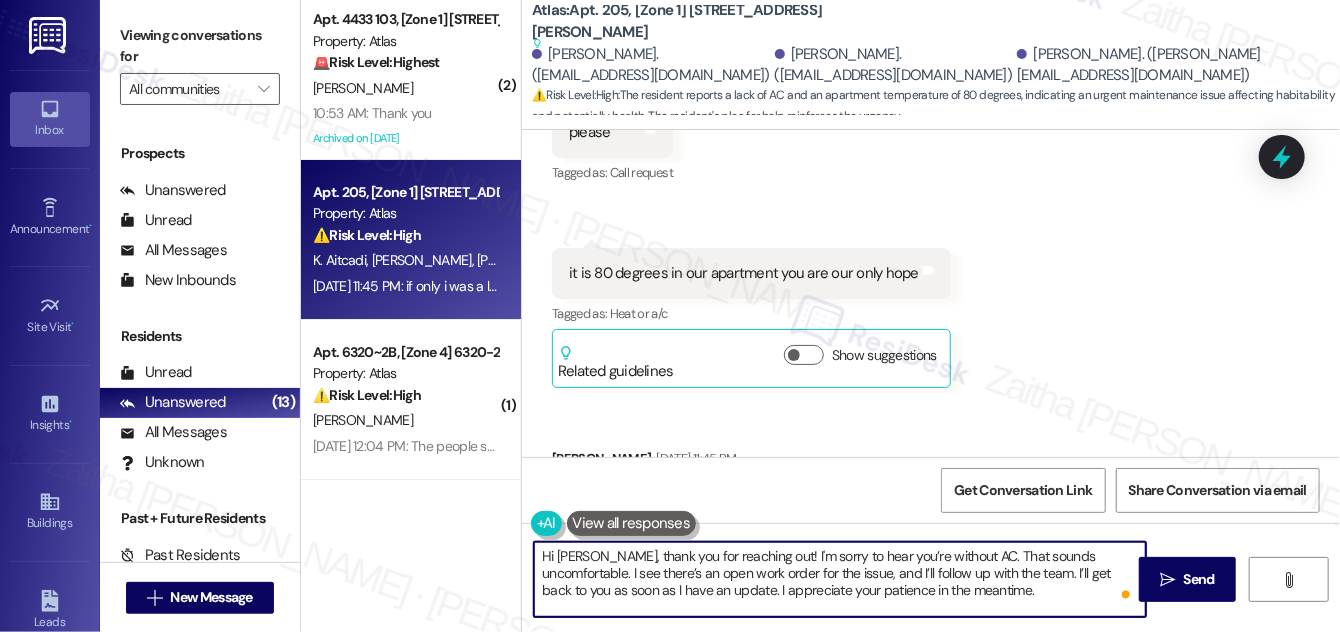 scroll, scrollTop: 8872, scrollLeft: 0, axis: vertical 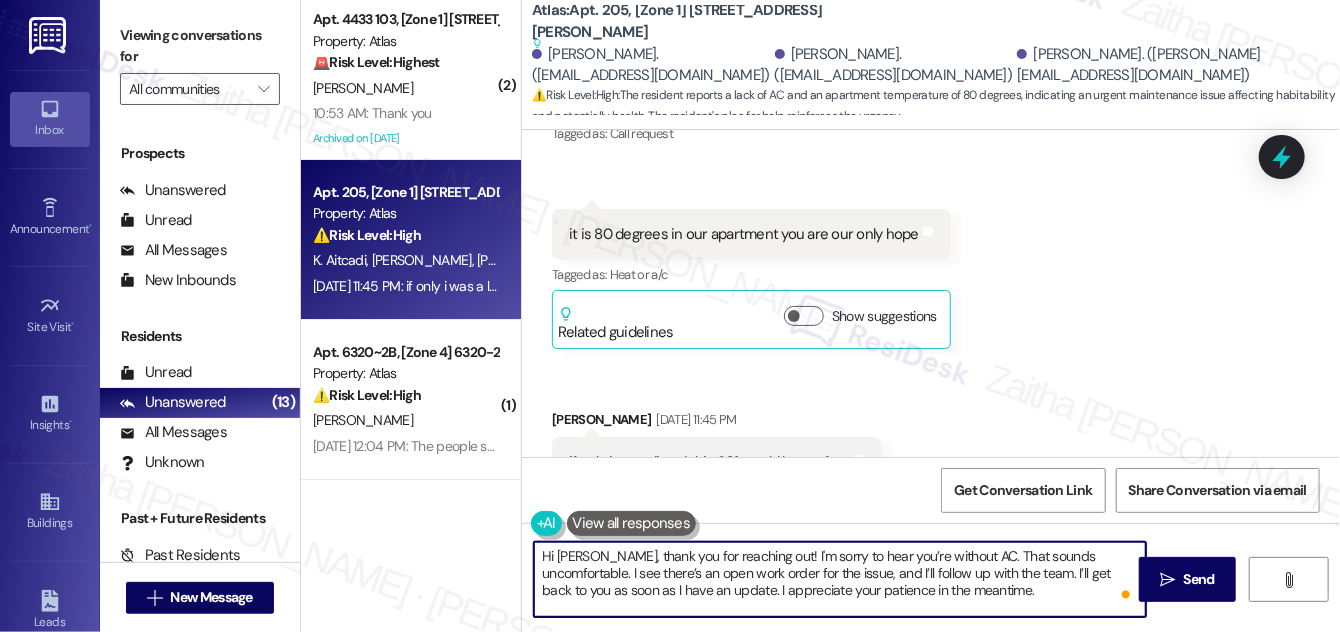 click on "Hi Kareem, thank you for reaching out! I'm sorry to hear you’re without AC. That sounds uncomfortable. I see there’s an open work order for the issue, and I’ll follow up with the team. I’ll get back to you as soon as I have an update. I appreciate your patience in the meantime." at bounding box center [840, 579] 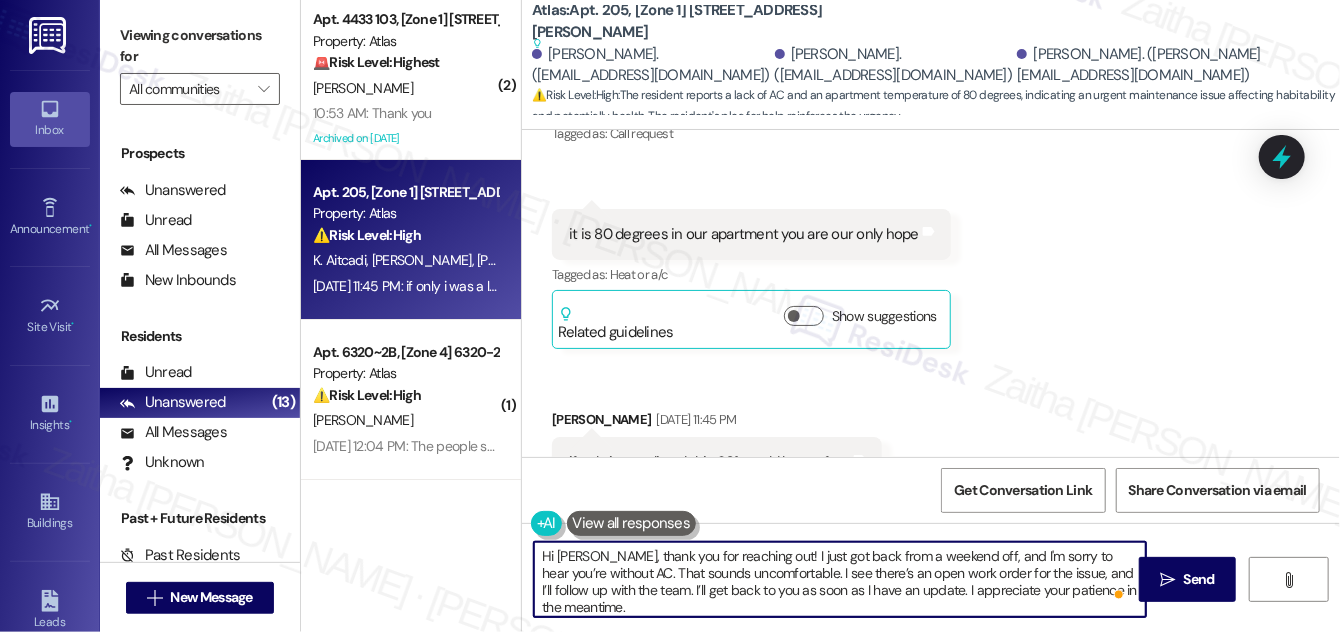 scroll, scrollTop: 5, scrollLeft: 0, axis: vertical 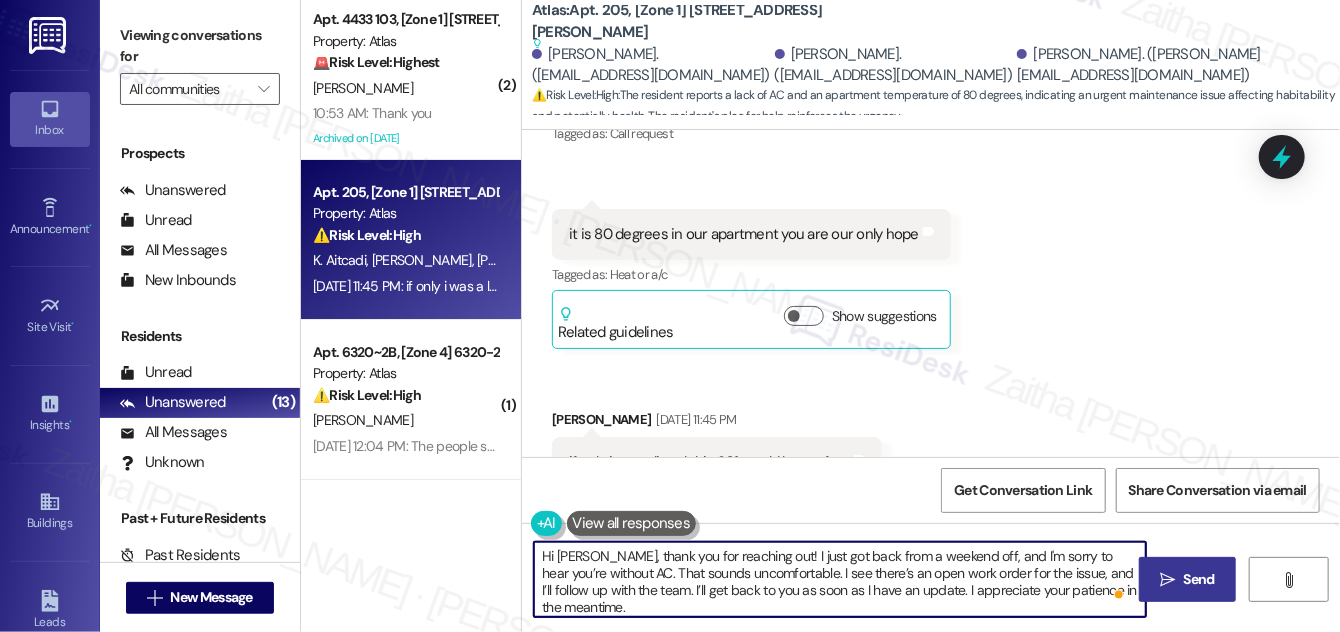 type on "Hi Kareem, thank you for reaching out! I just got back from a weekend off, and I'm sorry to hear you’re without AC. That sounds uncomfortable. I see there’s an open work order for the issue, and I’ll follow up with the team. I’ll get back to you as soon as I have an update. I appreciate your patience in the meantime." 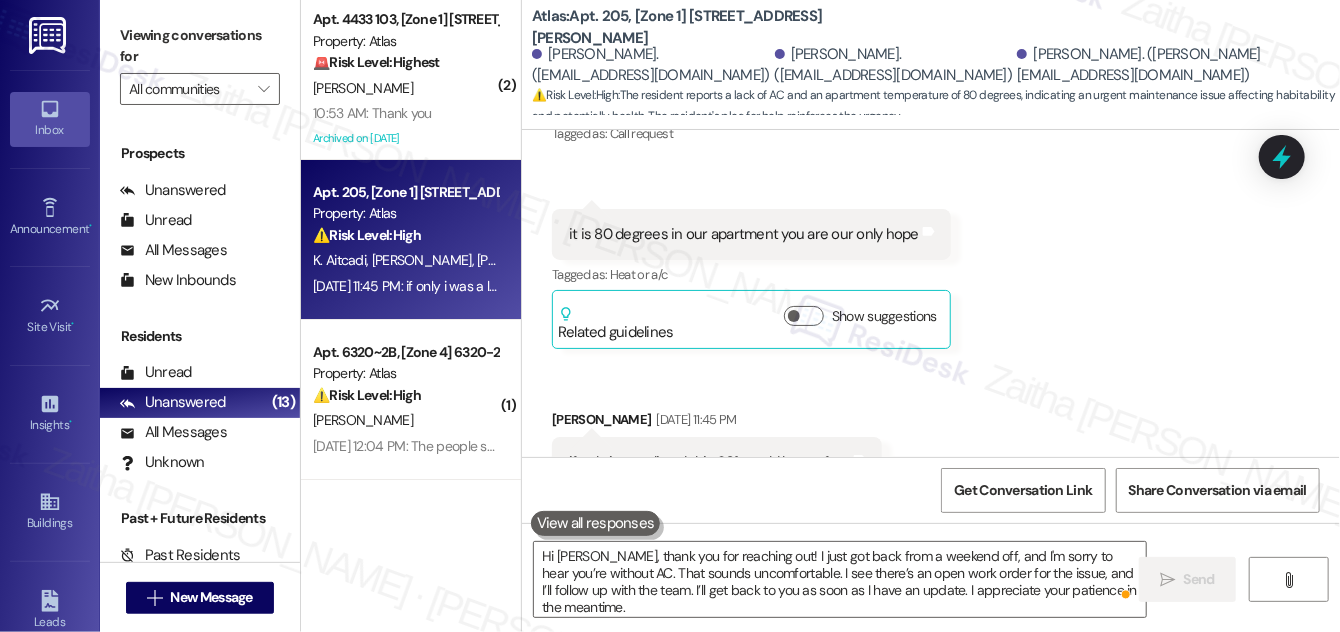 type 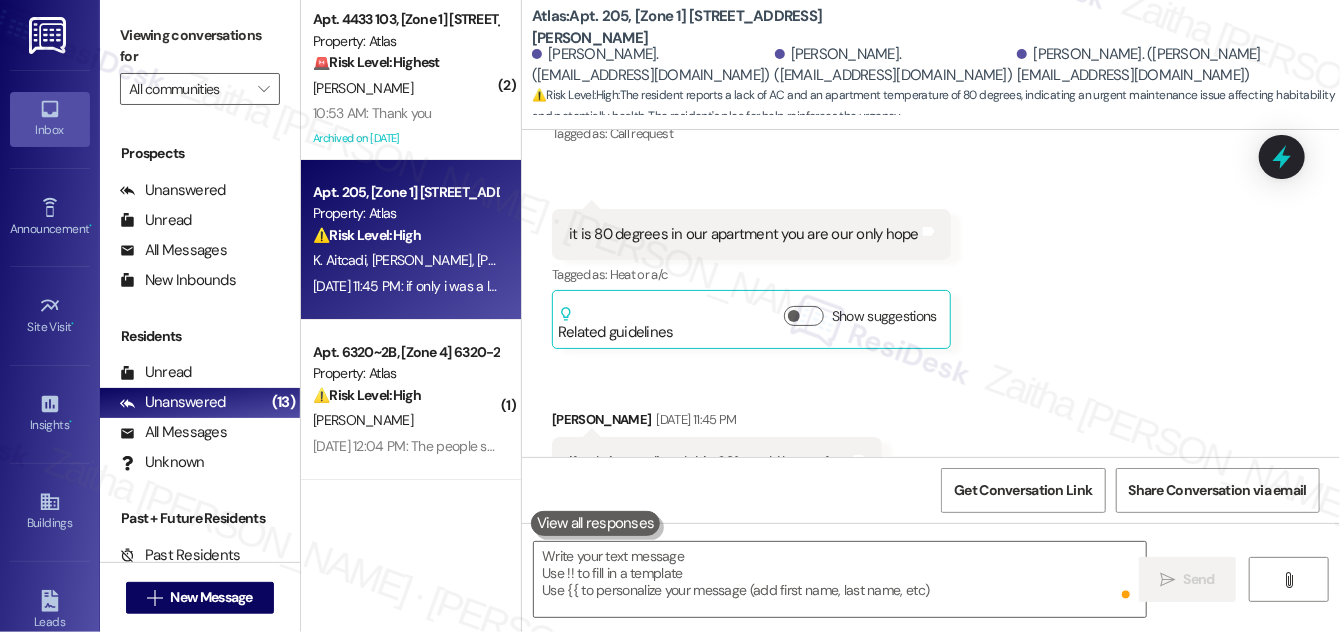 scroll, scrollTop: 8871, scrollLeft: 0, axis: vertical 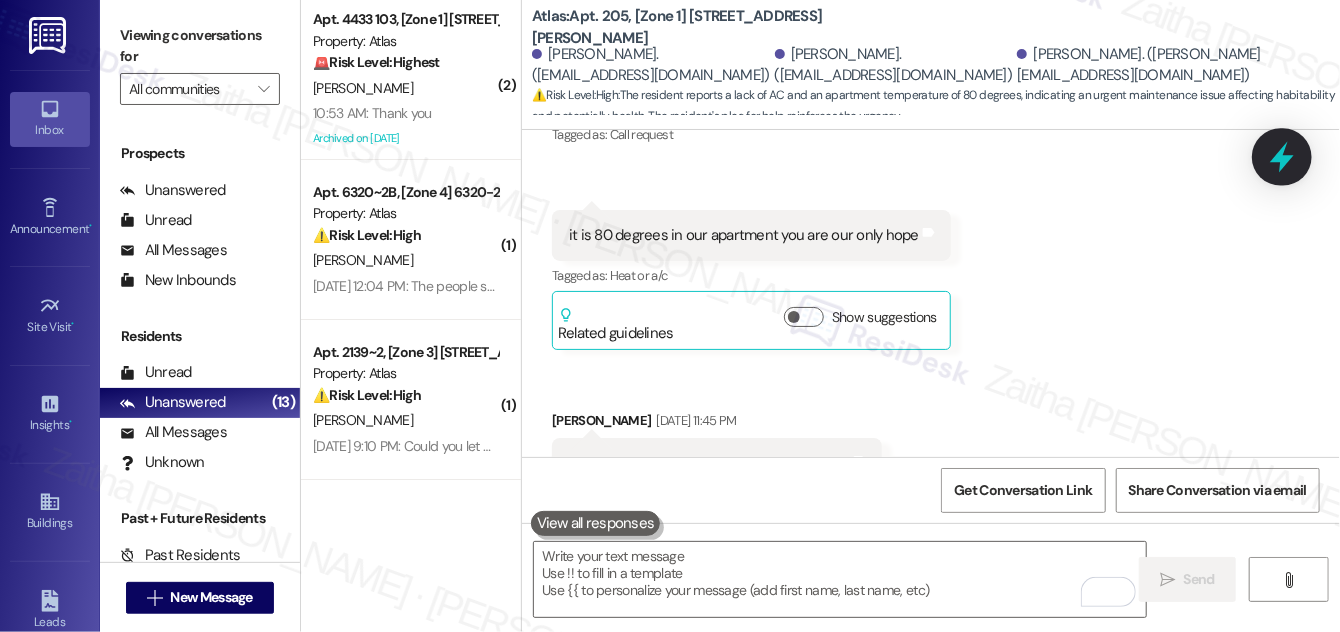 click 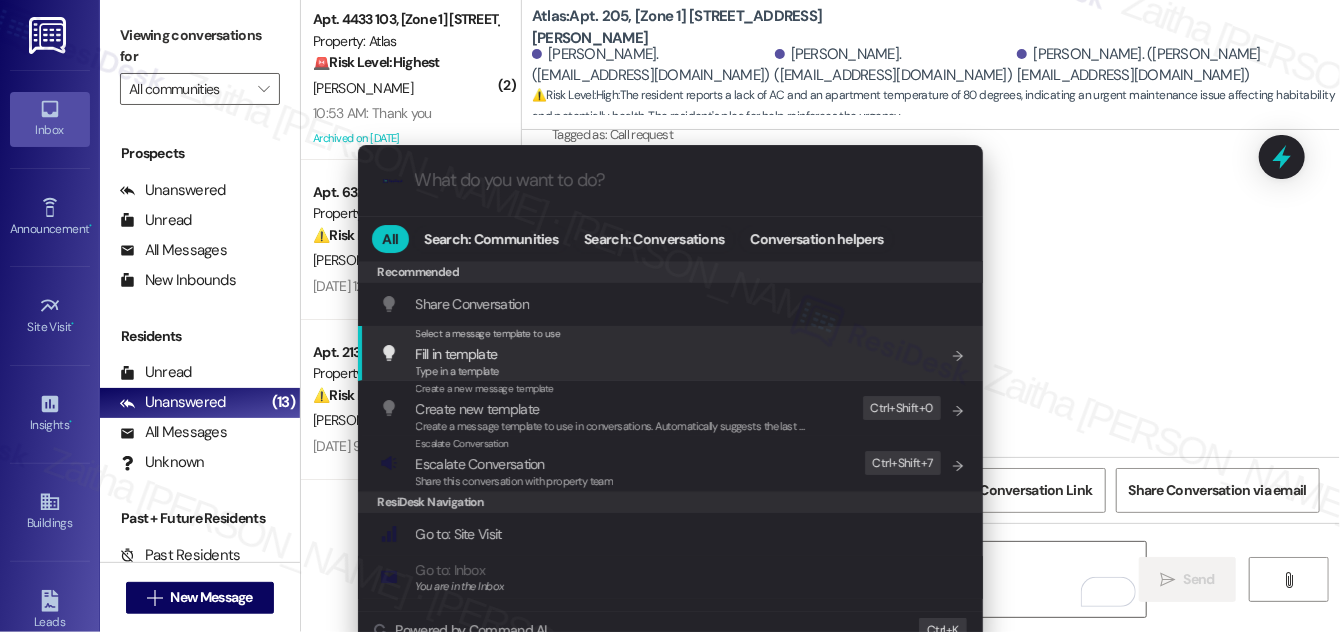 click on ".cls-1{fill:#0a055f;}.cls-2{fill:#0cc4c4;} resideskLogoBlueOrange All Search: Communities Search: Conversations Conversation helpers Recommended Recommended Share Conversation Add shortcut Select a message template to use Fill in template Type in a template Add shortcut Create a new message template Create new template Create a message template to use in conversations. Automatically suggests the last message you sent. Edit Ctrl+ Shift+ 0 Escalate Conversation Escalate Conversation Share this conversation with property team Edit Ctrl+ Shift+ 7 ResiDesk Navigation Go to: Site Visit Add shortcut Go to: Inbox You are in the Inbox Add shortcut Go to: Settings Add shortcut Go to: Message Templates Add shortcut Go to: Buildings Add shortcut Help Getting Started: What you can do with ResiDesk Add shortcut Settings Powered by Command AI Ctrl+ K" at bounding box center [670, 316] 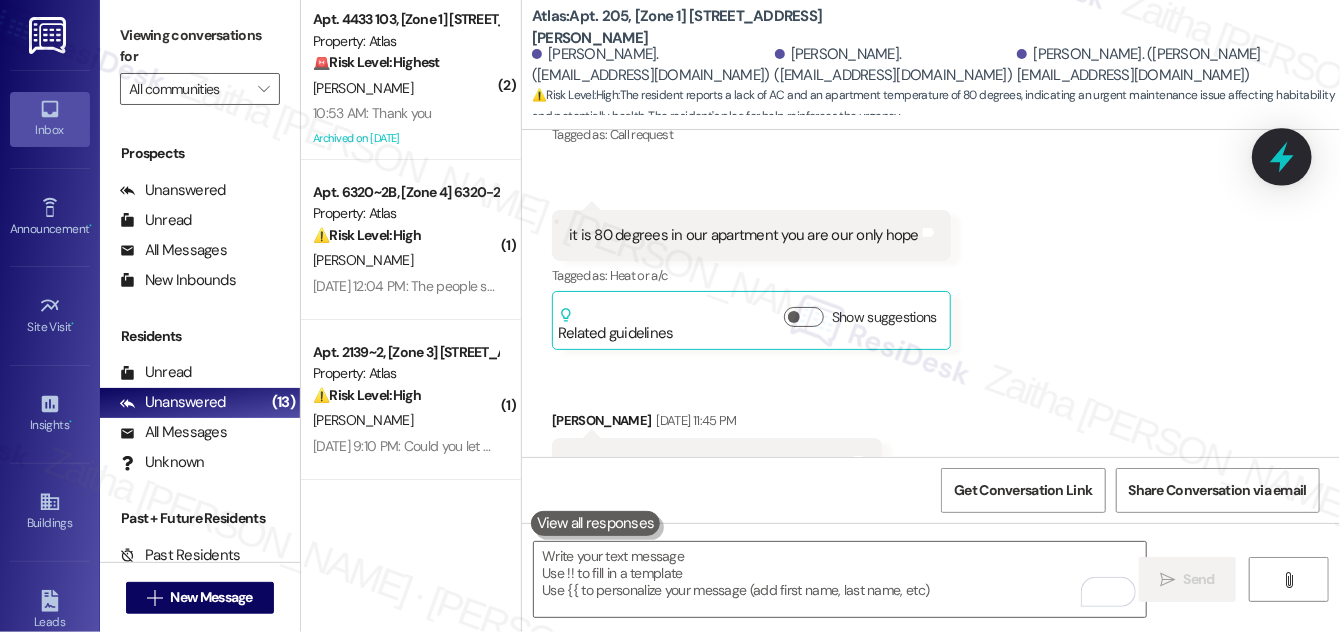click 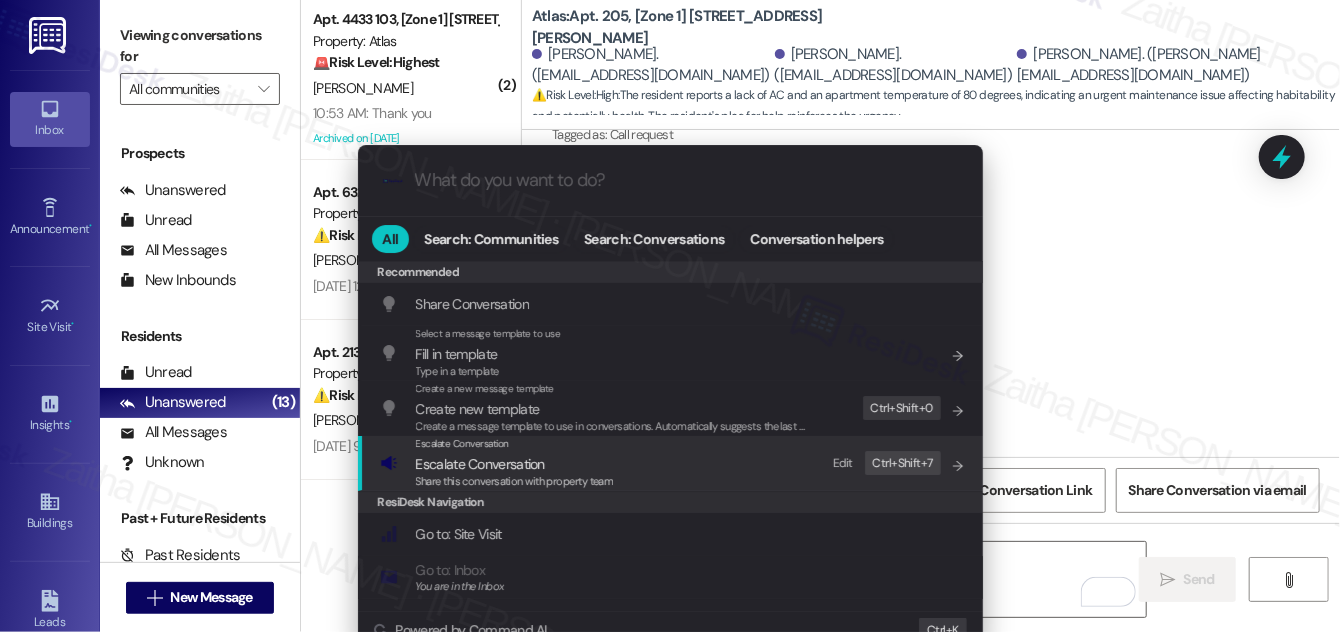 click on "Escalate Conversation" at bounding box center [480, 464] 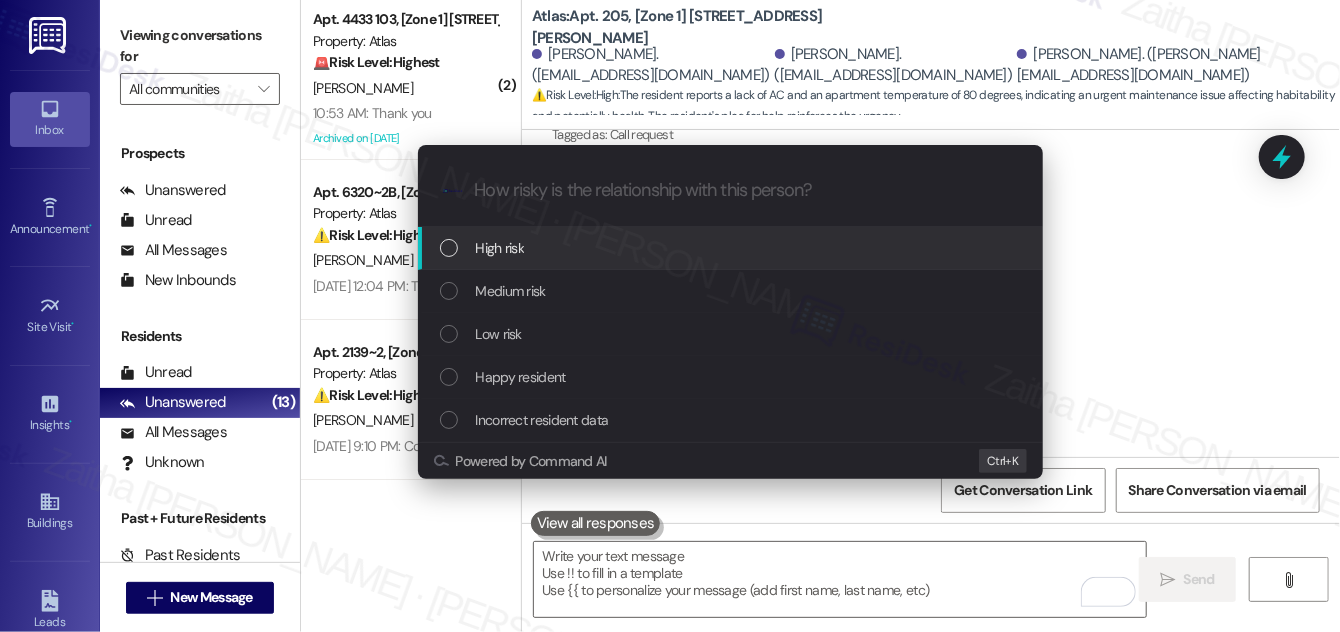 click on "High risk" at bounding box center (732, 248) 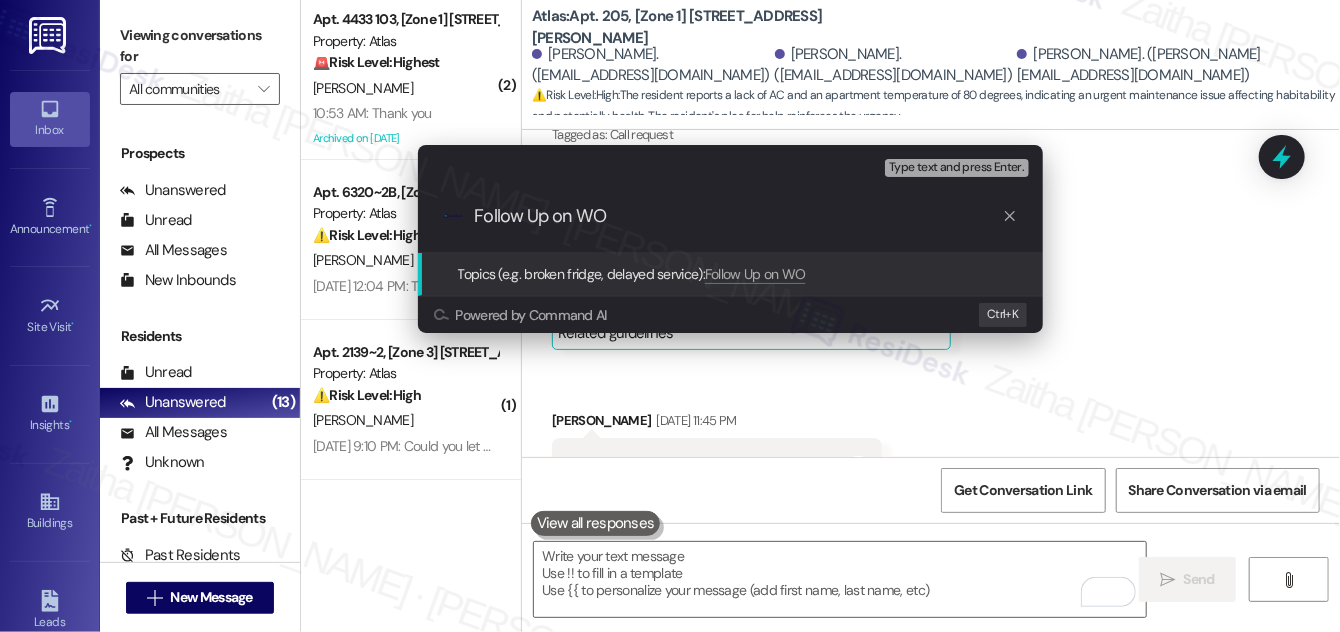 paste on "#163133" 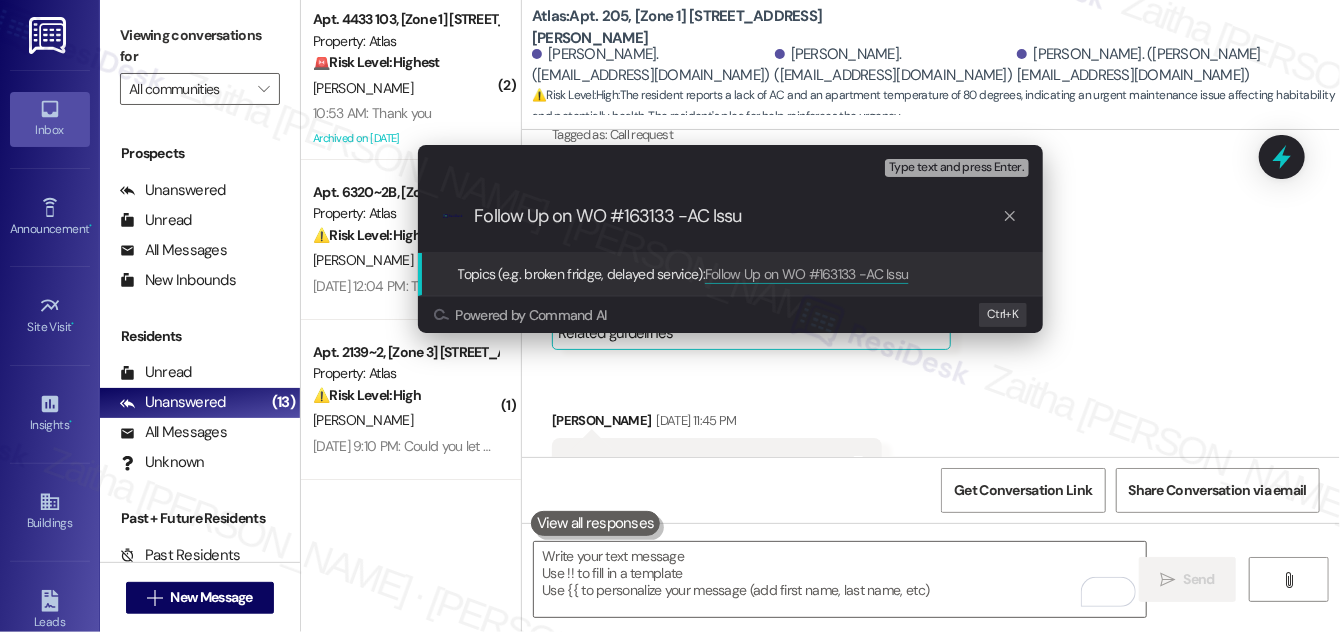 type on "Follow Up on WO #163133 -AC Issue" 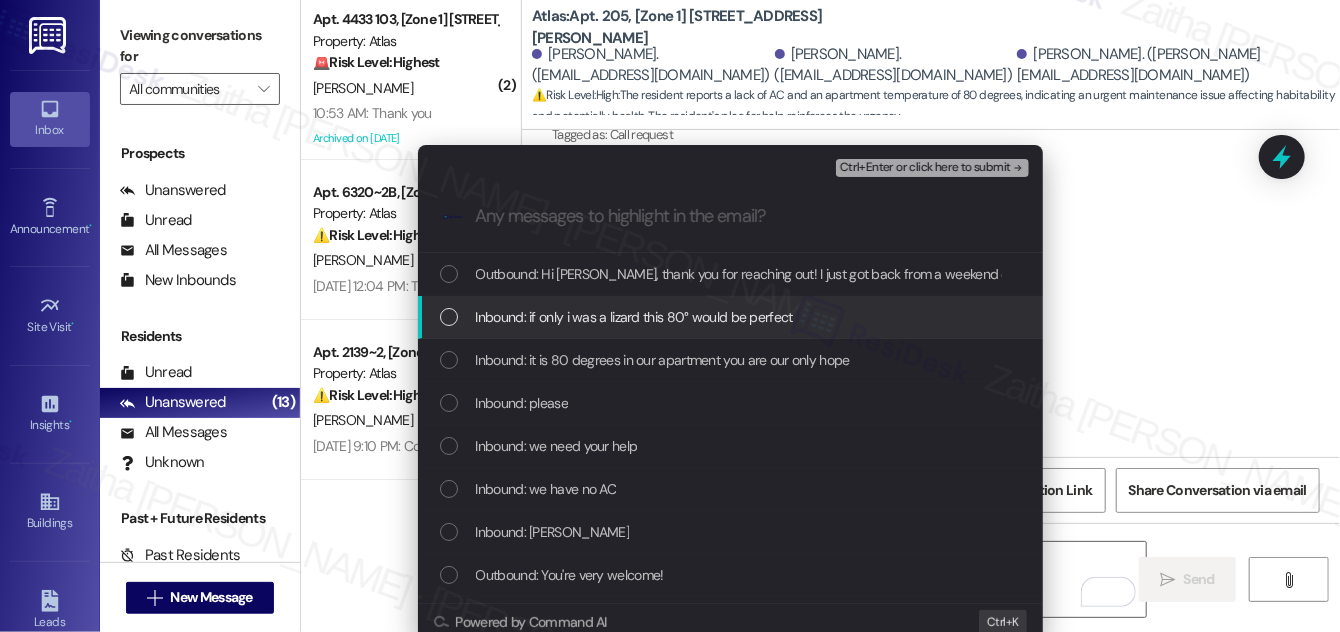 drag, startPoint x: 445, startPoint y: 325, endPoint x: 445, endPoint y: 338, distance: 13 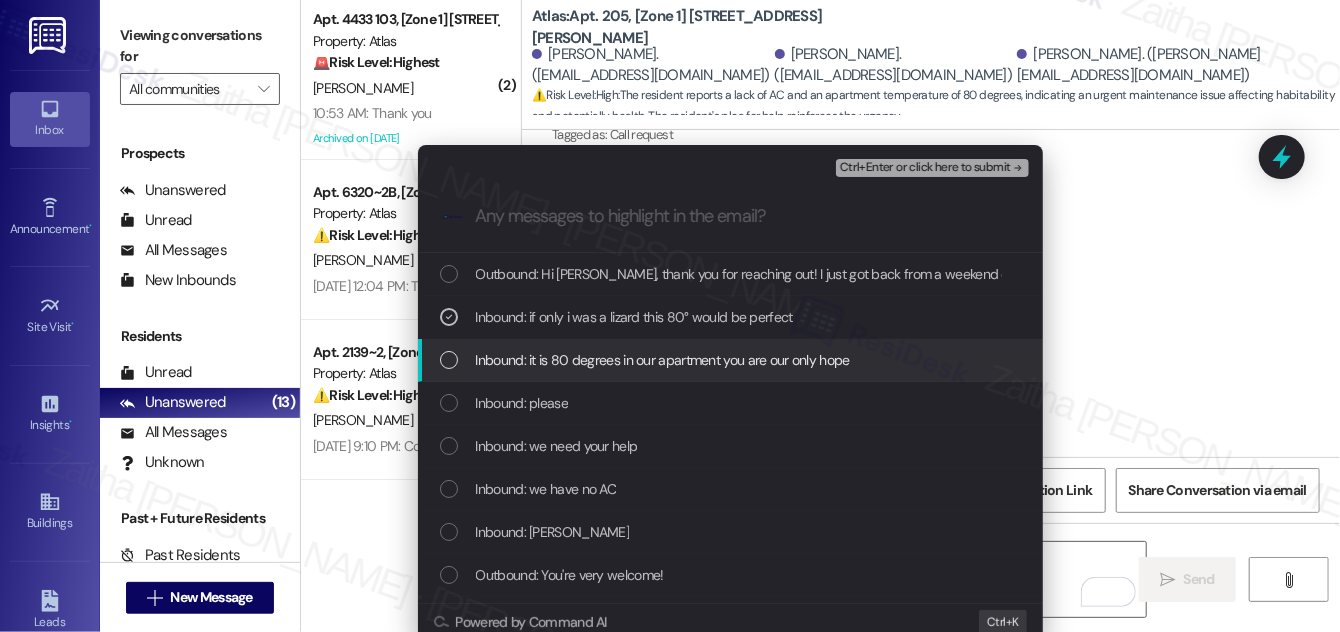click on "Inbound: it is 80 degrees in our apartment you are our only hope" at bounding box center (732, 360) 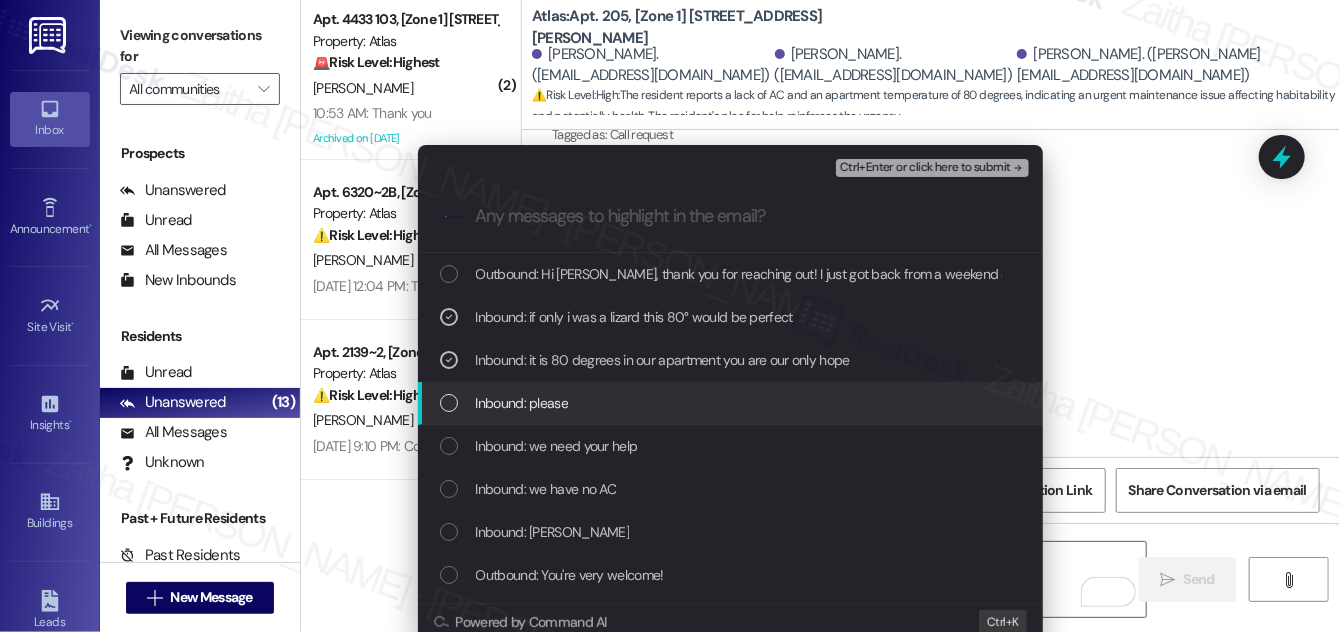 click on "Inbound: please" at bounding box center (730, 403) 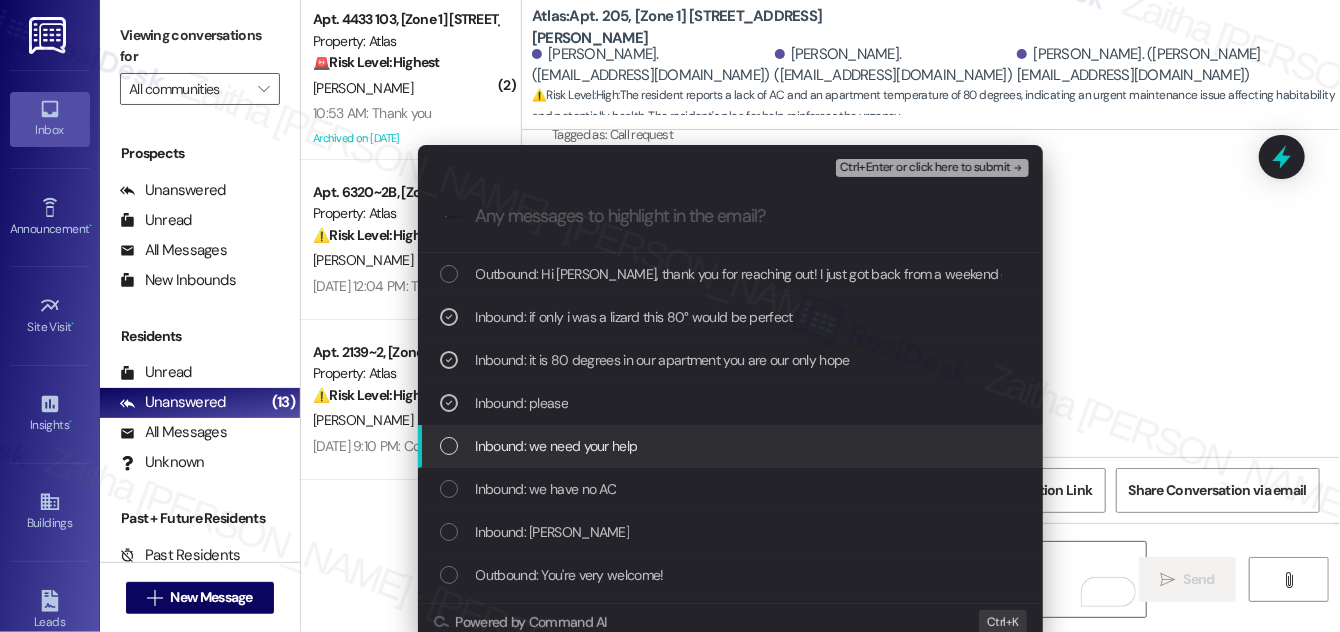 click on "Inbound: we need your help" at bounding box center [730, 446] 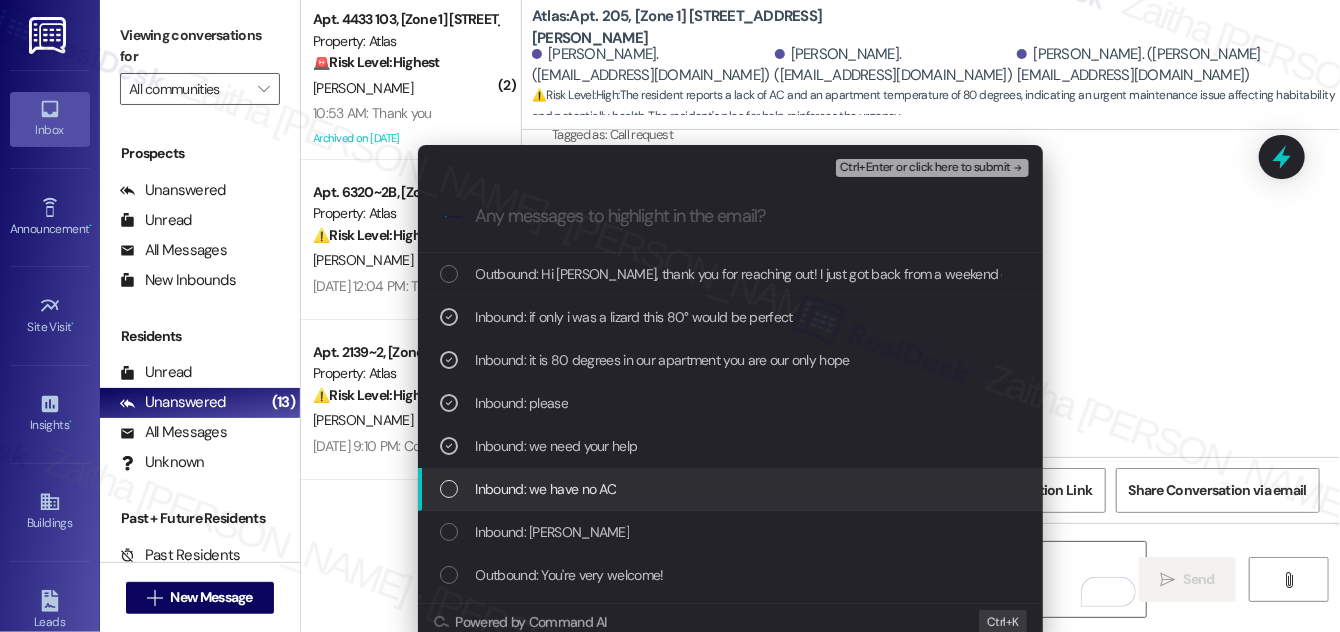 click on "Inbound: we have no AC" at bounding box center (732, 489) 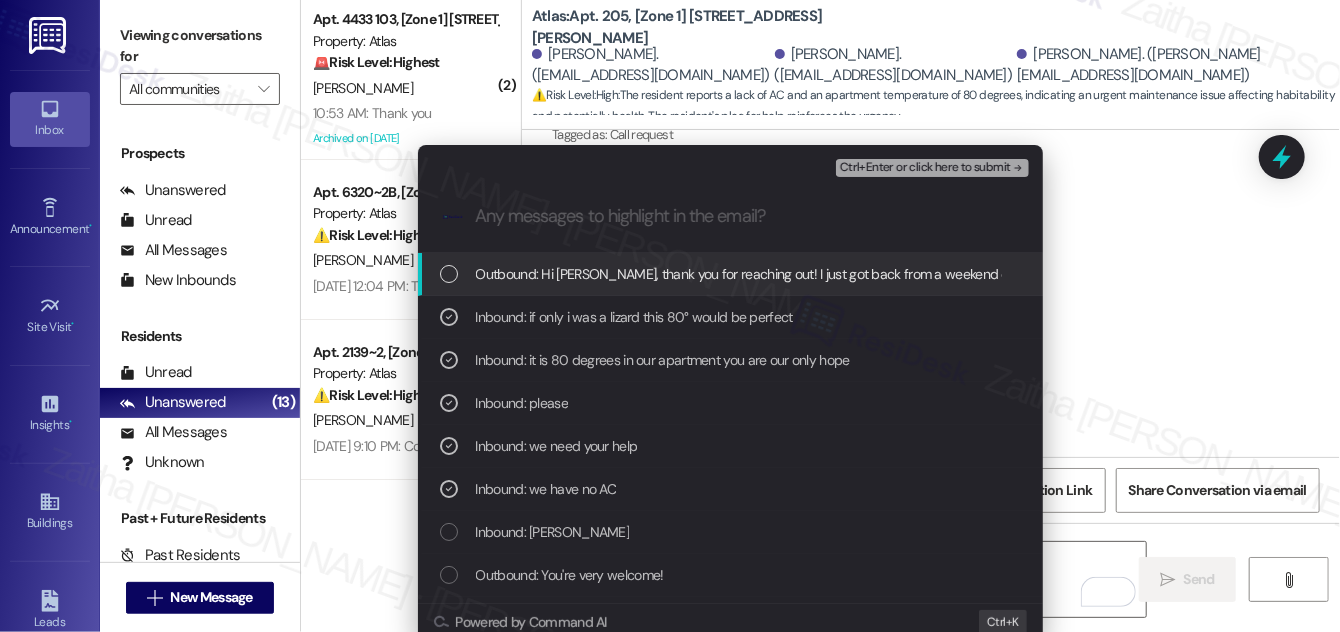 click on "Ctrl+Enter or click here to submit" at bounding box center [925, 168] 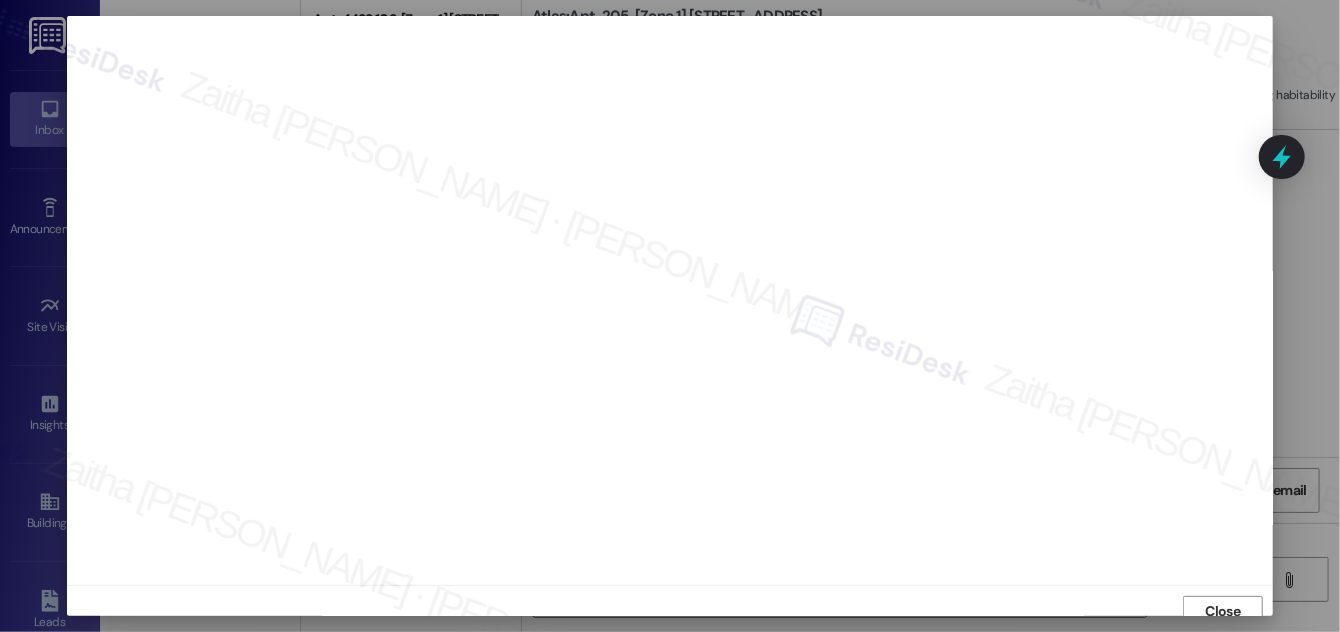 scroll, scrollTop: 11, scrollLeft: 0, axis: vertical 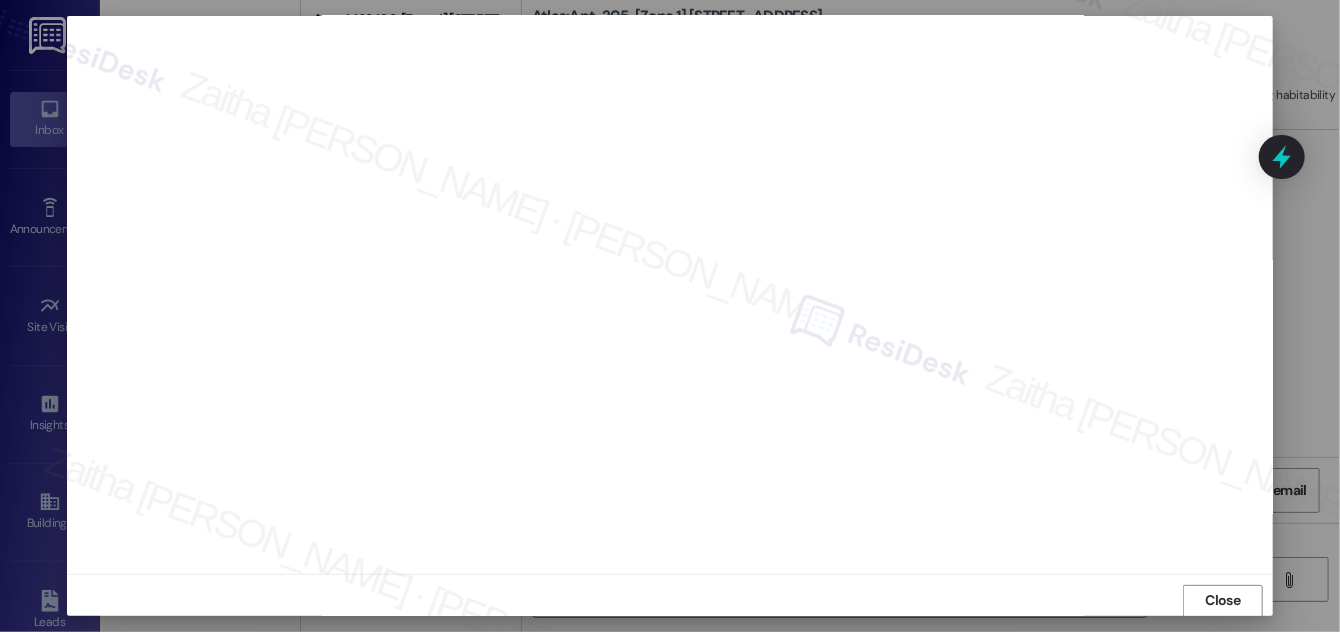 drag, startPoint x: 1230, startPoint y: 597, endPoint x: 1208, endPoint y: 564, distance: 39.661064 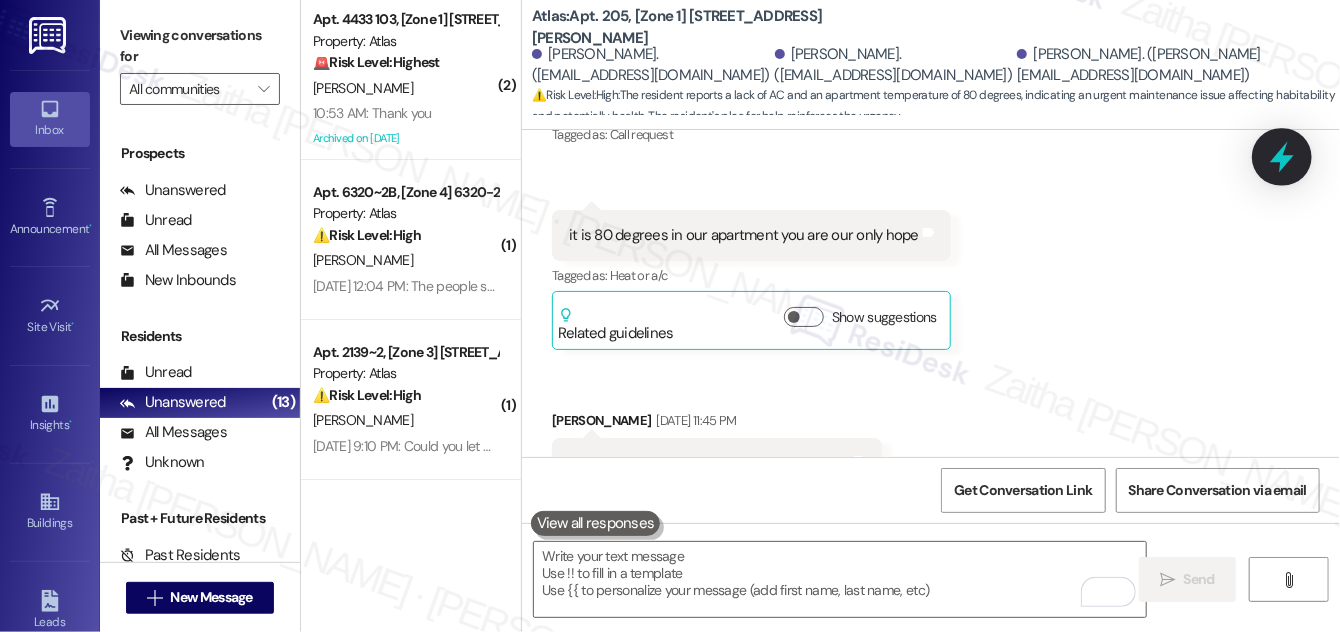click 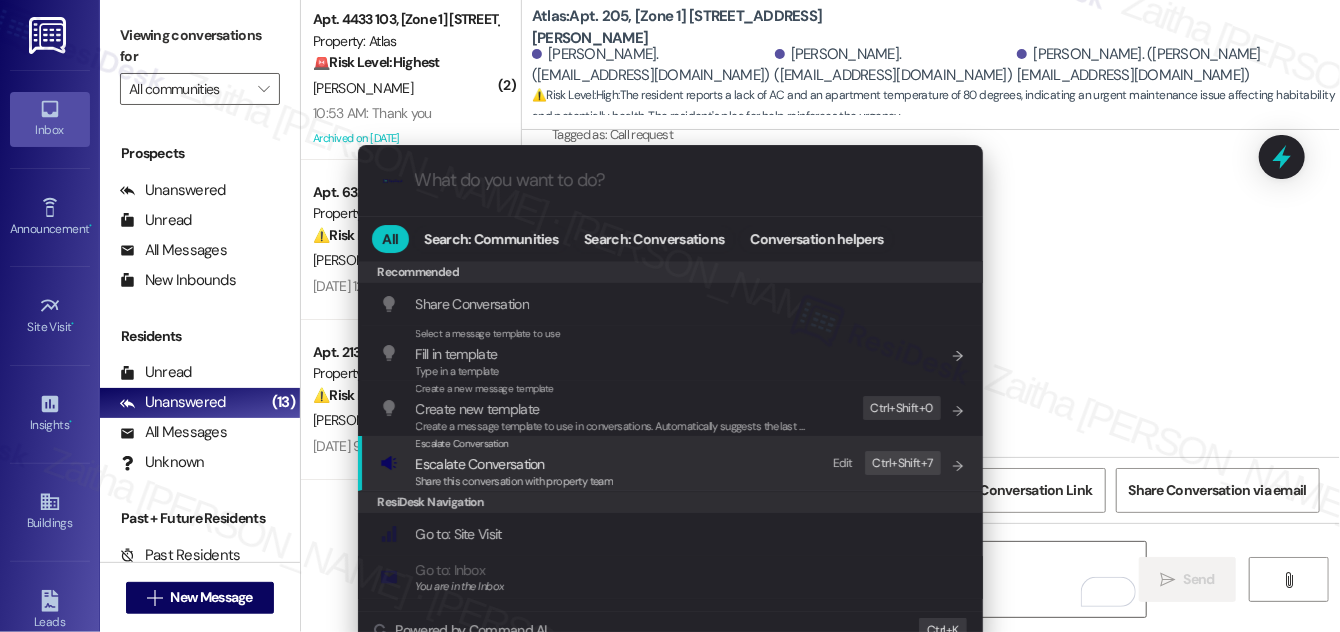 click on "Escalate Conversation" at bounding box center [480, 464] 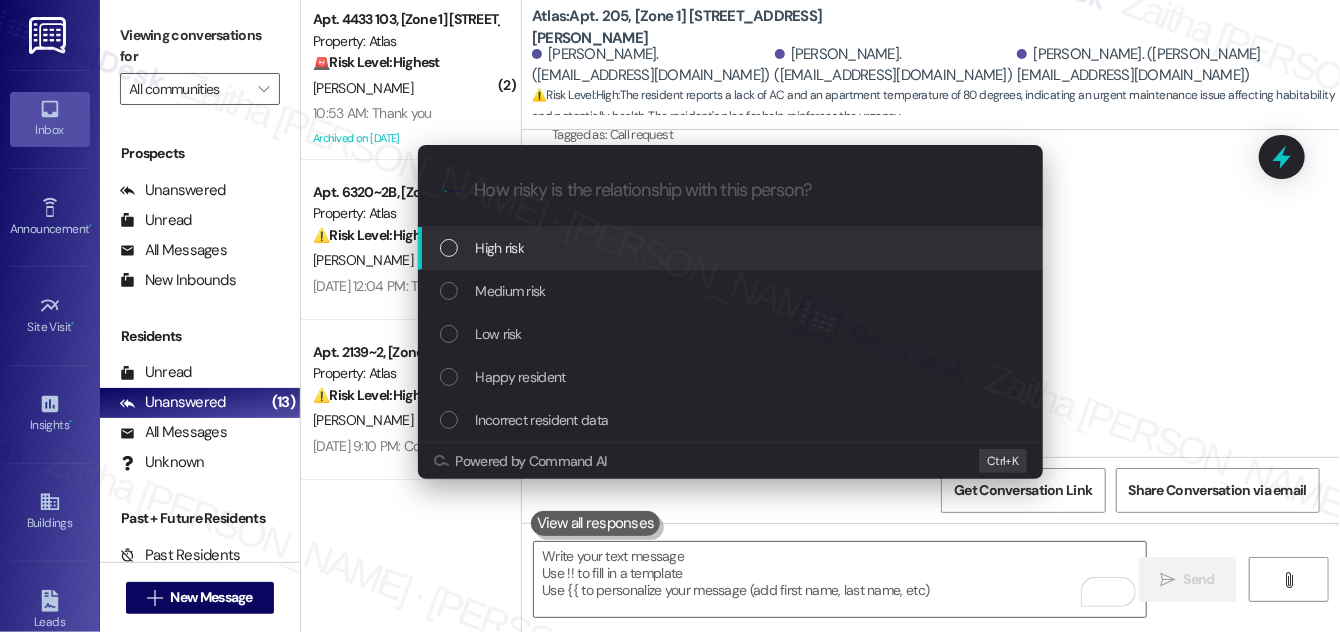 click on "High risk" at bounding box center (730, 248) 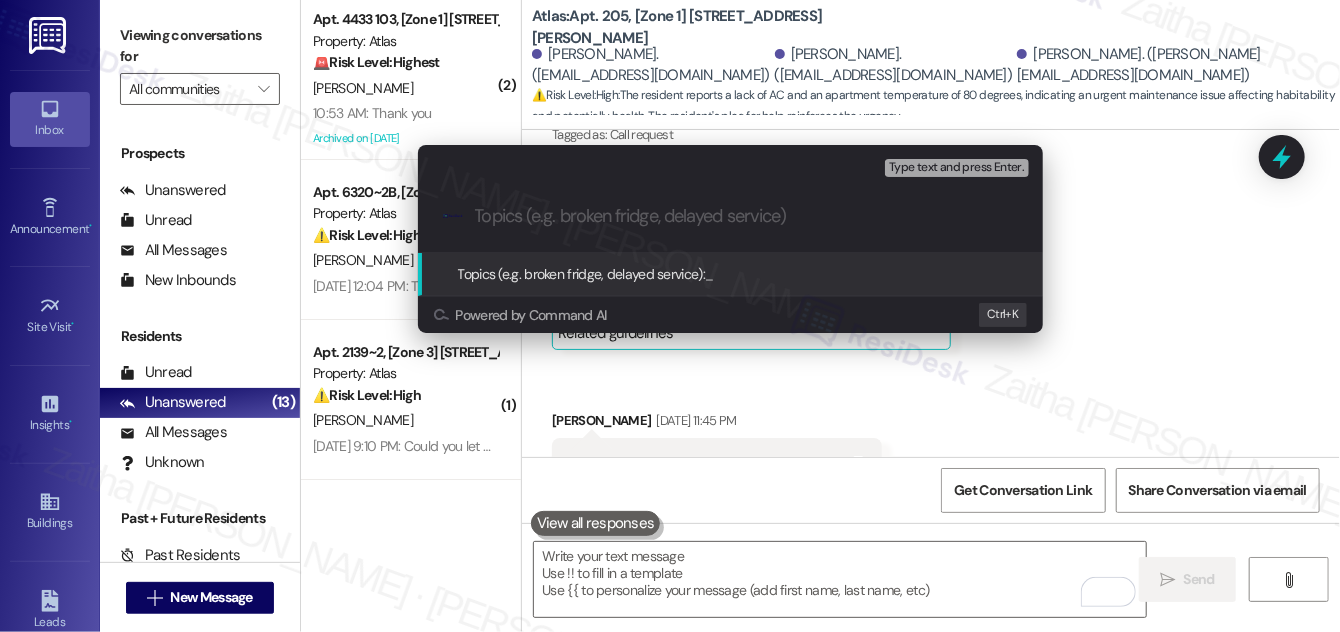 paste on "Follow Up on WO #163133 -AC Issue" 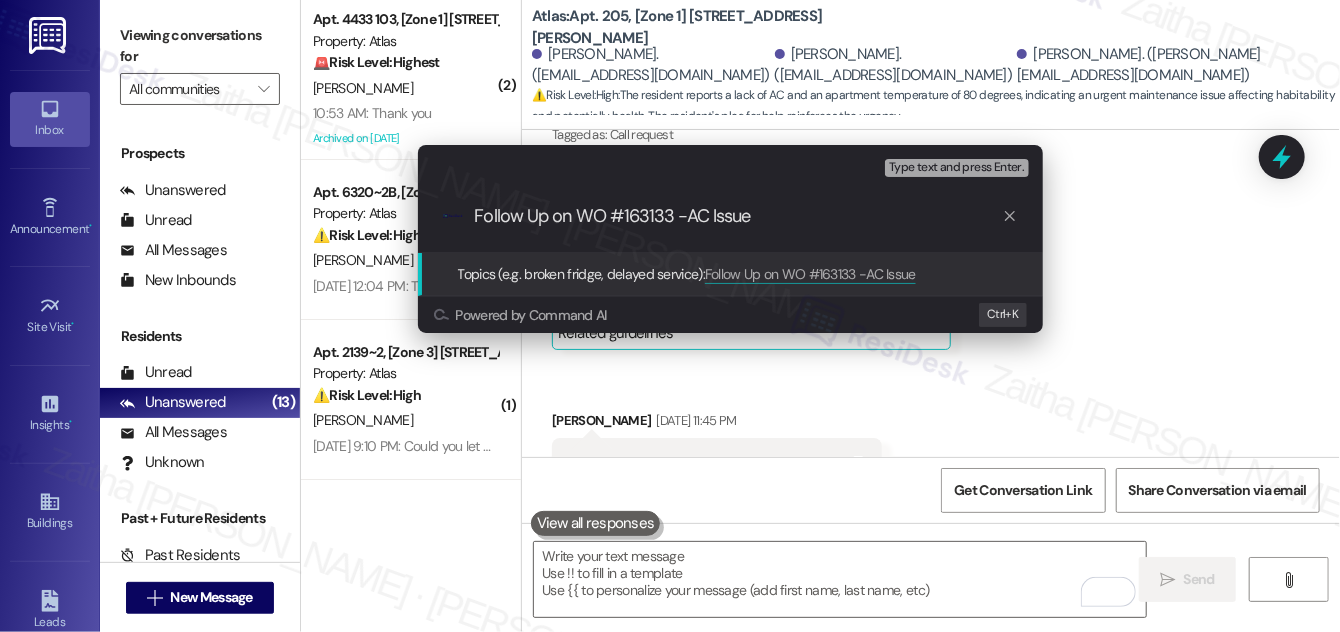 type 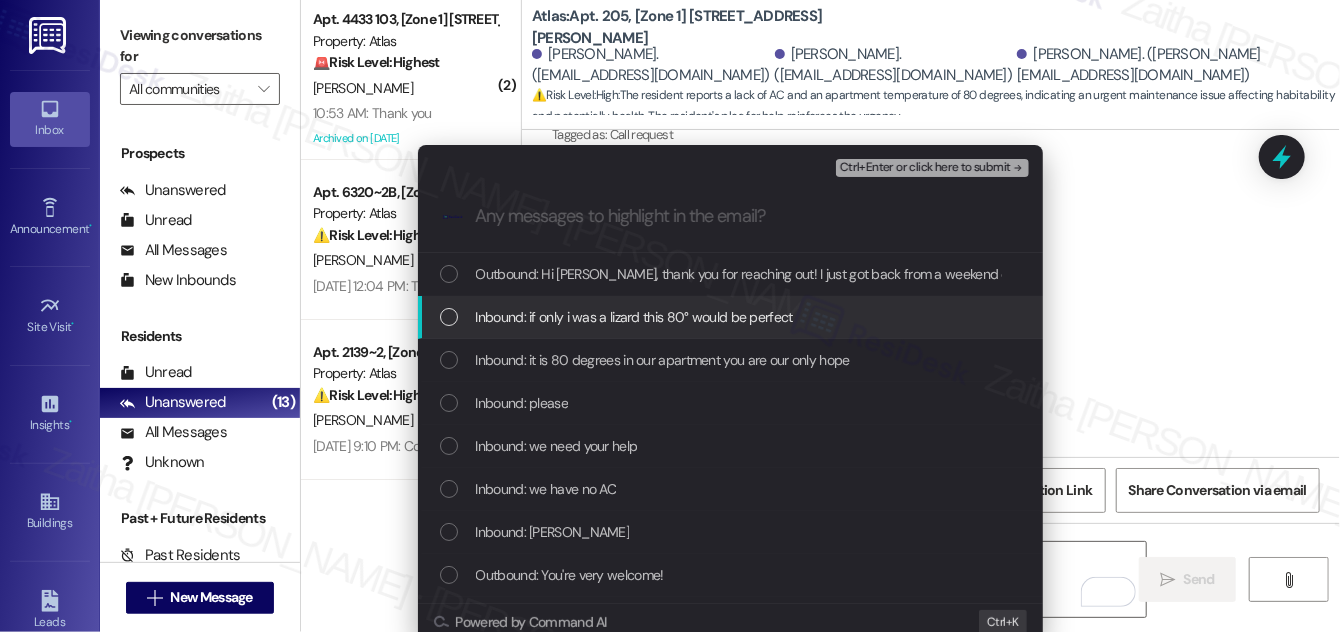 click at bounding box center [449, 317] 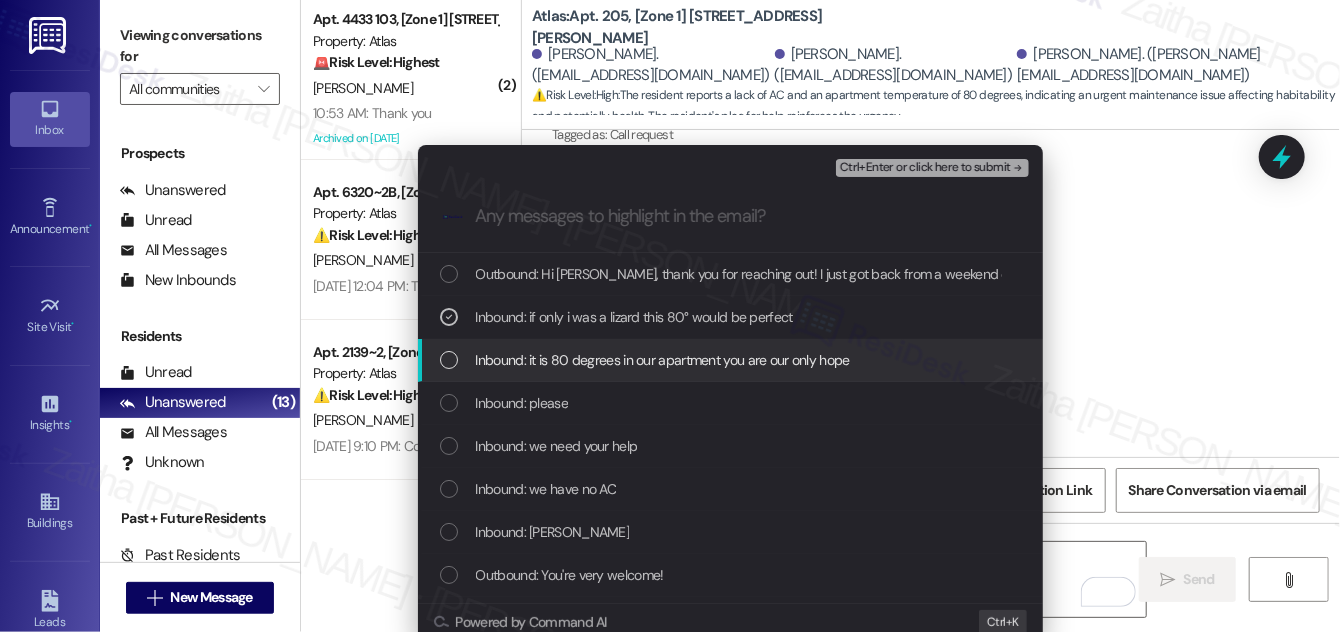 click at bounding box center [449, 360] 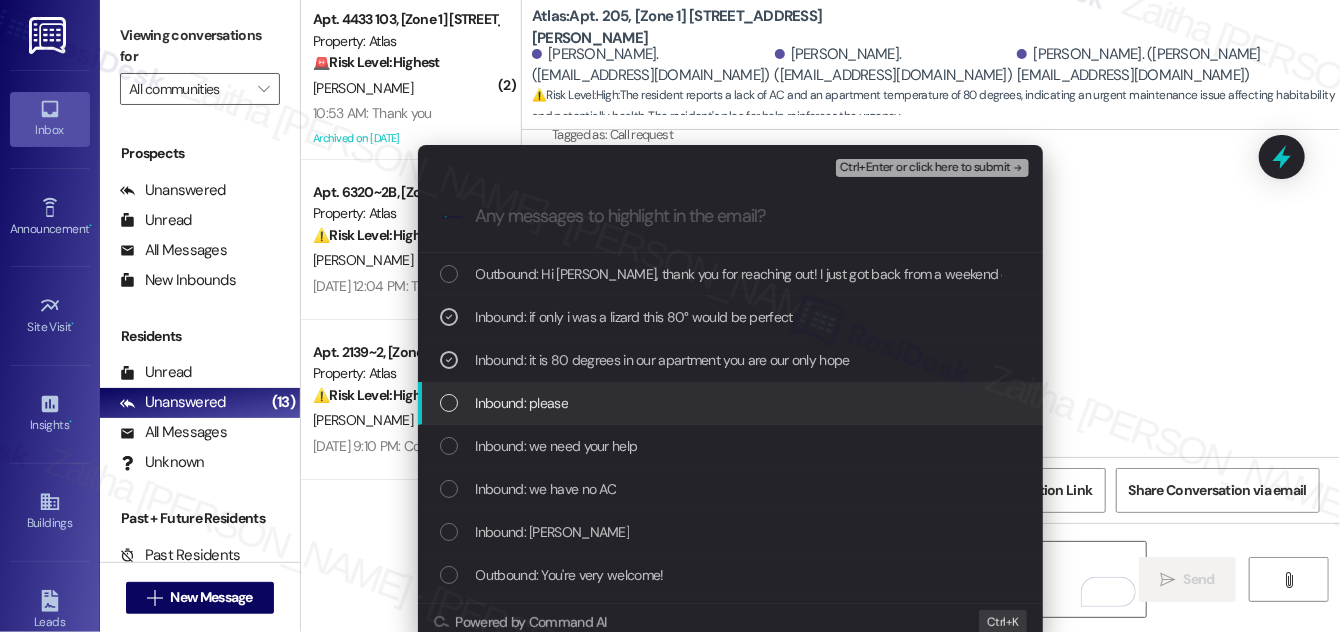 click at bounding box center [449, 403] 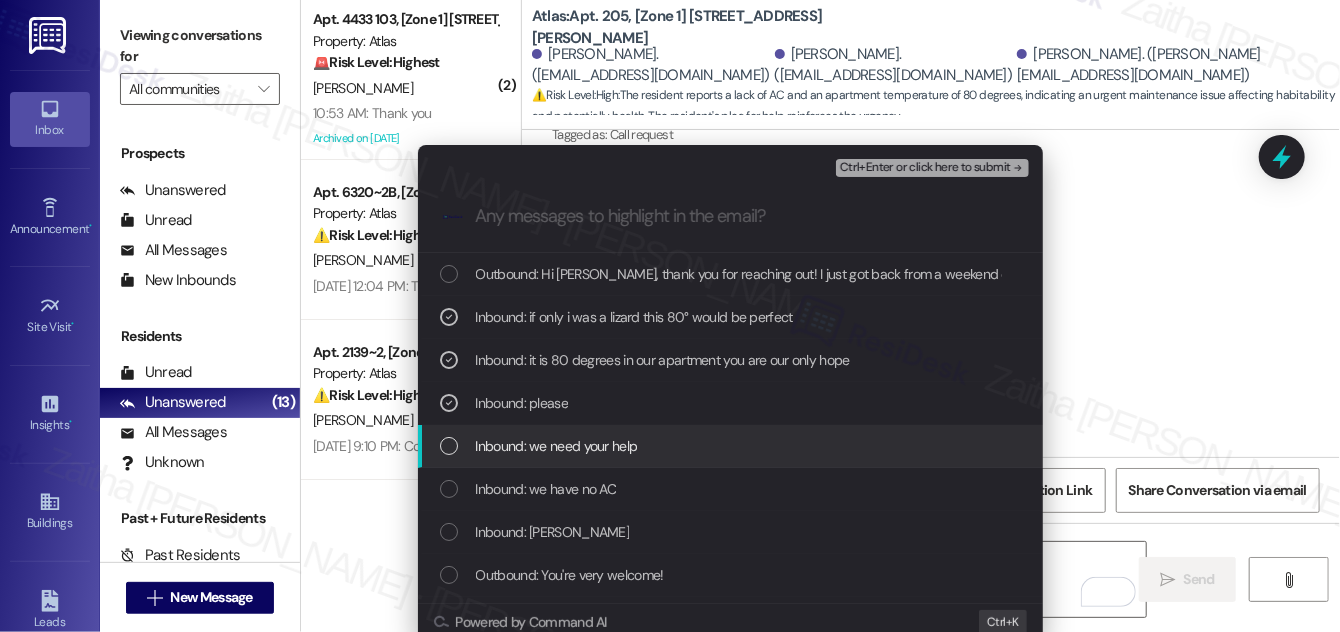 click at bounding box center [449, 446] 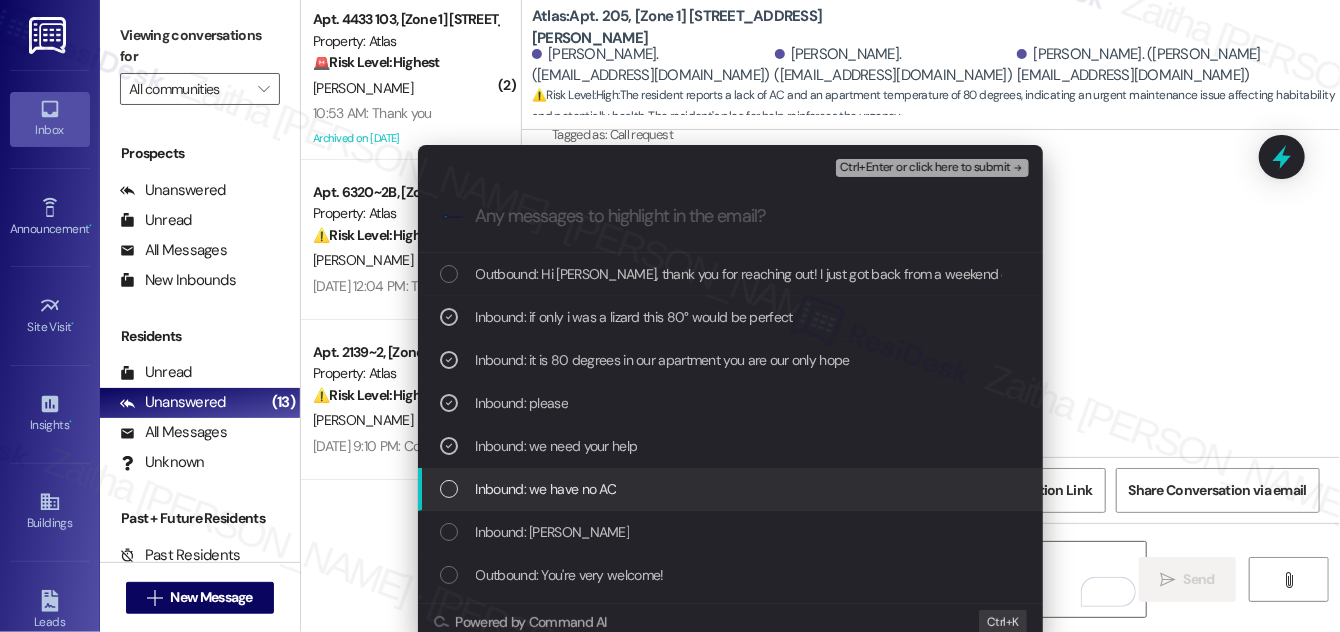 click at bounding box center (449, 489) 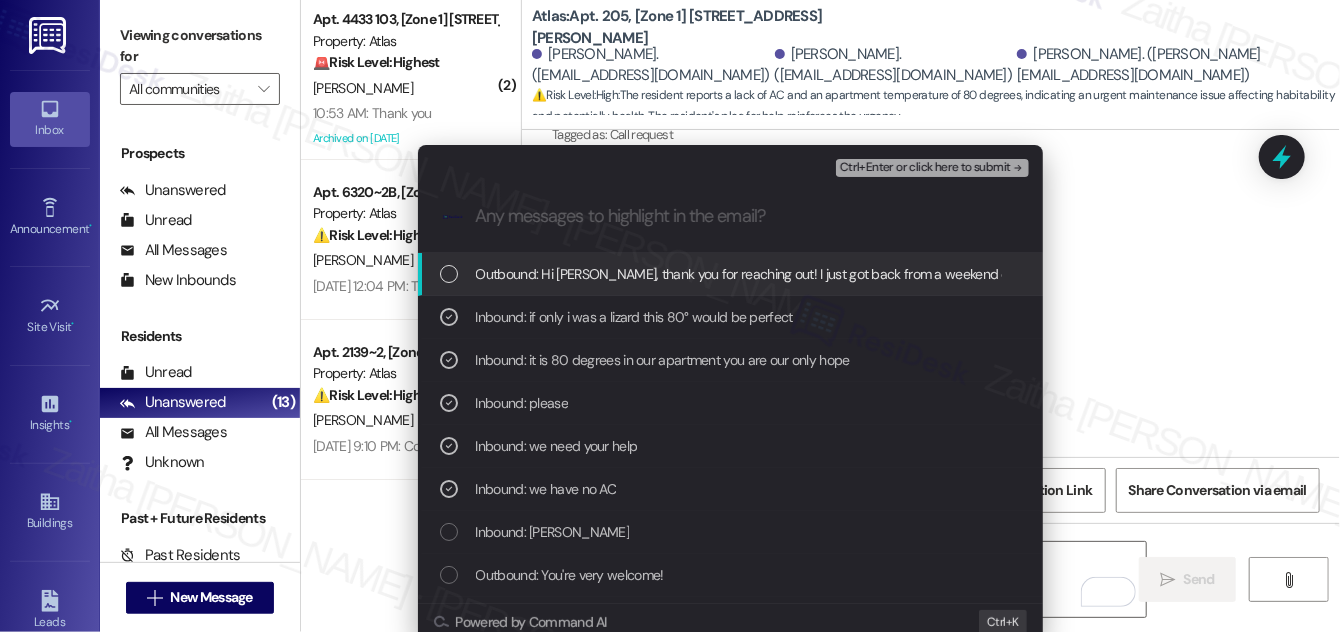 click on "Ctrl+Enter or click here to submit" at bounding box center (925, 168) 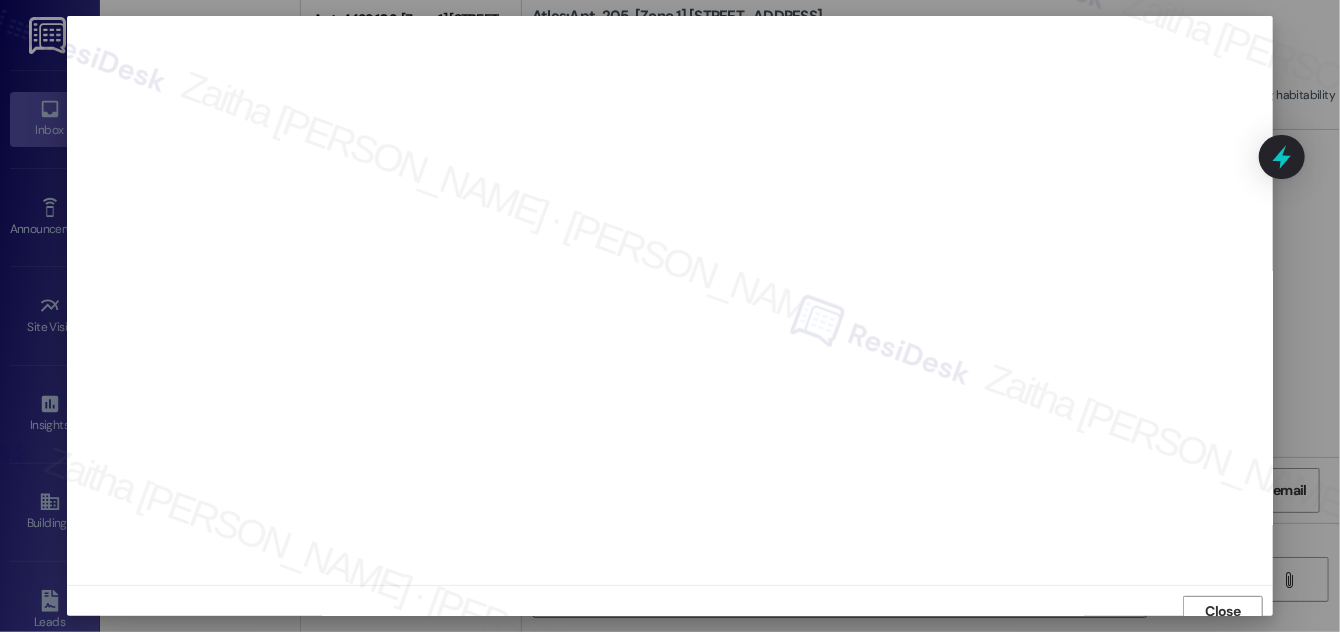 scroll, scrollTop: 11, scrollLeft: 0, axis: vertical 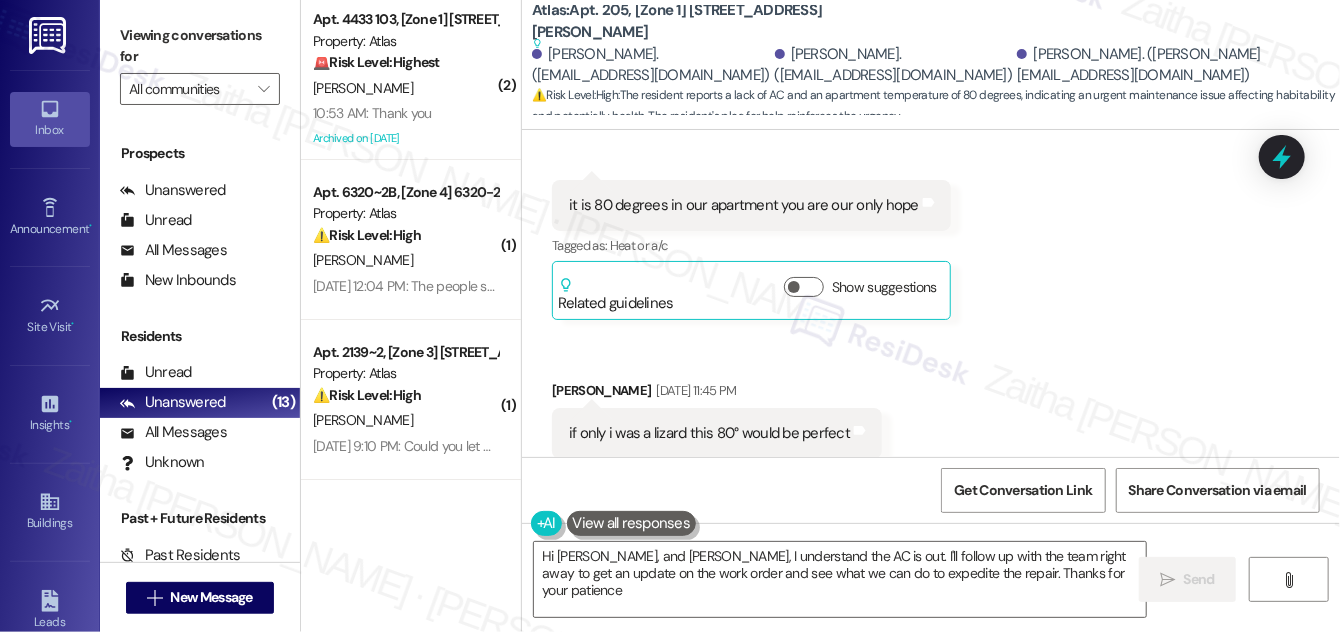 type on "Hi Cameron, Kareem, and Sam, I understand the AC is out. I'll follow up with the team right away to get an update on the work order and see what we can do to expedite the repair. Thanks for your patience!" 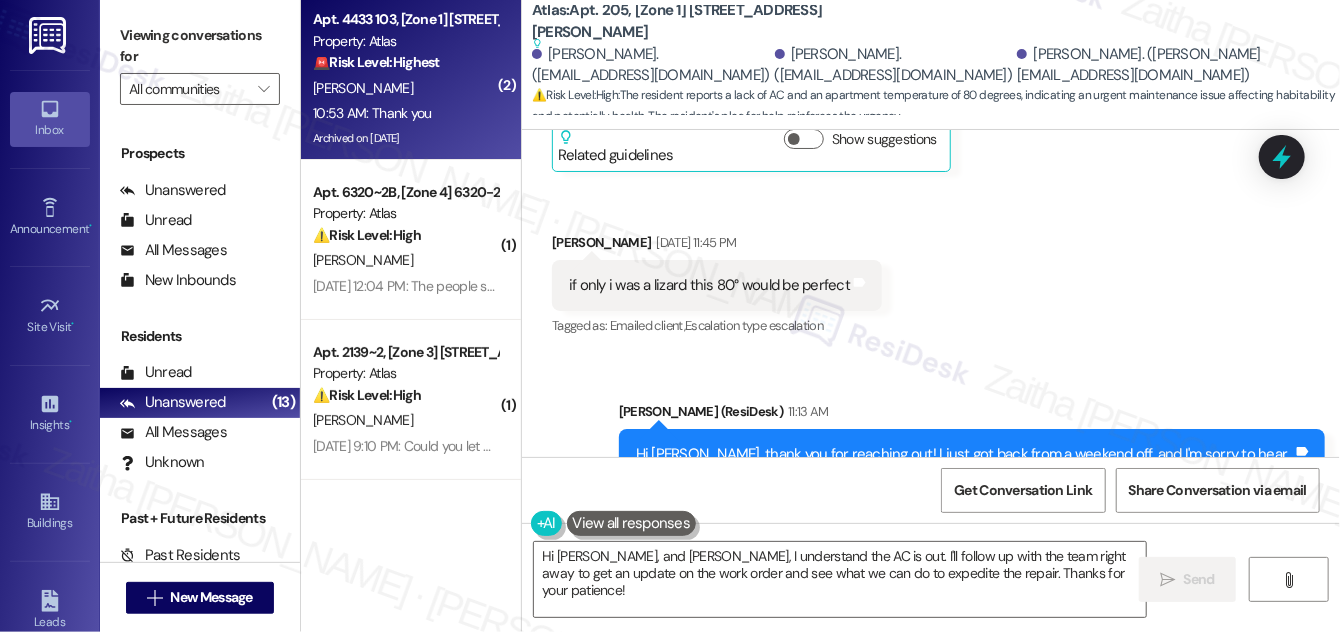 scroll, scrollTop: 9082, scrollLeft: 0, axis: vertical 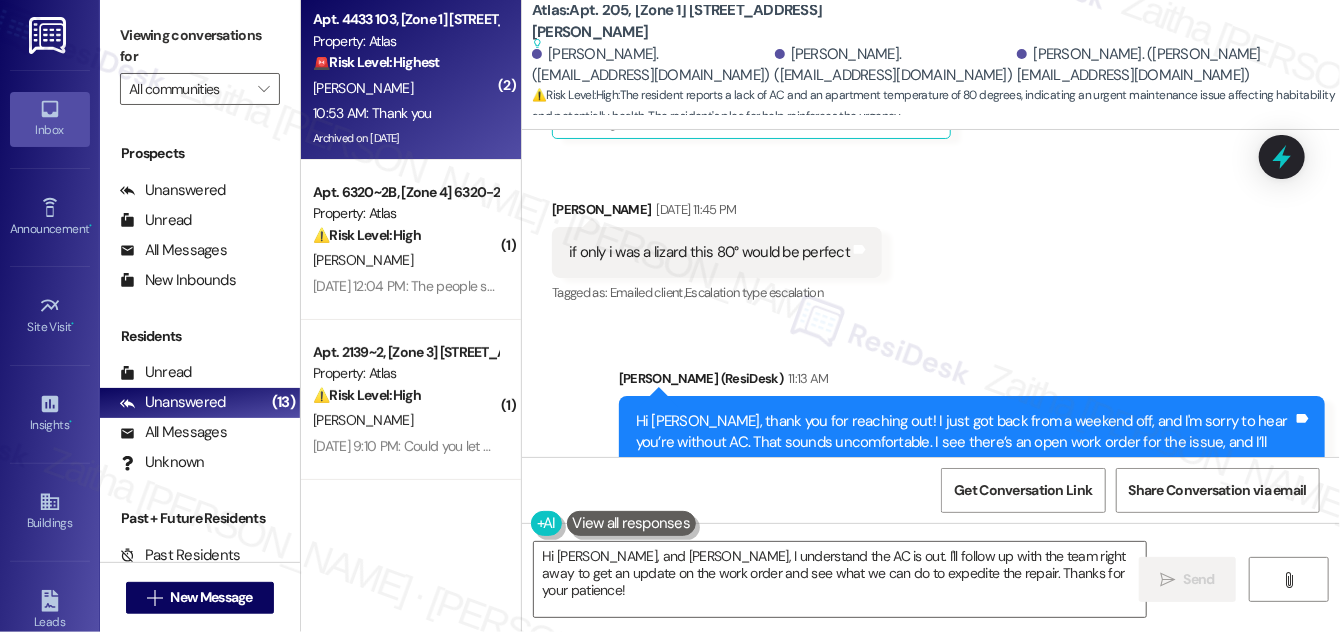 click on "[PERSON_NAME]" at bounding box center (405, 88) 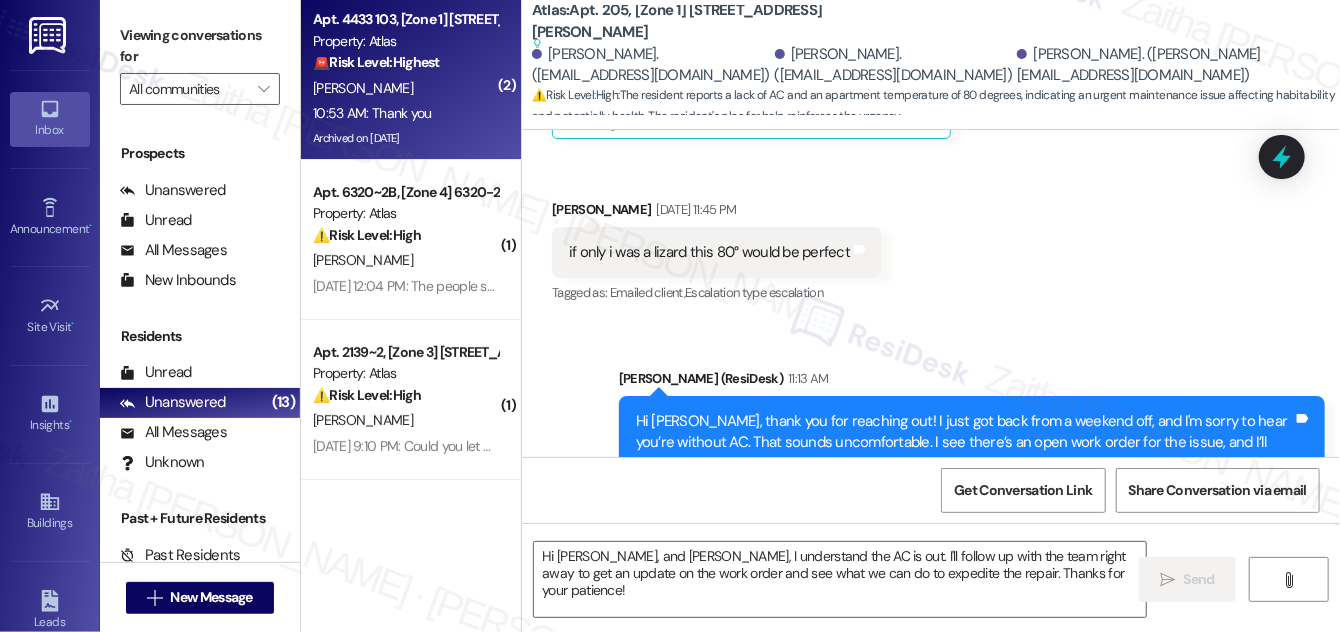 type on "Fetching suggested responses. Please feel free to read through the conversation in the meantime." 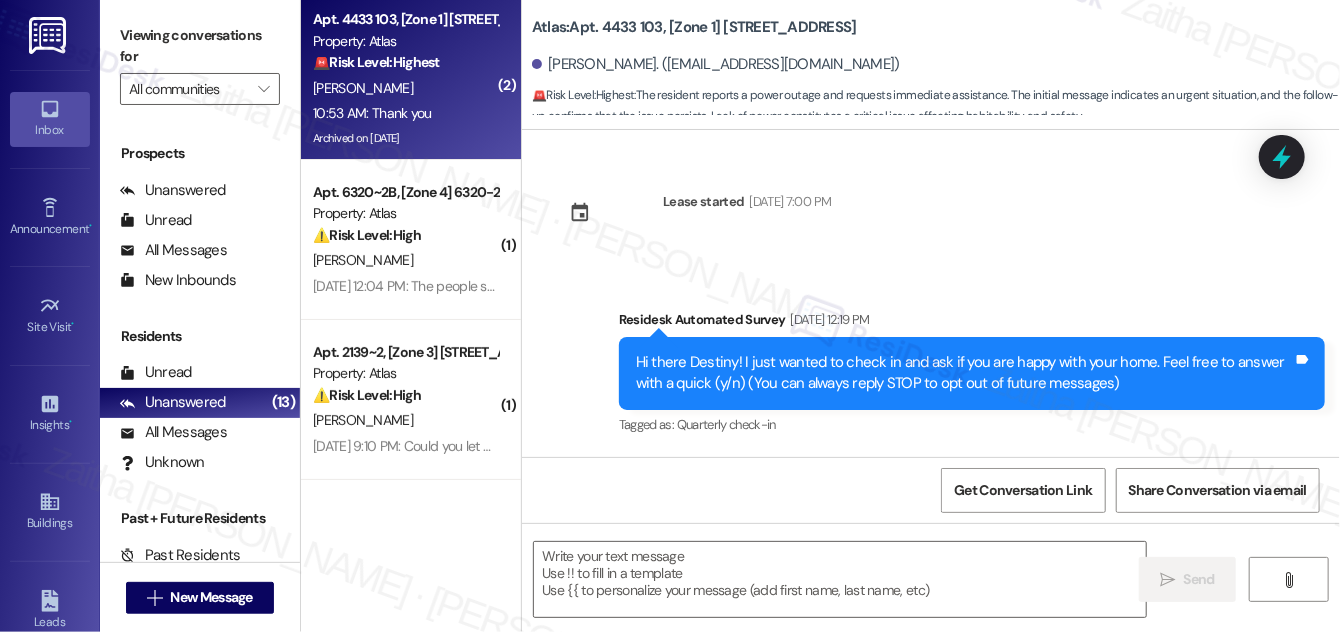 type on "Fetching suggested responses. Please feel free to read through the conversation in the meantime." 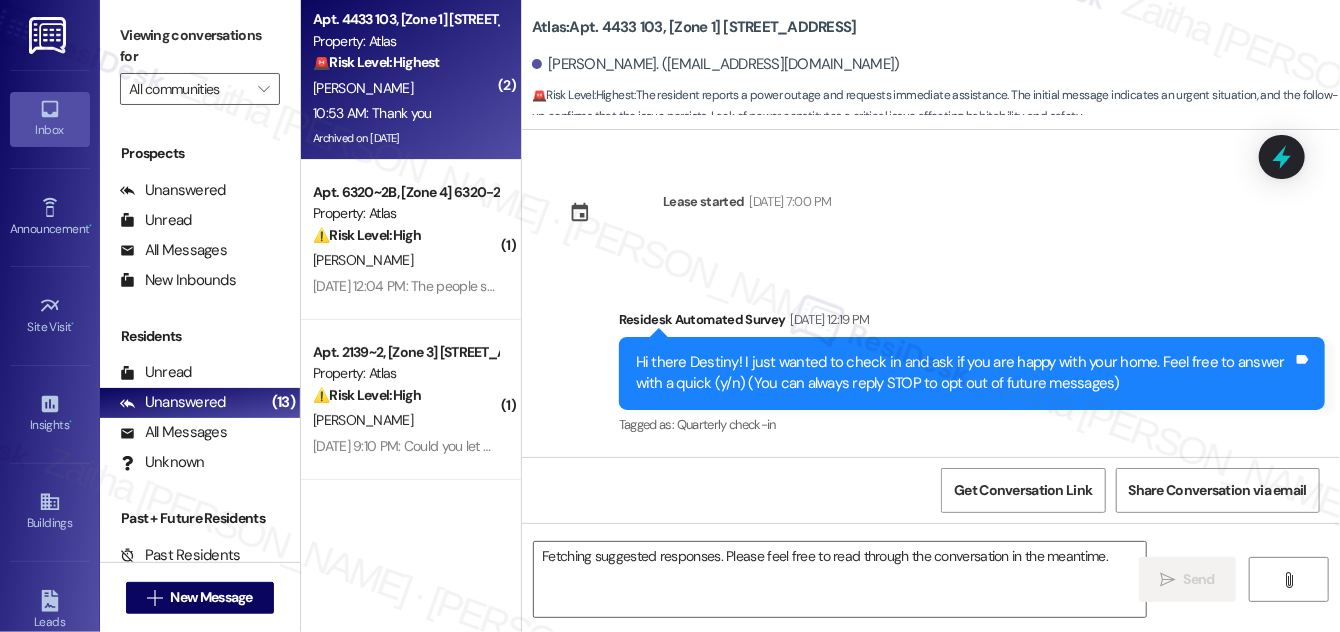 scroll, scrollTop: 30362, scrollLeft: 0, axis: vertical 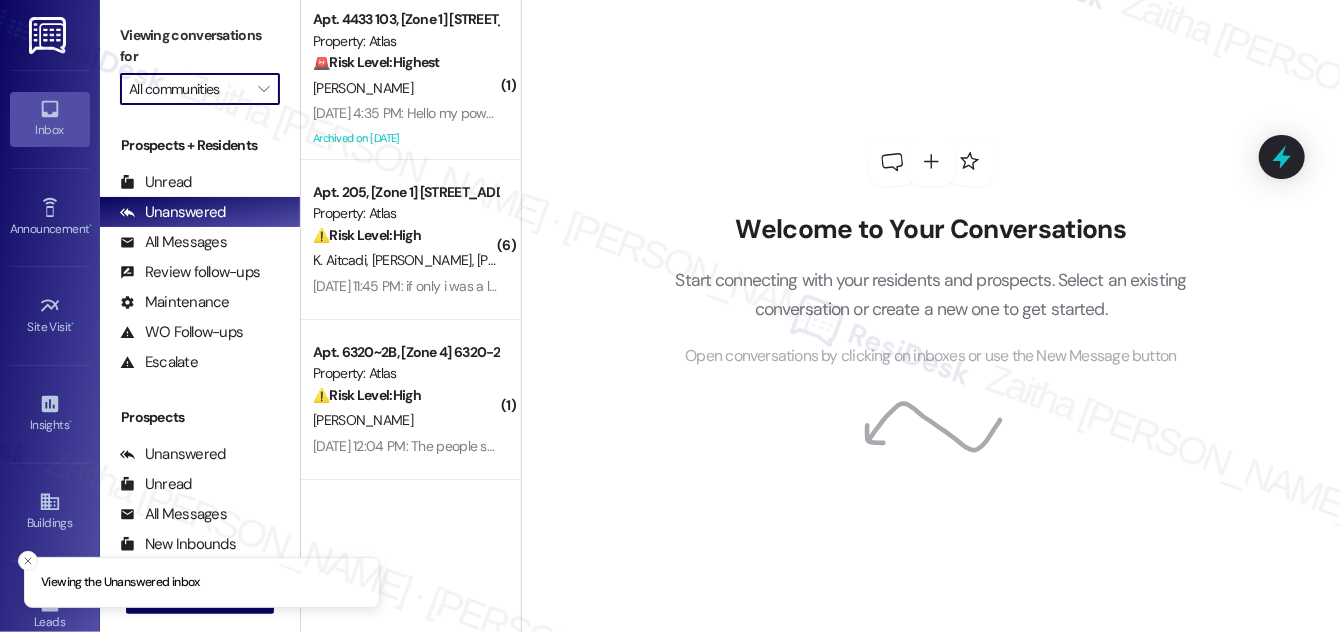 click on "All communities" at bounding box center [188, 89] 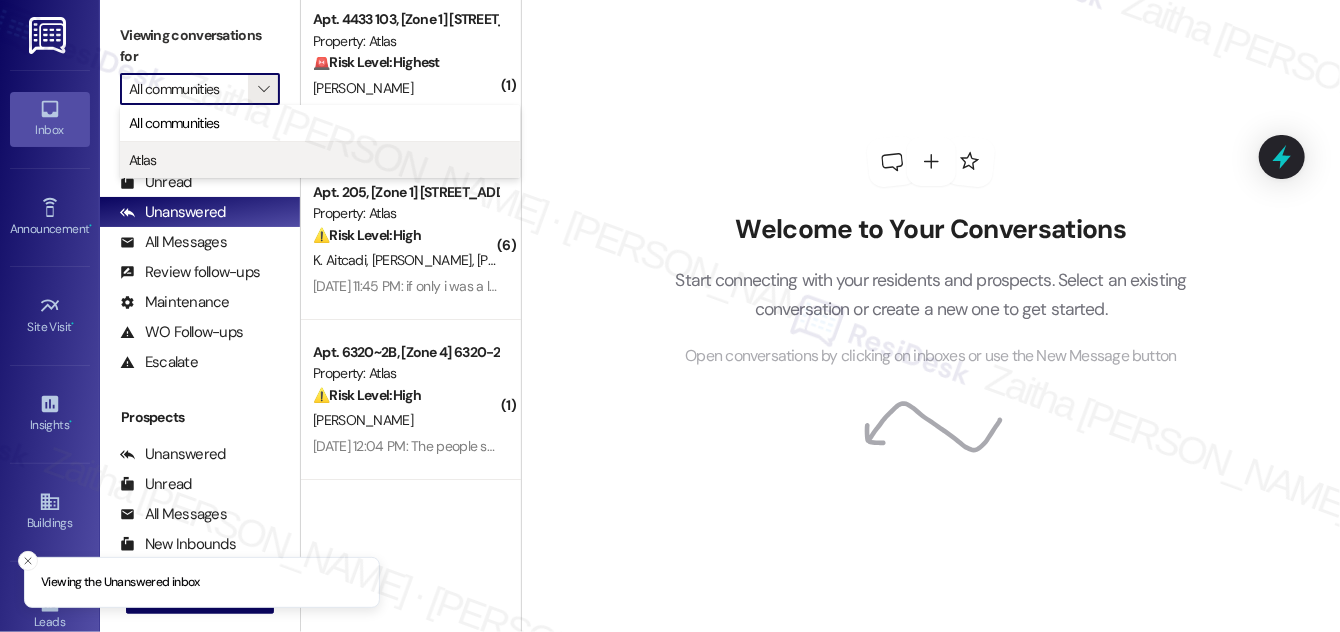 click on "Atlas" at bounding box center (320, 160) 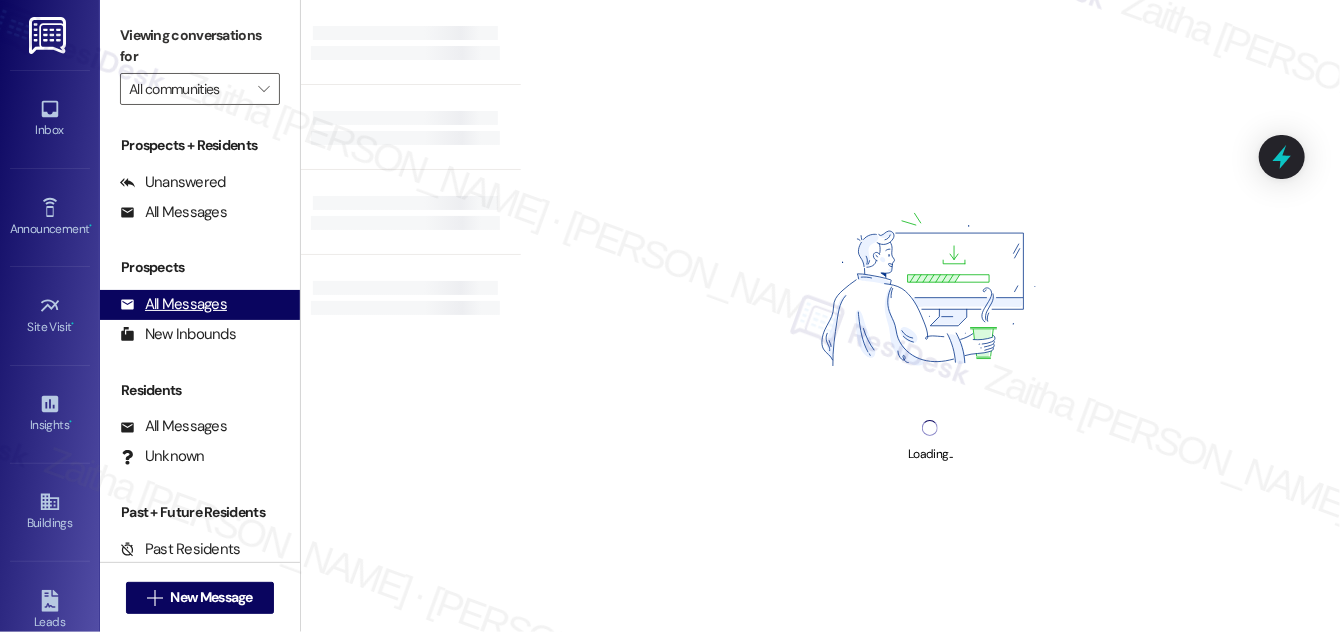 type on "Atlas" 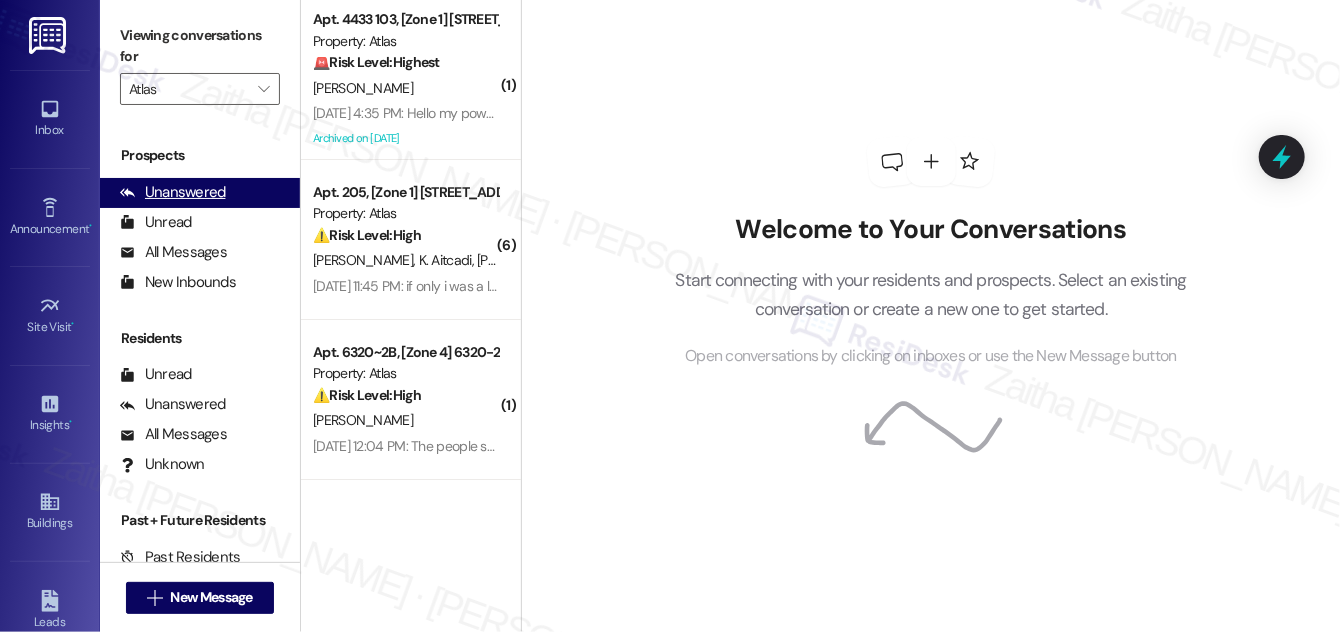 scroll, scrollTop: 264, scrollLeft: 0, axis: vertical 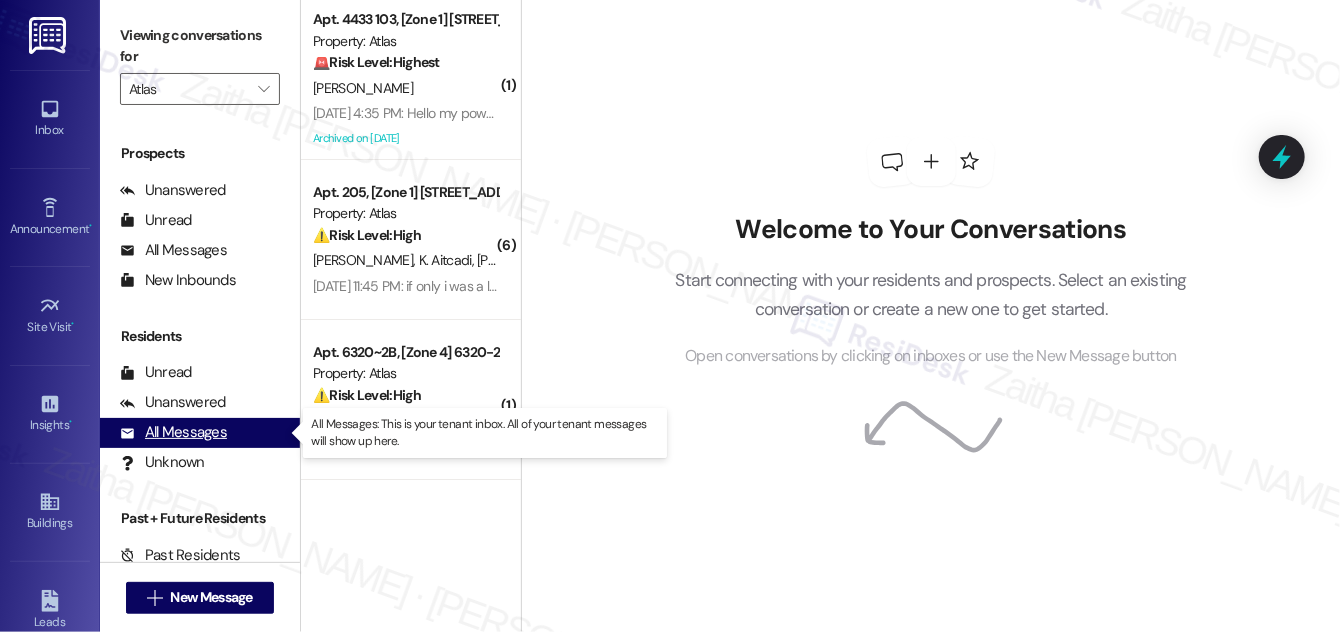 click on "All Messages" at bounding box center [173, 432] 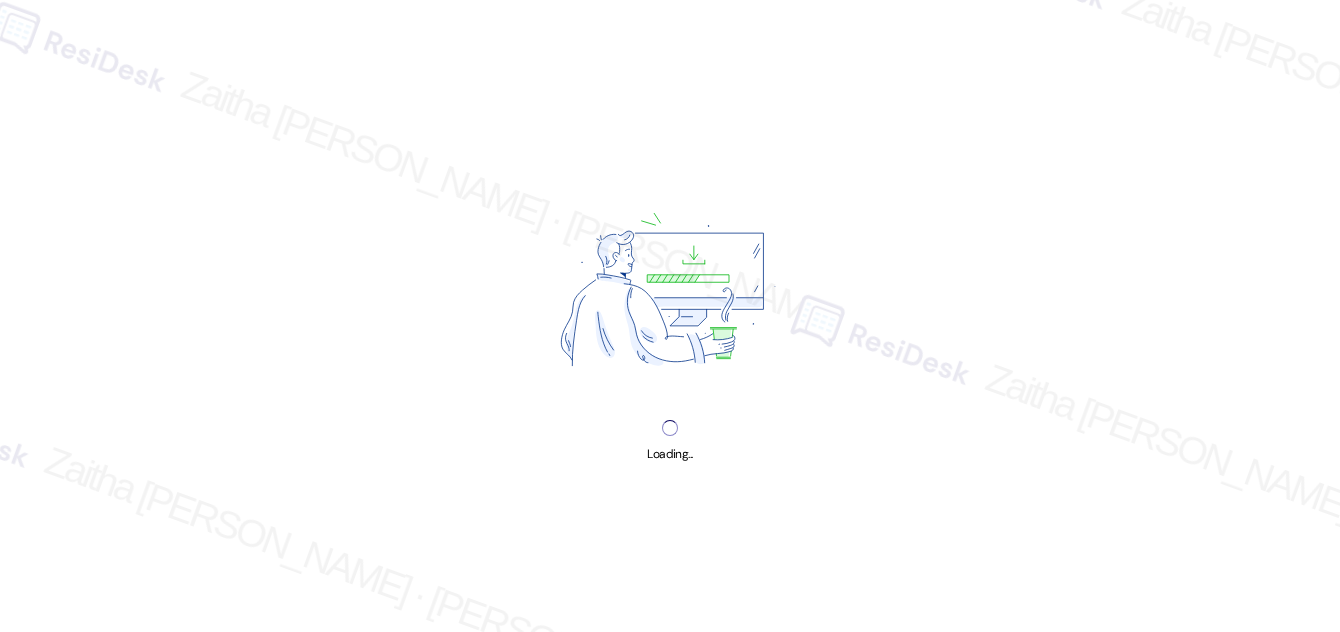 scroll, scrollTop: 0, scrollLeft: 0, axis: both 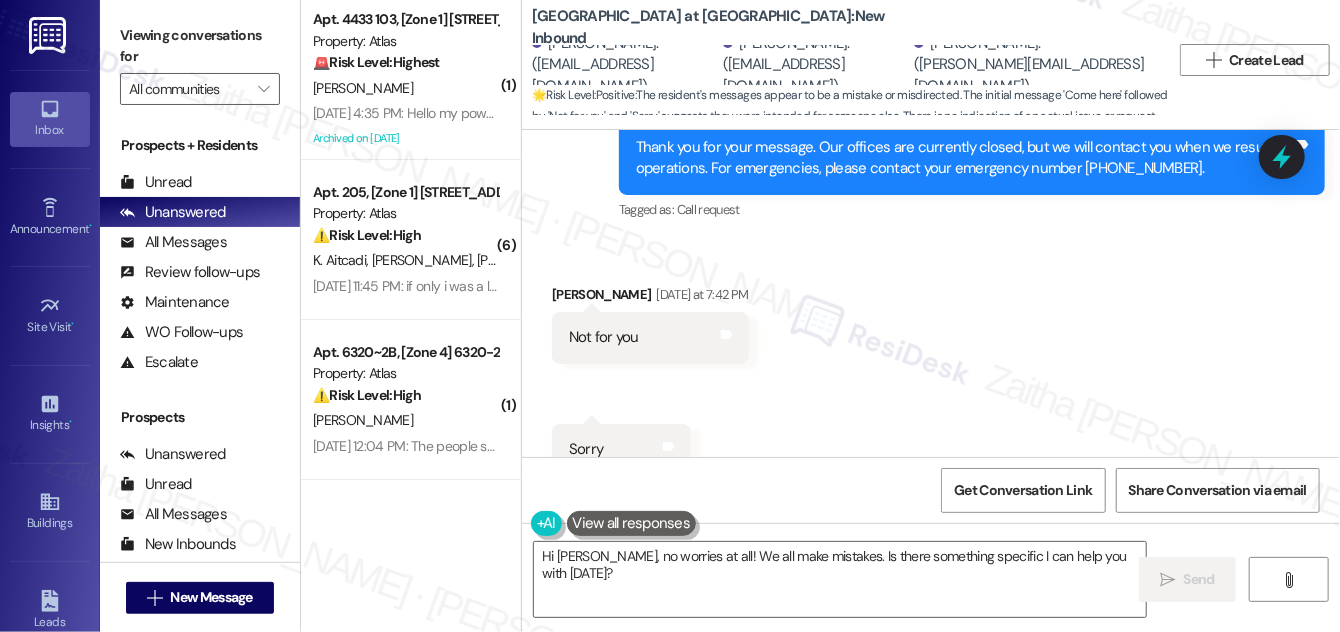 click on "James Scarlett Yesterday at 7:42 PM" at bounding box center [650, 298] 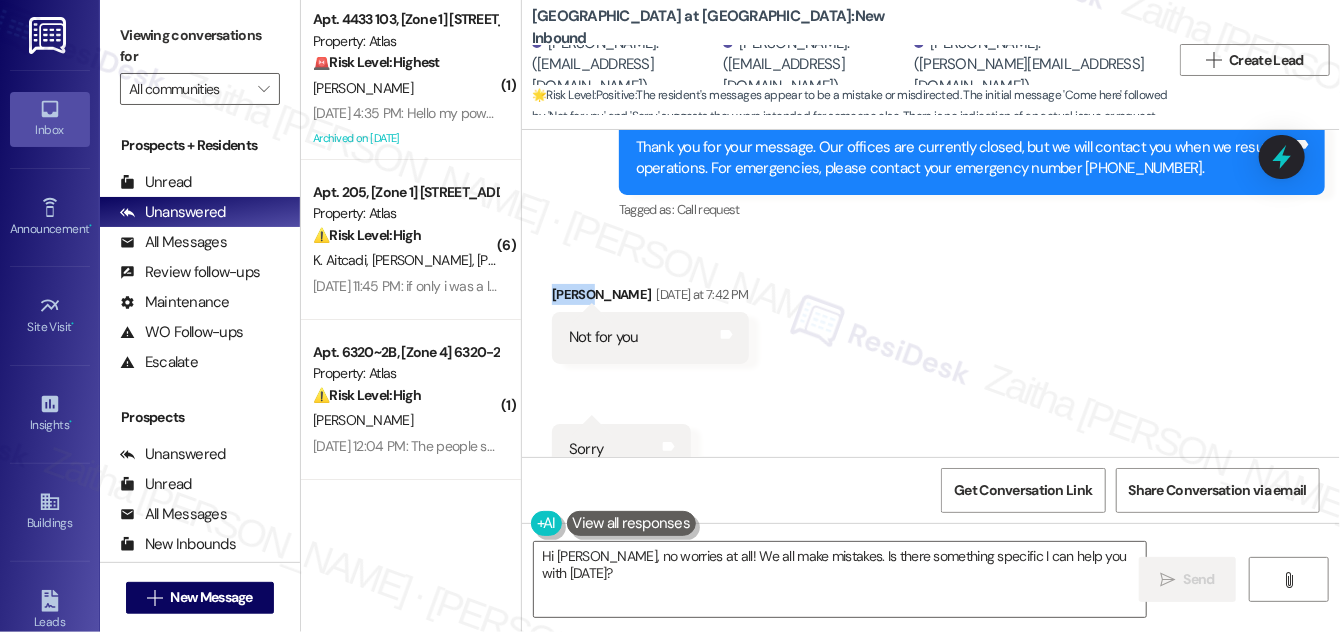 click on "James Scarlett Yesterday at 7:42 PM" at bounding box center [650, 298] 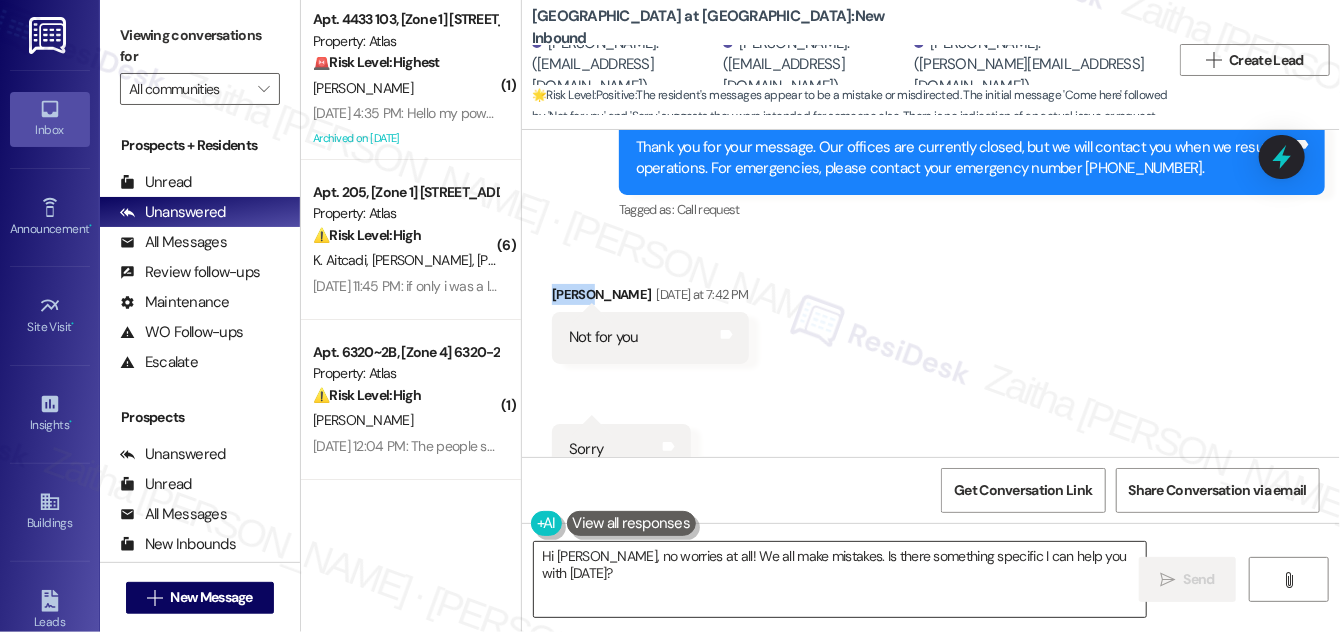 click on "Hi Michelle, no worries at all! We all make mistakes. Is there something specific I can help you with today?" at bounding box center [840, 579] 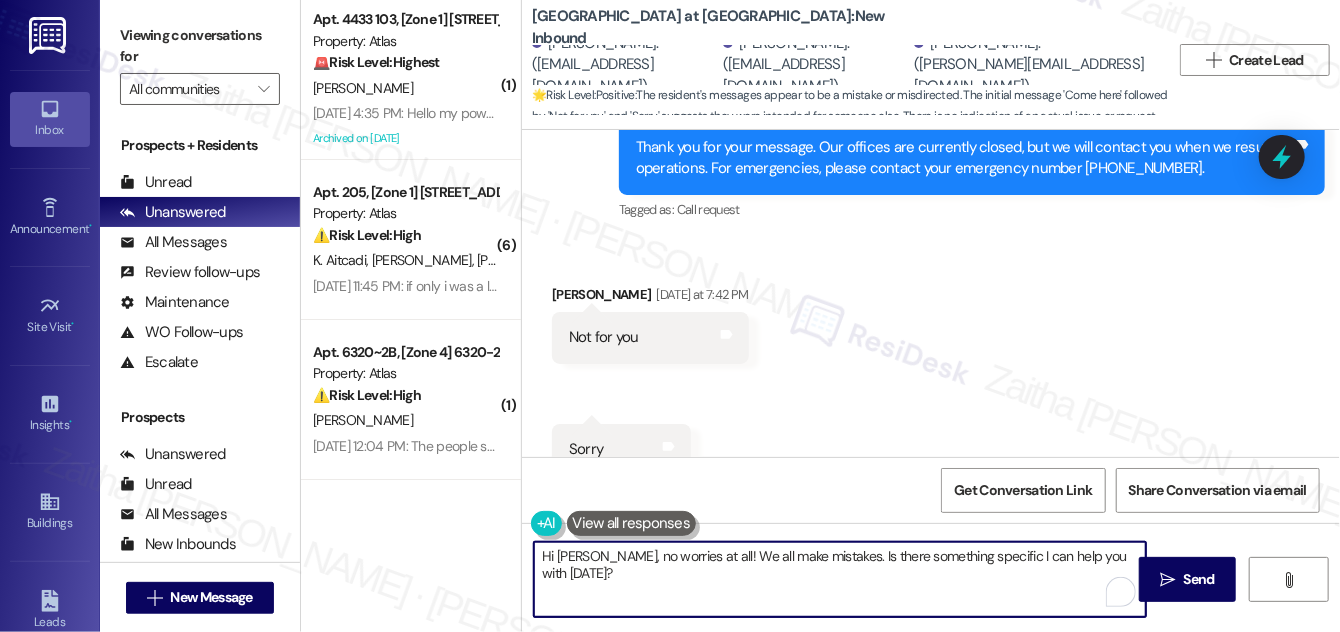 click on "Hi Michelle, no worries at all! We all make mistakes. Is there something specific I can help you with today?" at bounding box center [840, 579] 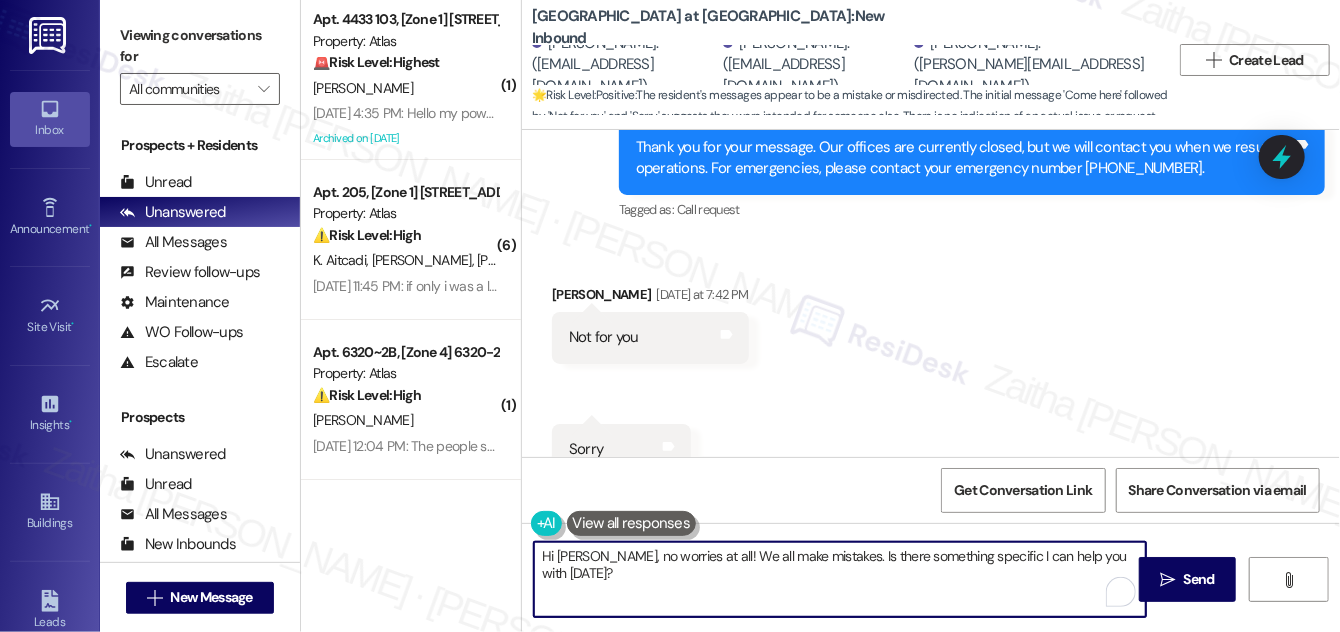paste on "James" 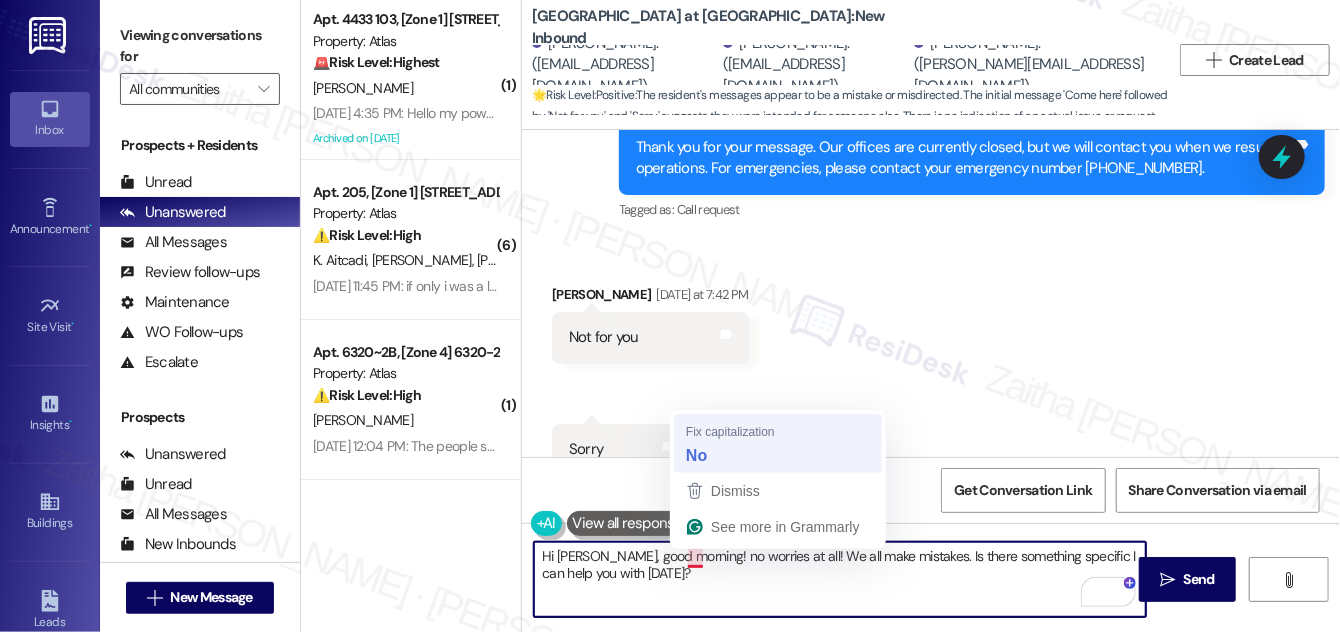 type on "Hi James, good morning! No worries at all! We all make mistakes. Is there something specific I can help you with today?" 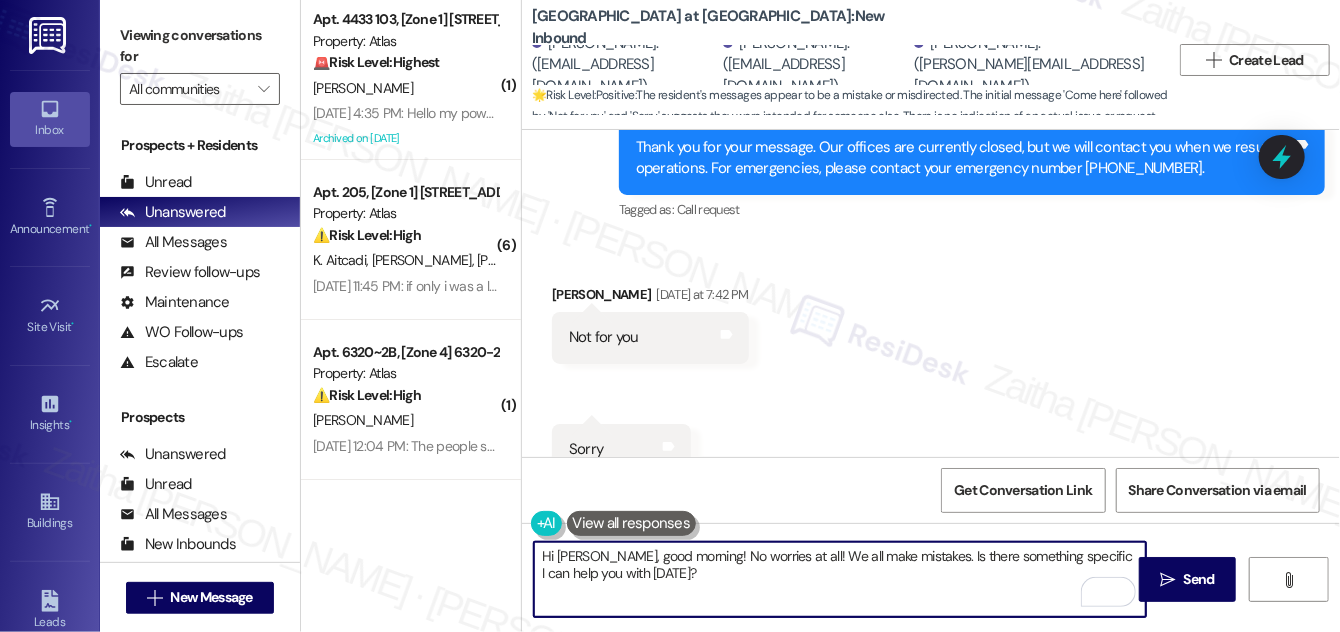 drag, startPoint x: 912, startPoint y: 551, endPoint x: 921, endPoint y: 561, distance: 13.453624 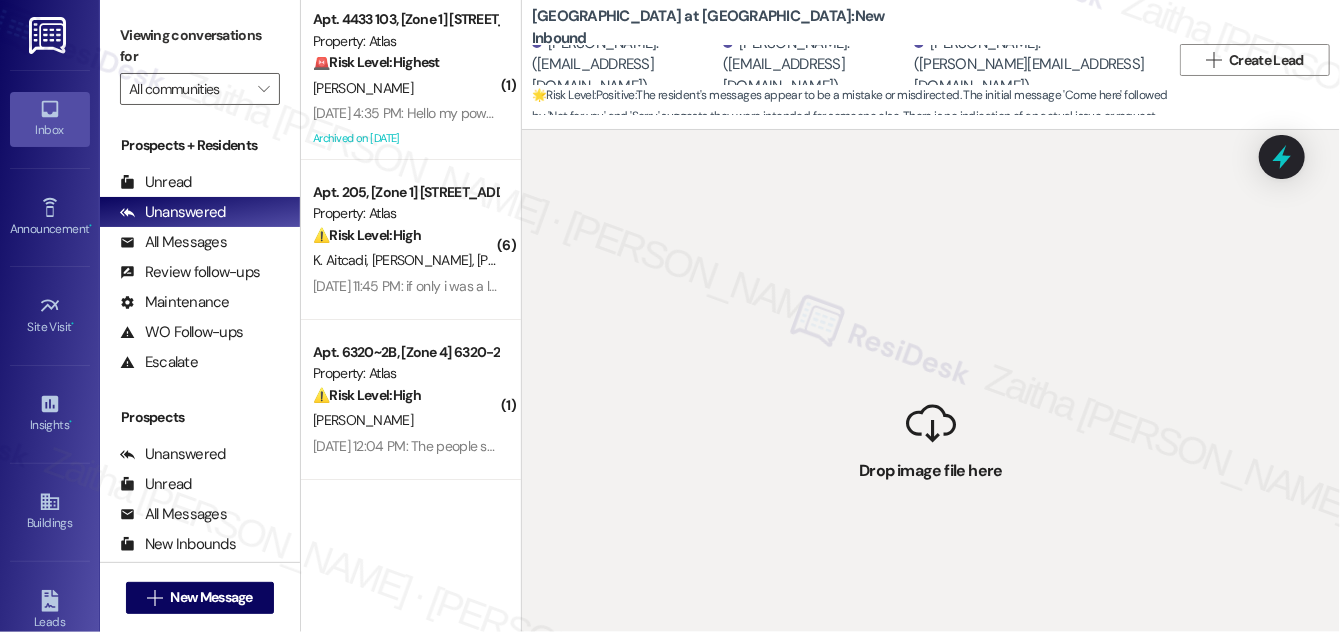 drag, startPoint x: 921, startPoint y: 561, endPoint x: 856, endPoint y: 428, distance: 148.03378 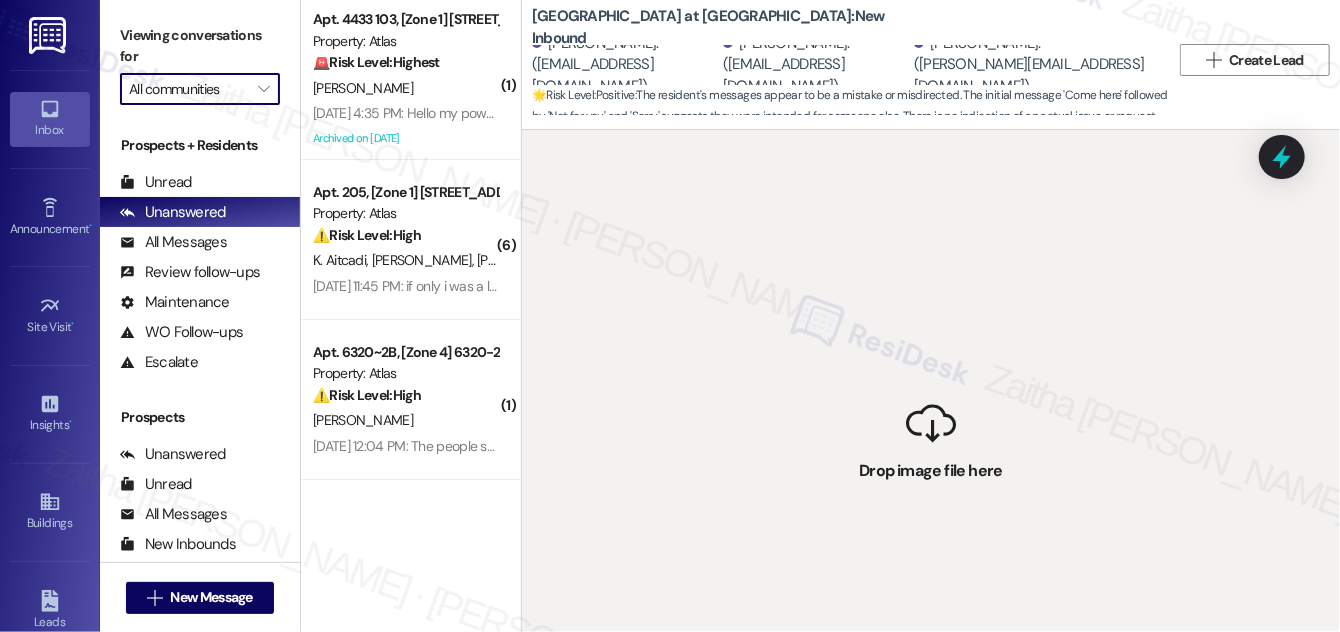 click on "All communities" at bounding box center (188, 89) 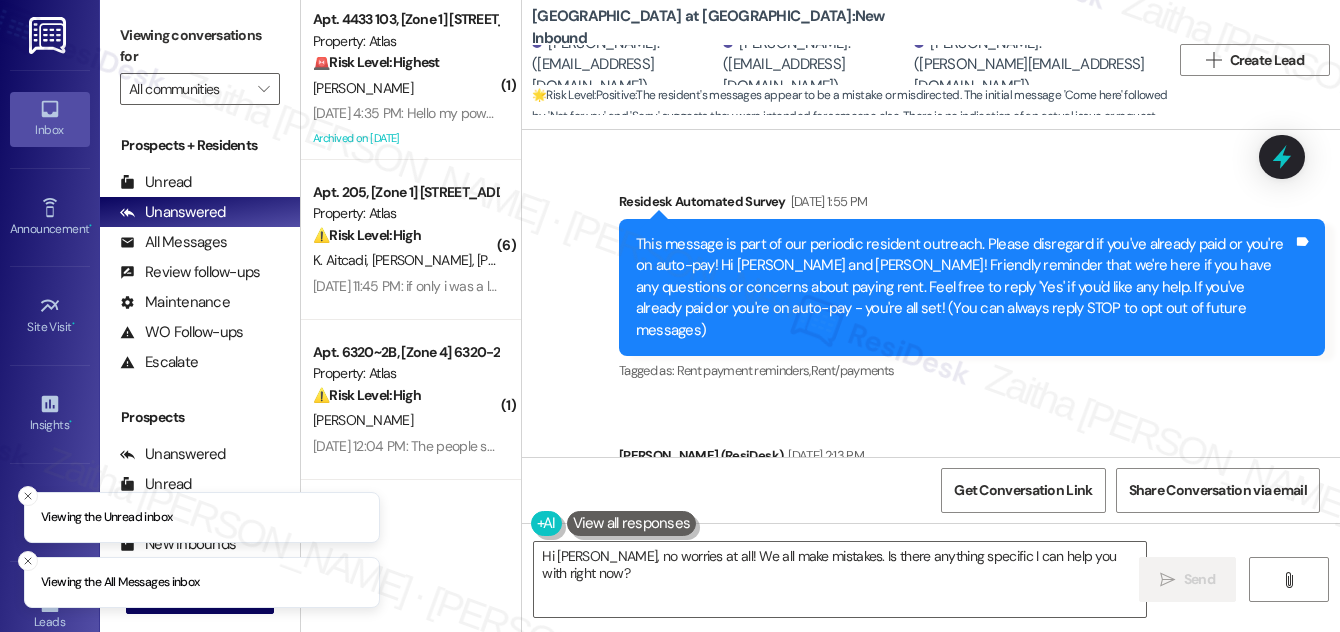 scroll, scrollTop: 0, scrollLeft: 0, axis: both 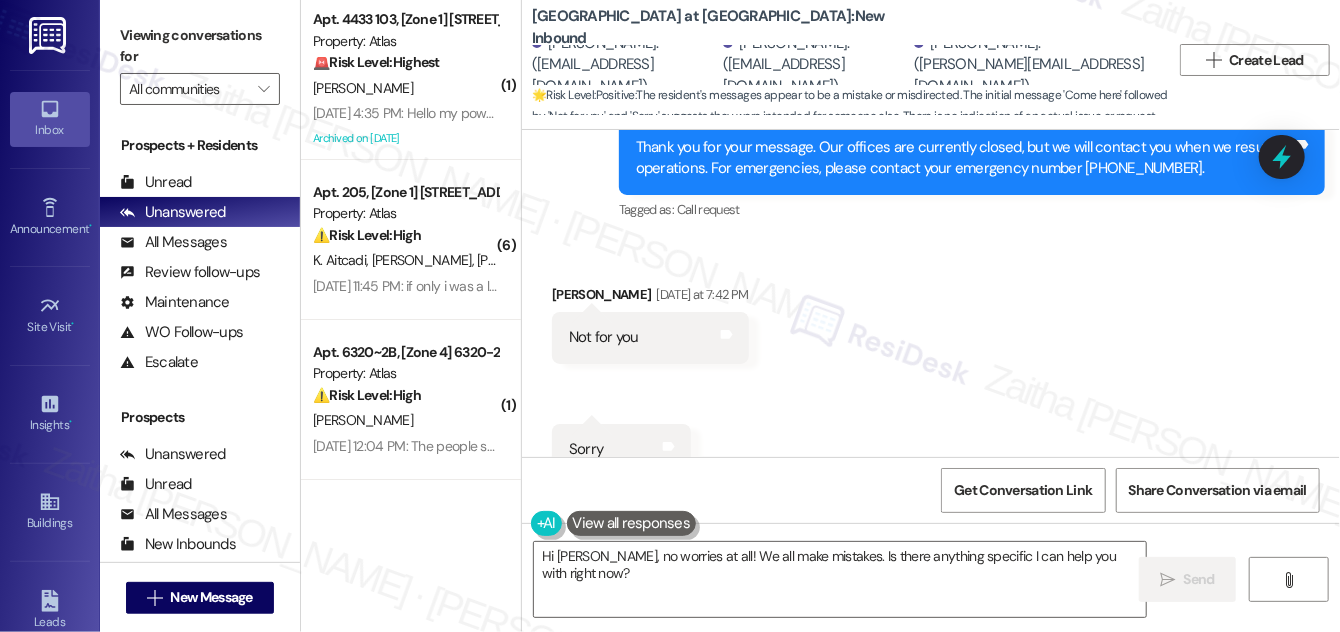 click on "[PERSON_NAME] [DATE] at 7:42 PM" at bounding box center (650, 298) 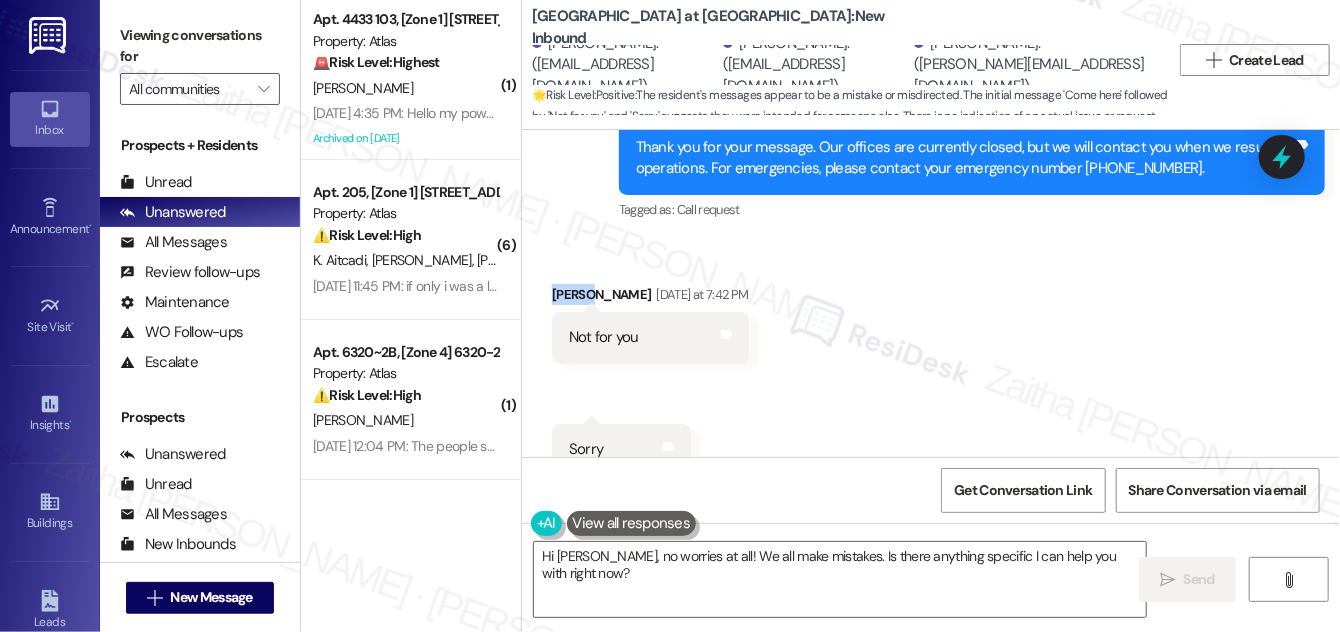 click on "James Scarlett Yesterday at 7:42 PM" at bounding box center [650, 298] 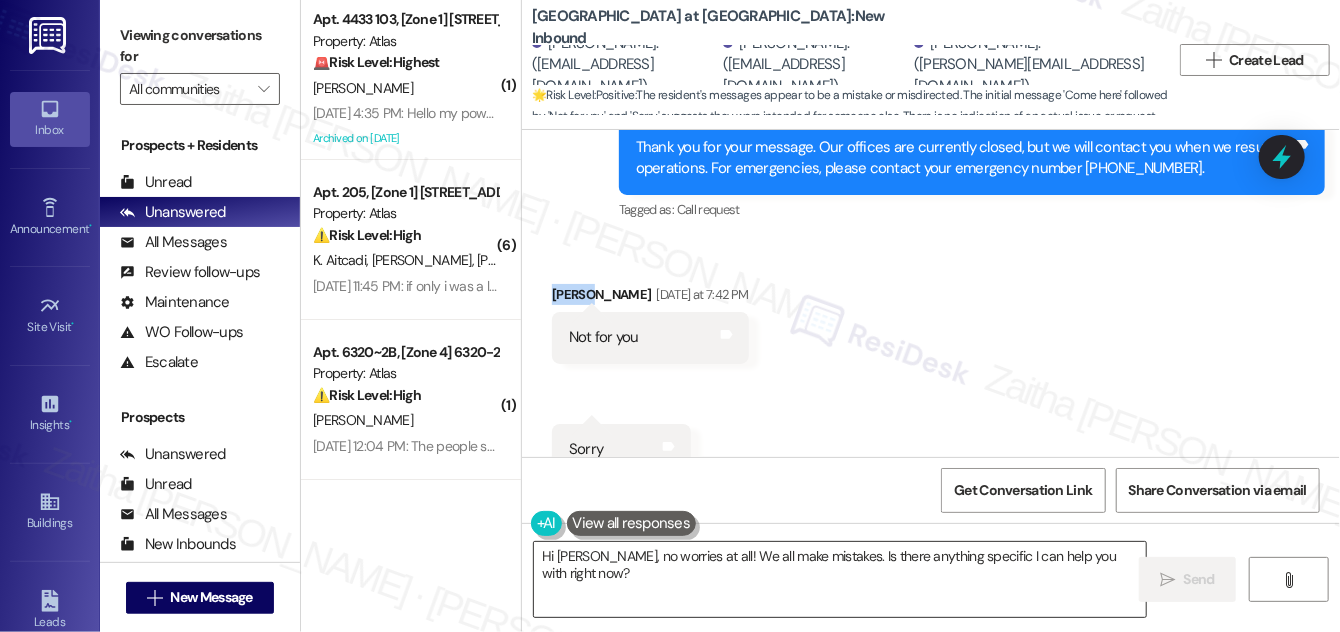 click on "Hi Michelle, no worries at all! We all make mistakes. Is there anything specific I can help you with right now?" at bounding box center [840, 579] 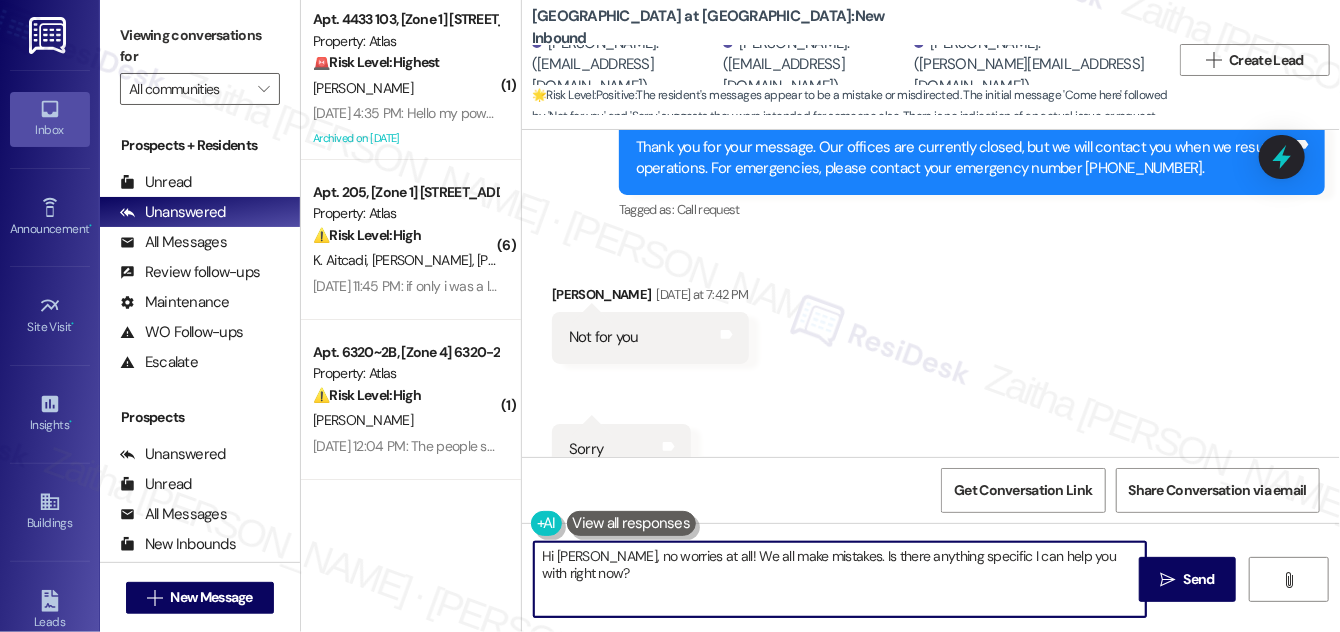 click on "Hi Michelle, no worries at all! We all make mistakes. Is there anything specific I can help you with right now?" at bounding box center (840, 579) 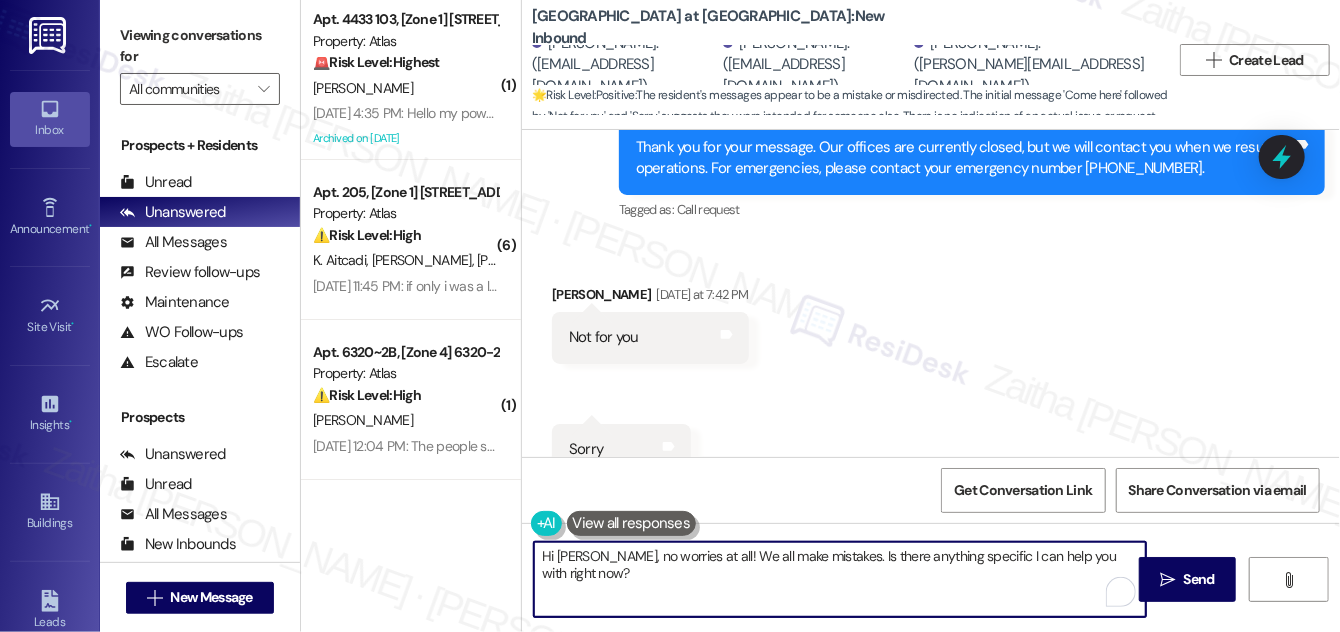 paste on "James" 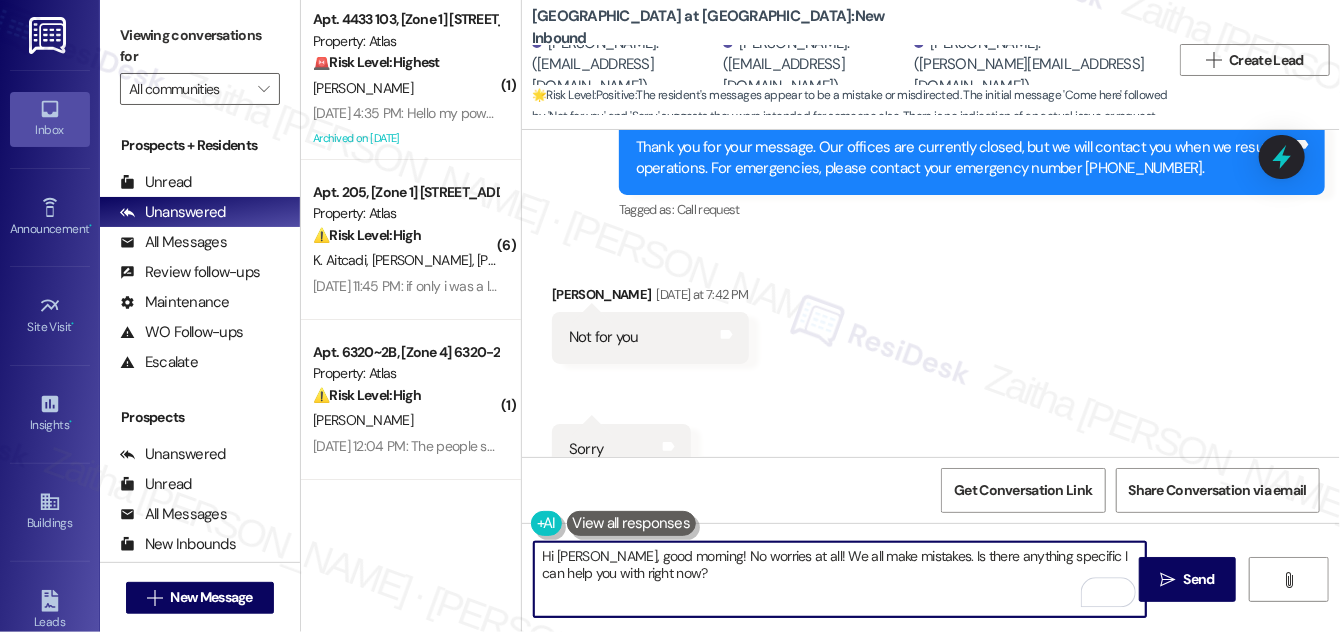 drag, startPoint x: 909, startPoint y: 558, endPoint x: 915, endPoint y: 568, distance: 11.661903 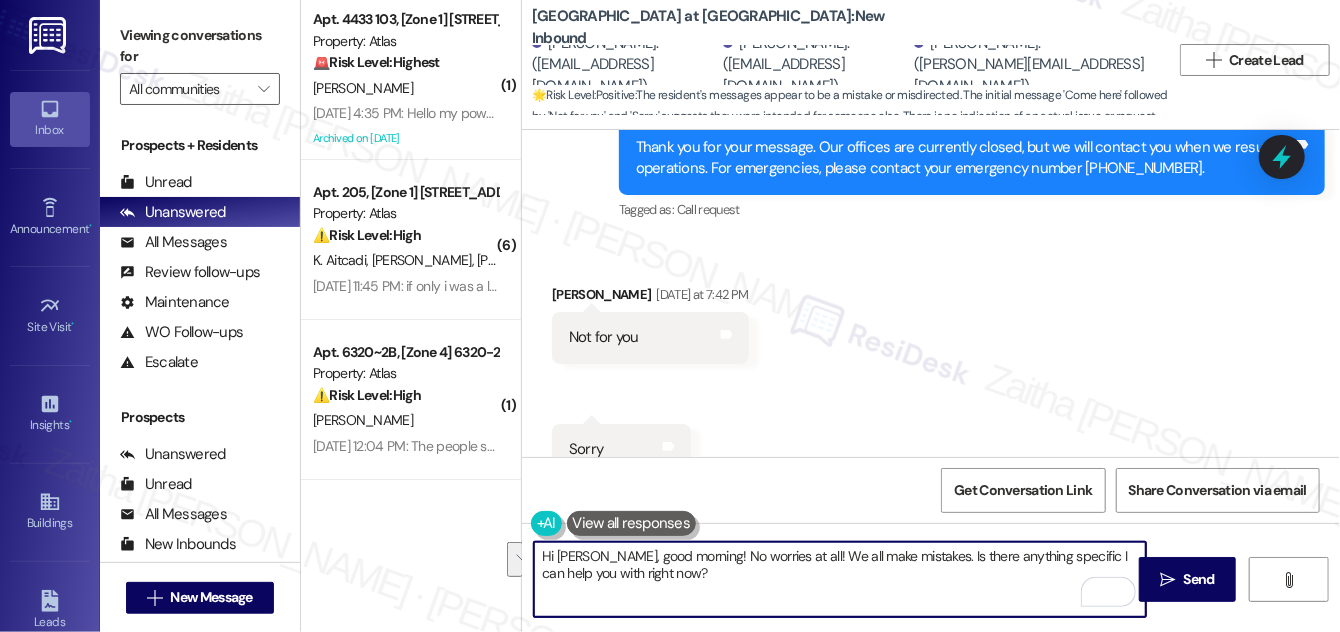drag, startPoint x: 916, startPoint y: 556, endPoint x: 918, endPoint y: 573, distance: 17.117243 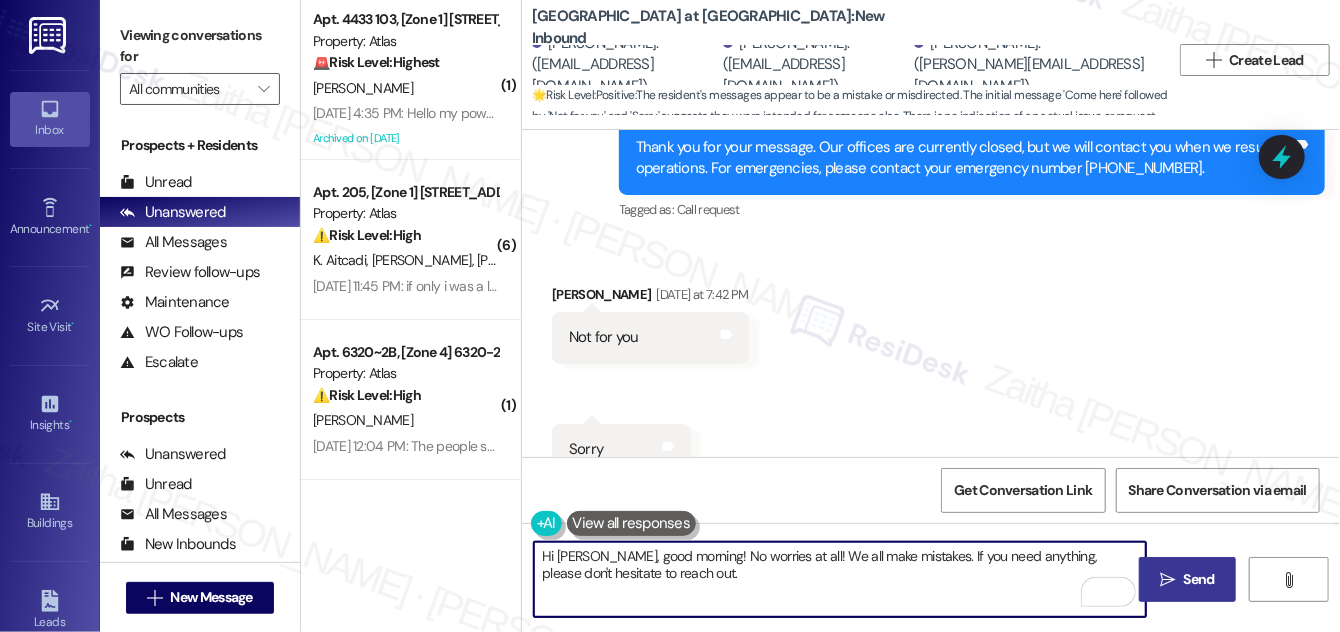type on "Hi James, good morning! No worries at all! We all make mistakes. If you need anything, please don't hesitate to reach out." 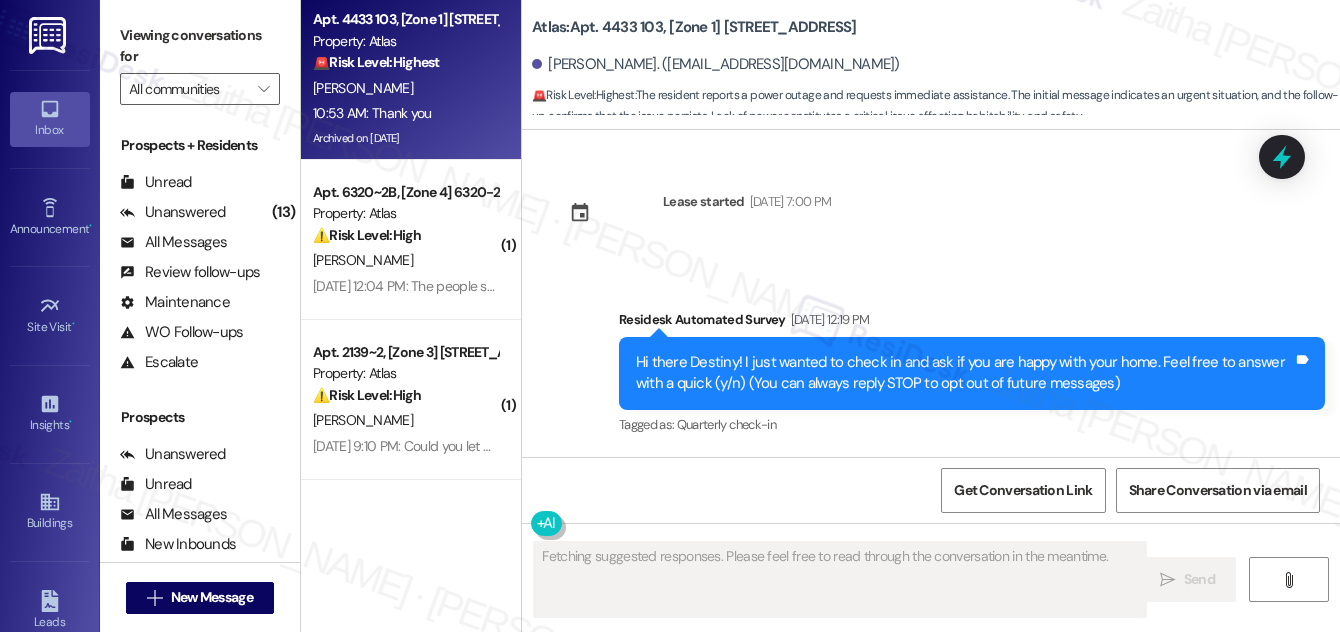 scroll, scrollTop: 0, scrollLeft: 0, axis: both 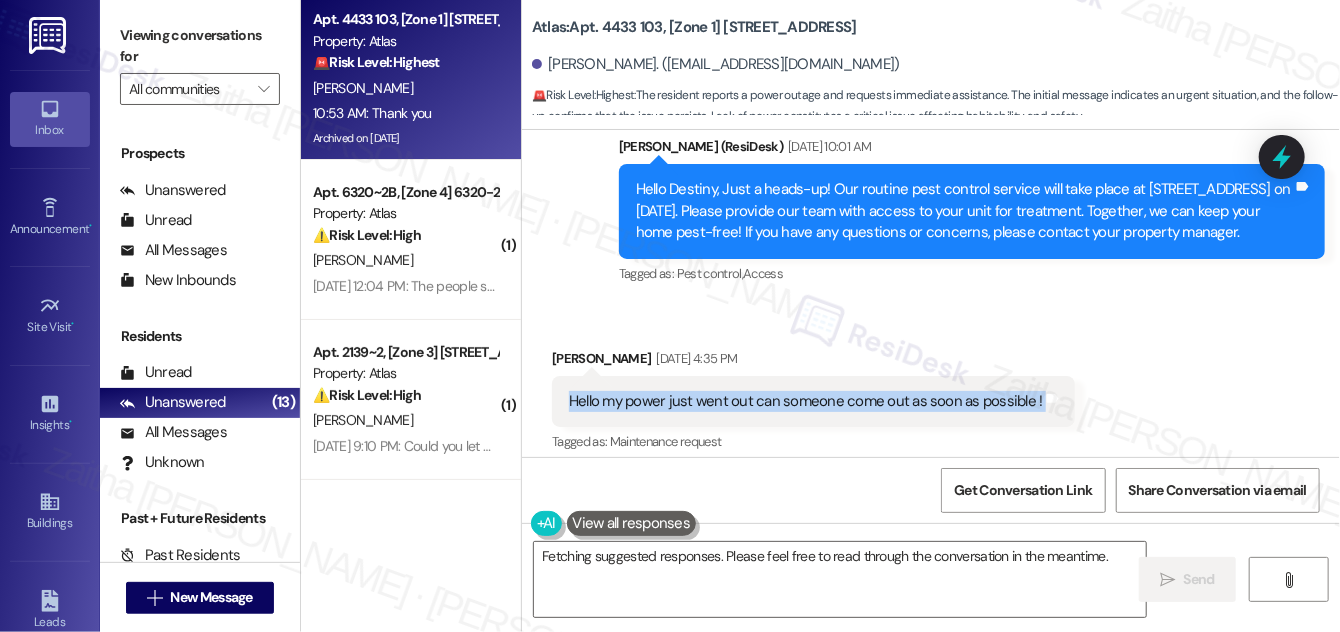drag, startPoint x: 565, startPoint y: 312, endPoint x: 1056, endPoint y: 330, distance: 491.32983 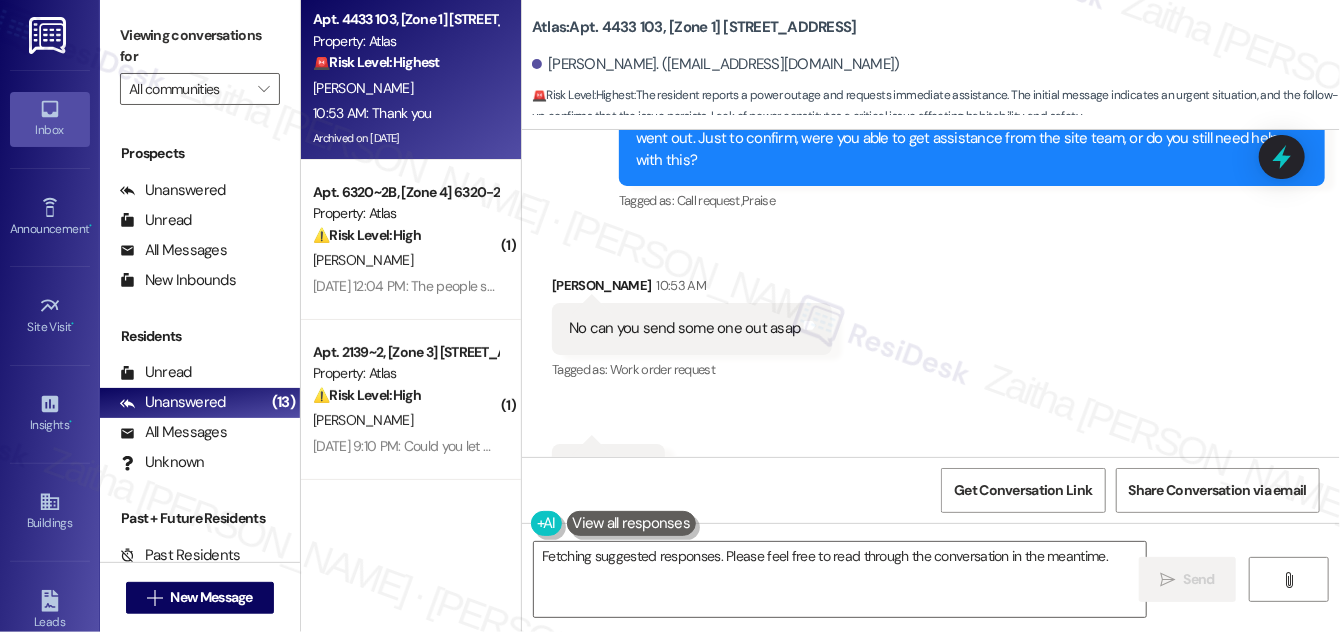 scroll, scrollTop: 30362, scrollLeft: 0, axis: vertical 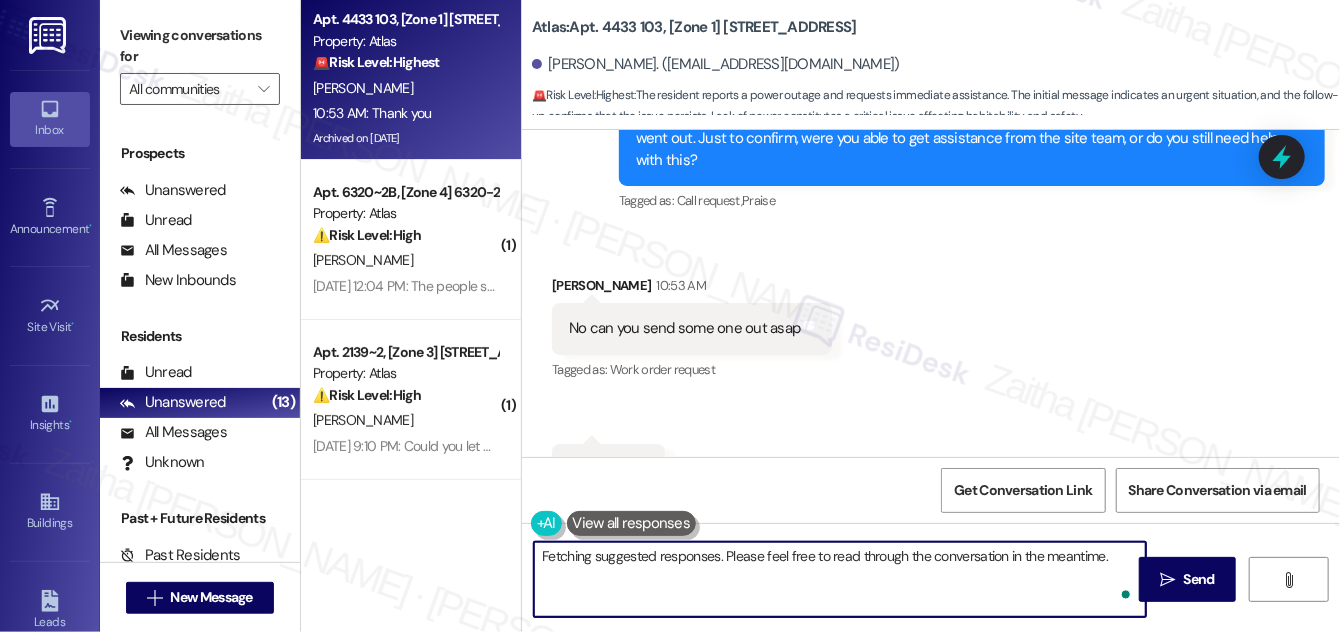 click on "Inbox   Go to Inbox Announcement   • Send A Text Announcement Site Visit   • Go to Site Visit Insights   • Go to Insights Buildings   Go to Buildings Leads   Go to Leads Templates   • Go to Templates Account   Go to Account Support   Go to Support Viewing conversations for All communities  Prospects + Residents Unread (0) Unread: Any message you haven't read yet will show up here Unanswered (13) Unanswered: ResiDesk identifies open questions and unanswered conversations so you can respond to them. All Messages (undefined) All Messages: This is your inbox. All of your tenant messages will show up here. Review follow-ups (undefined) Review follow-ups: [PERSON_NAME] identifies open review candidates and conversations so you can respond to them. Maintenance (undefined) Maintenance: ResiDesk identifies conversations around maintenance or work orders from the last 14 days so you can respond to them. WO Follow-ups (undefined) Escalate (undefined) Prospects Unanswered (0) Unread (0) All Messages (undefined) (0)" at bounding box center [670, 316] 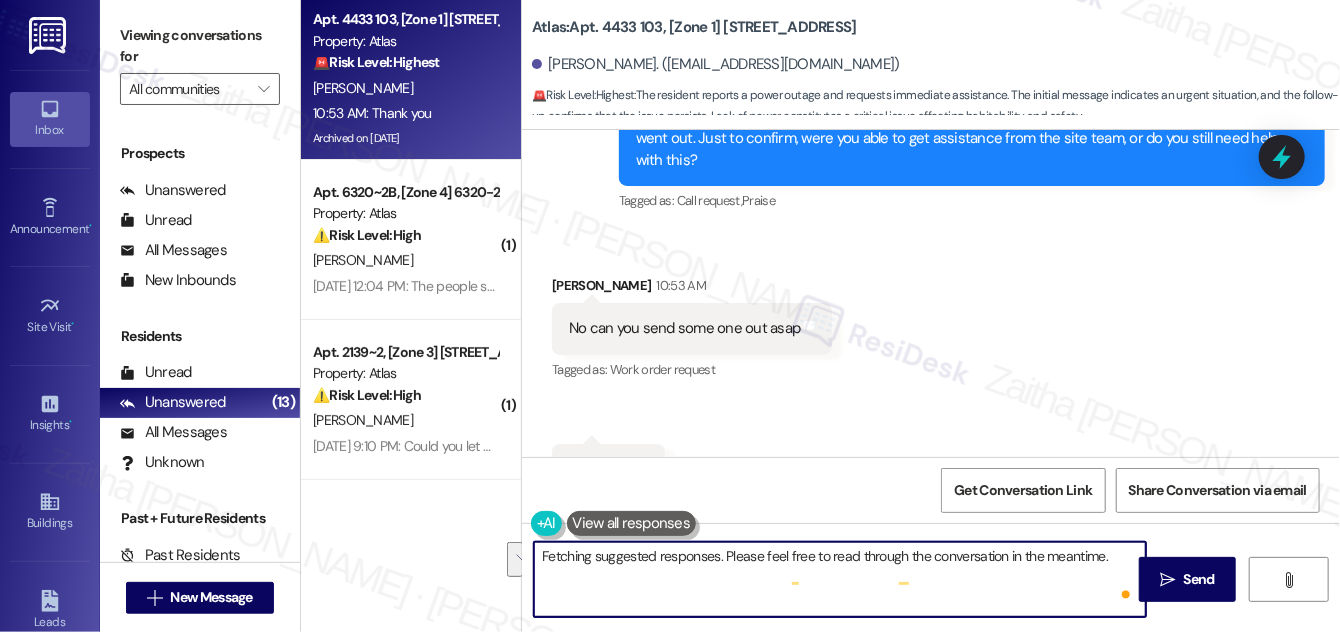 type on "Hi {{first_name}}, I understand you need someone to check your power ASAP. I'll create an urgent work order right away. Could you please confirm if the power is out in the entire unit or just specific areas?" 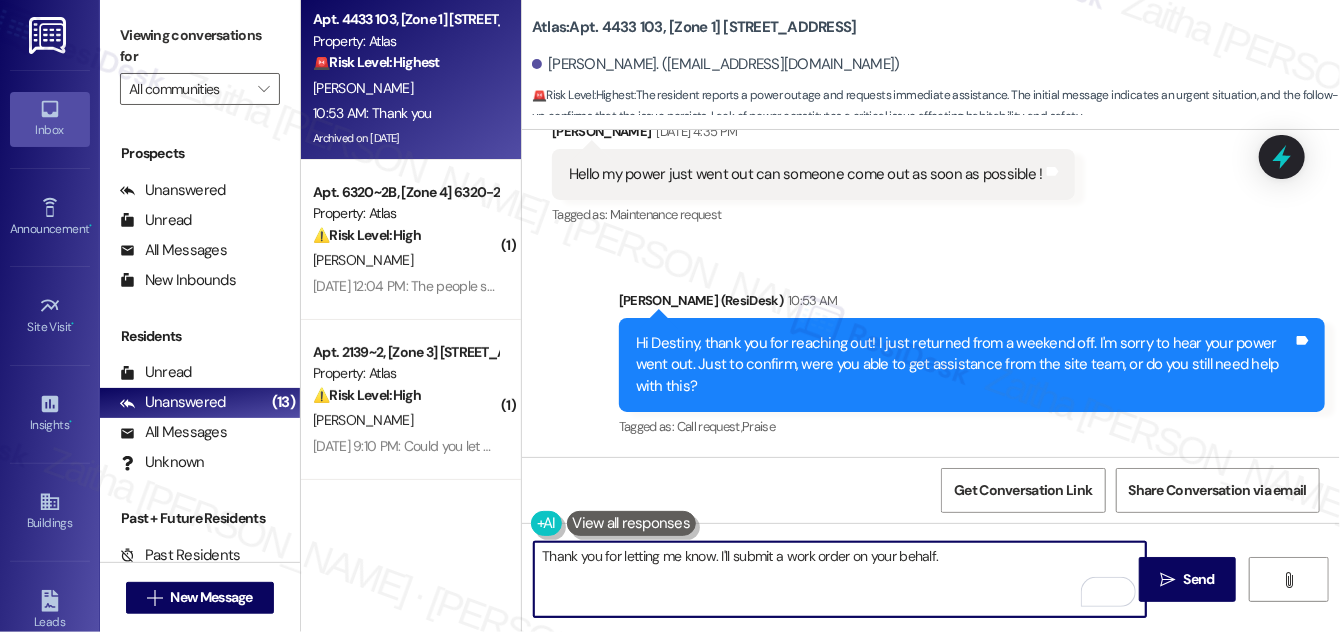 scroll, scrollTop: 30362, scrollLeft: 0, axis: vertical 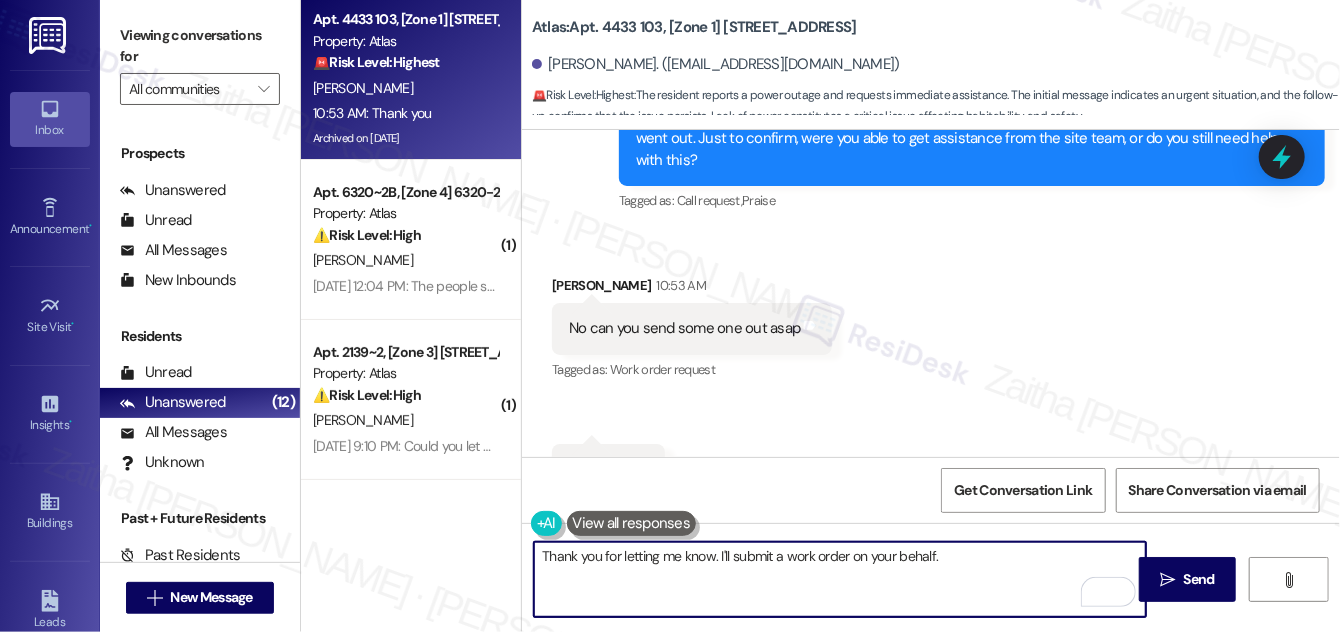 paste on "Just to confirm, is the outage affecting your entire unit or specific areas? And have you already checked your breaker?" 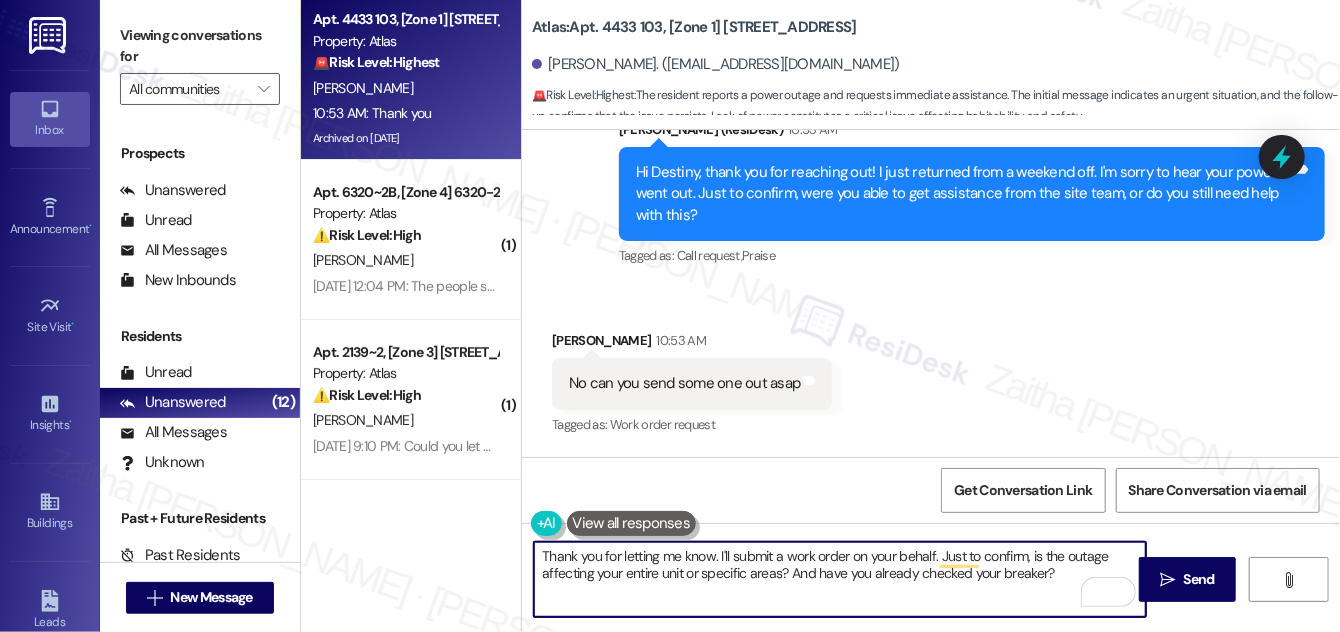 scroll, scrollTop: 30362, scrollLeft: 0, axis: vertical 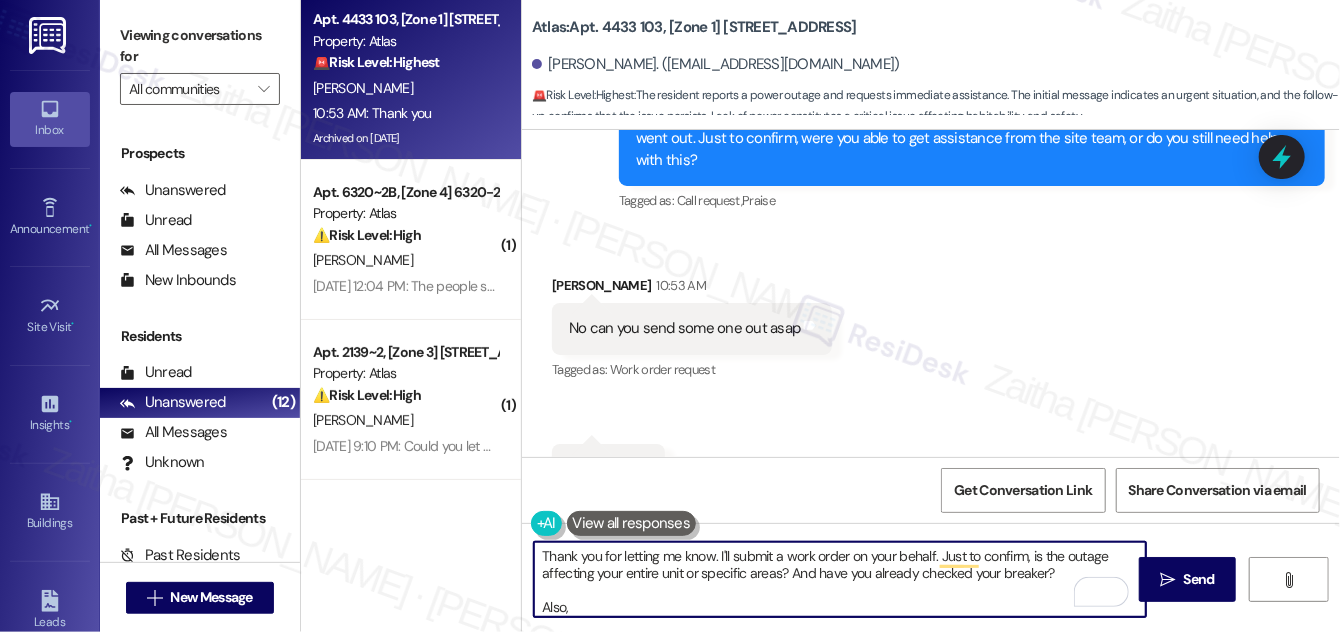 paste on "Do we have your permission to enter during your absence? Do you have pets that we should be aware of?" 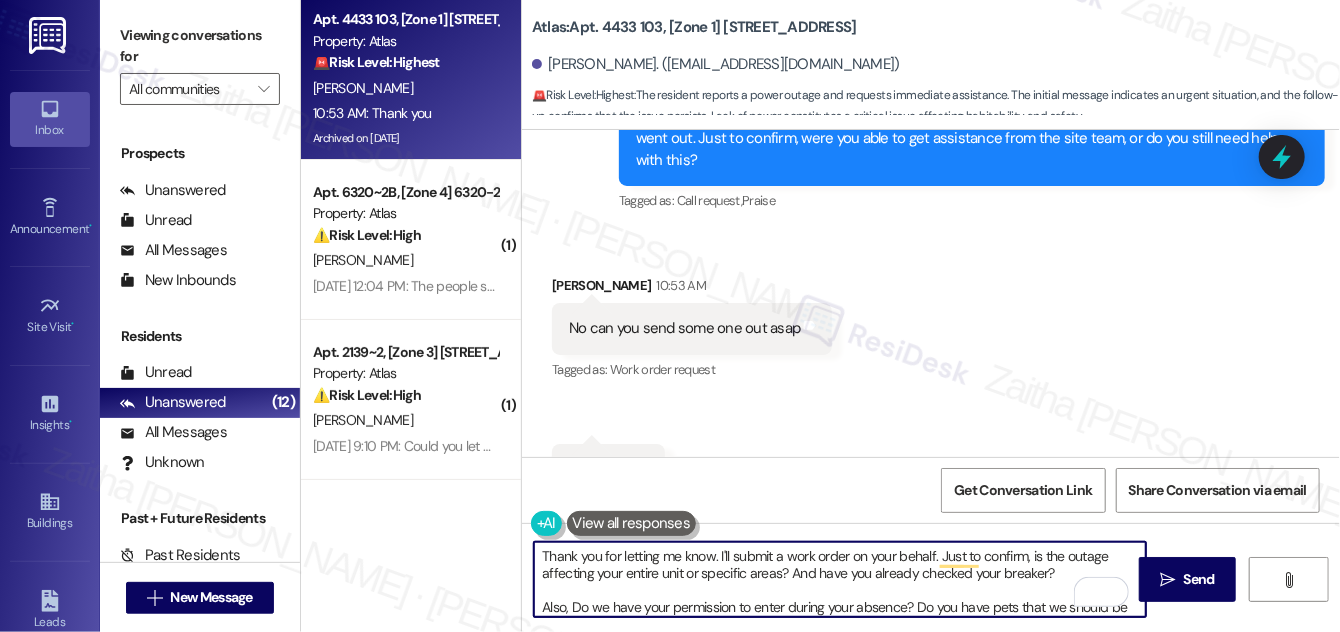 scroll, scrollTop: 34, scrollLeft: 0, axis: vertical 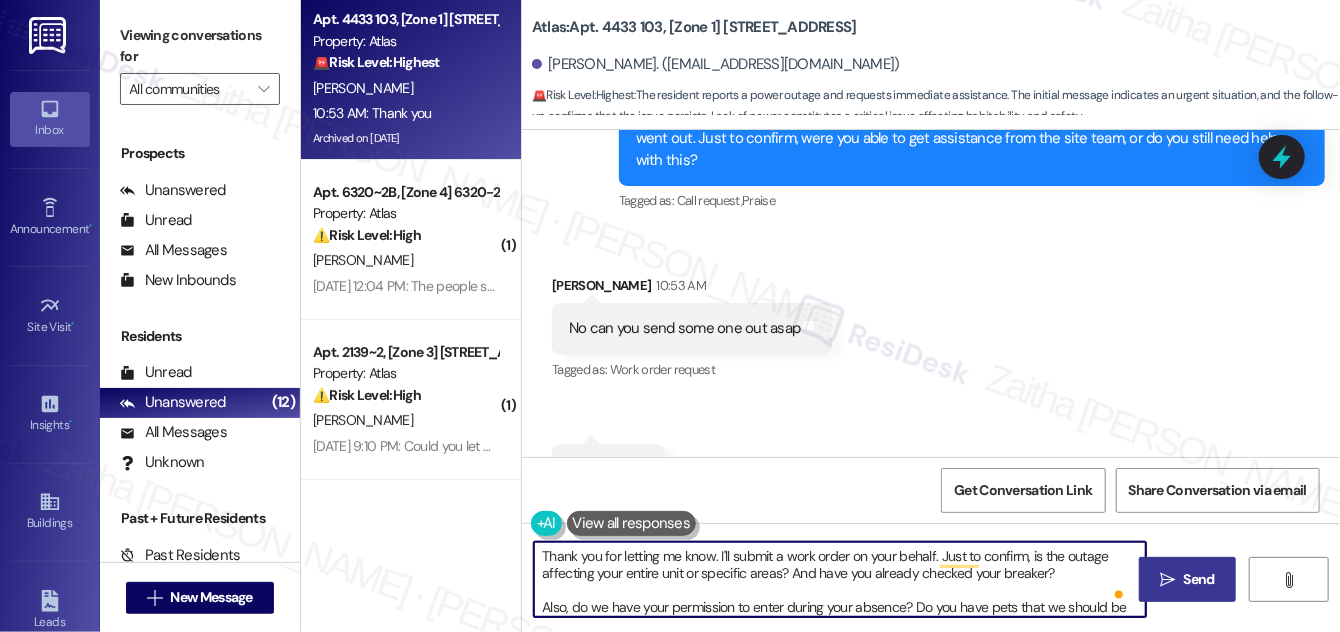 type on "Thank you for letting me know. I'll submit a work order on your behalf. Just to confirm, is the outage affecting your entire unit or specific areas? And have you already checked your breaker?
Also, do we have your permission to enter during your absence? Do you have pets that we should be aware of?" 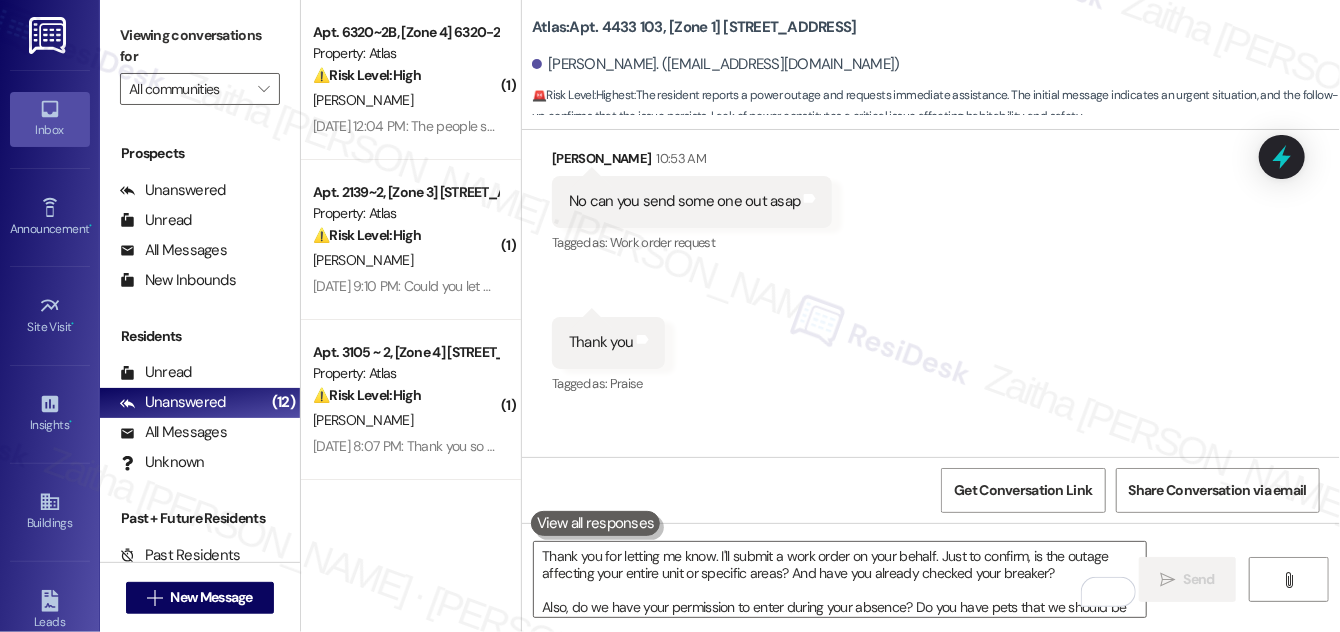 scroll, scrollTop: 30588, scrollLeft: 0, axis: vertical 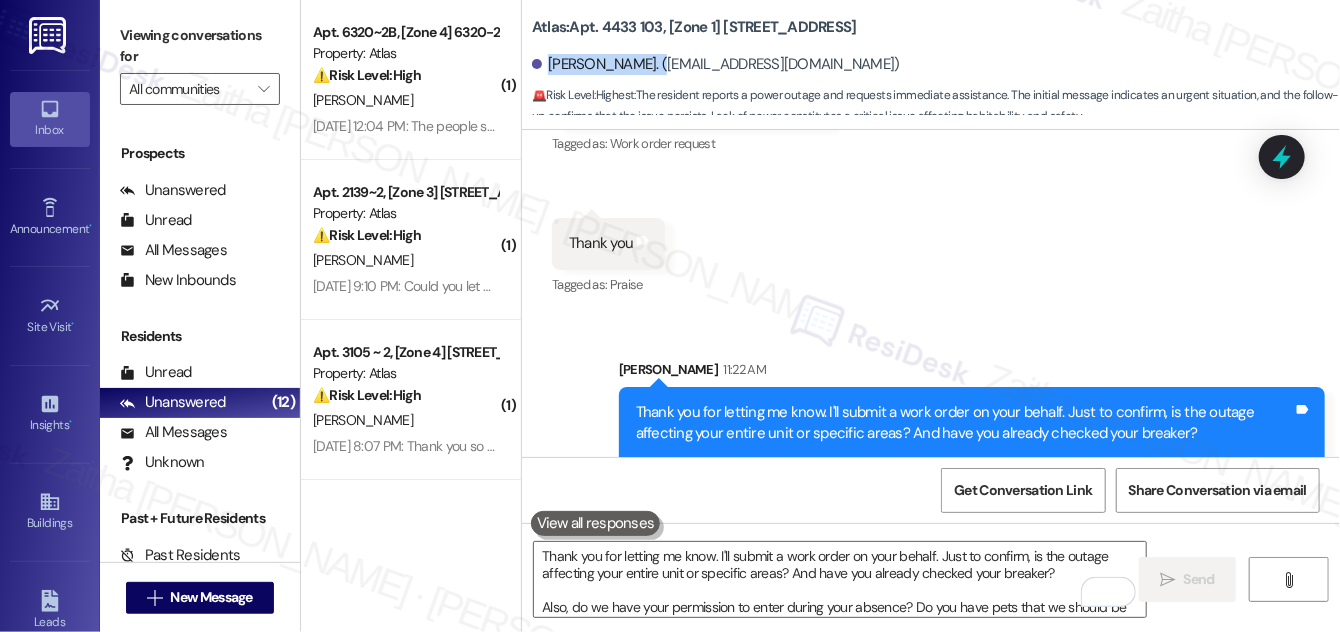drag, startPoint x: 546, startPoint y: 62, endPoint x: 647, endPoint y: 52, distance: 101.49384 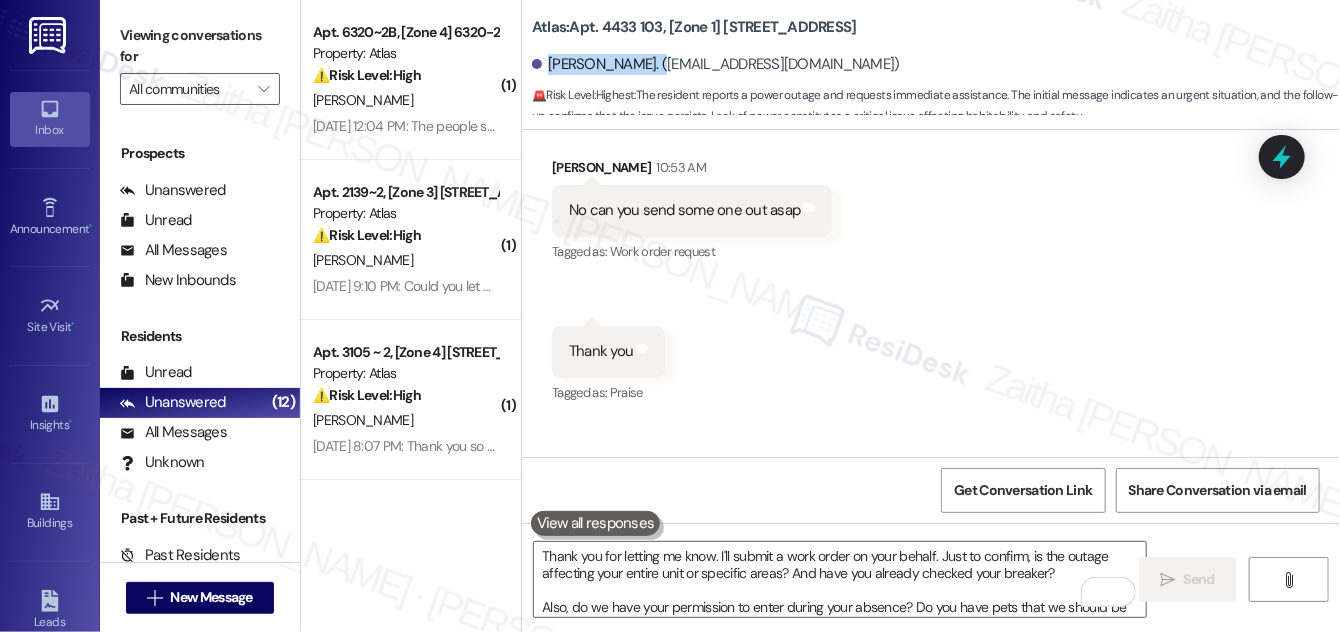 scroll, scrollTop: 30588, scrollLeft: 0, axis: vertical 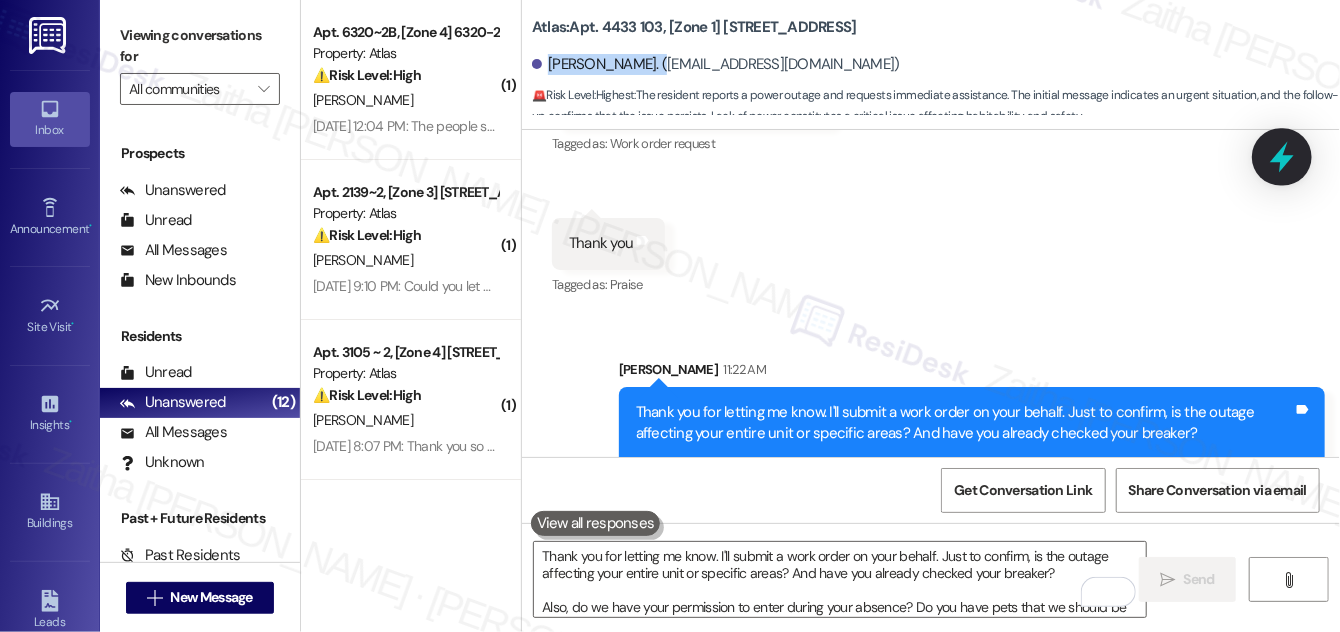click 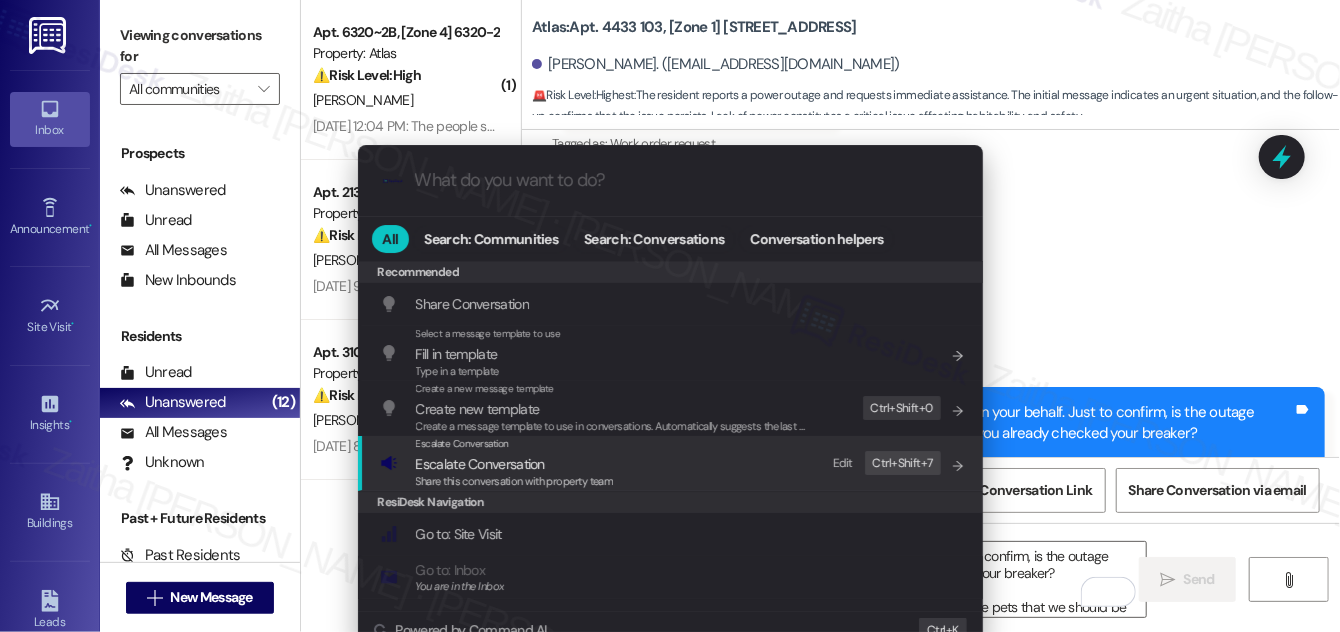 click on "Escalate Conversation" at bounding box center (480, 464) 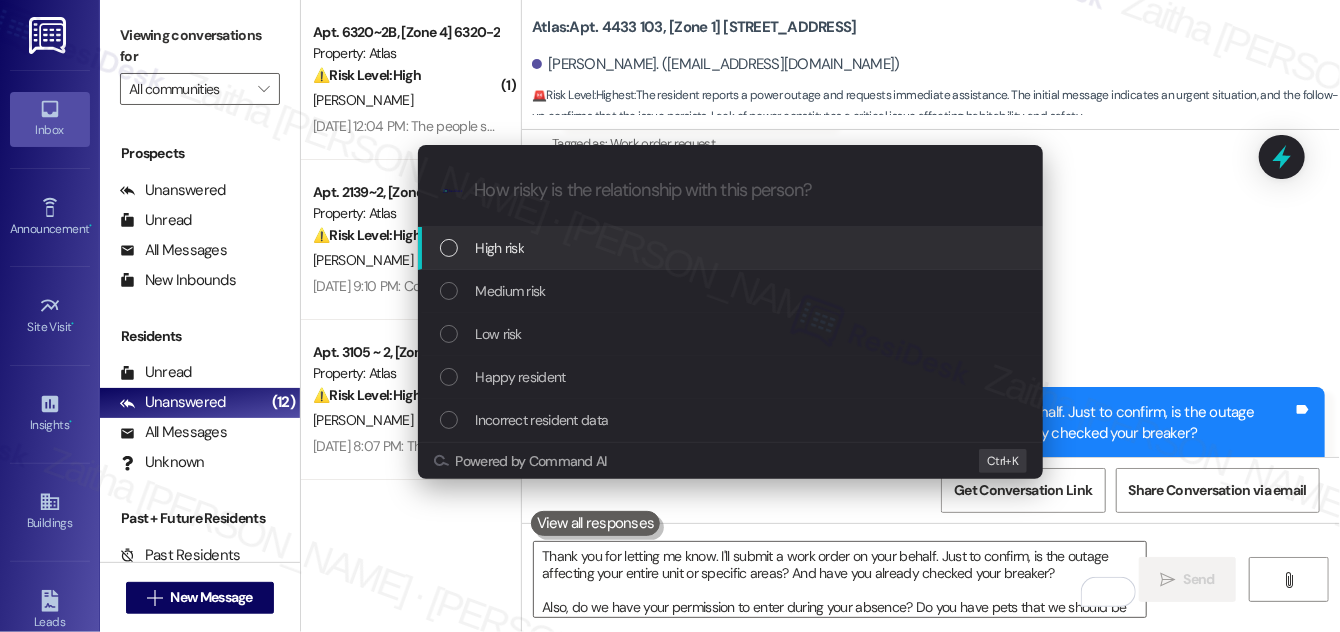 click on "High risk" at bounding box center (732, 248) 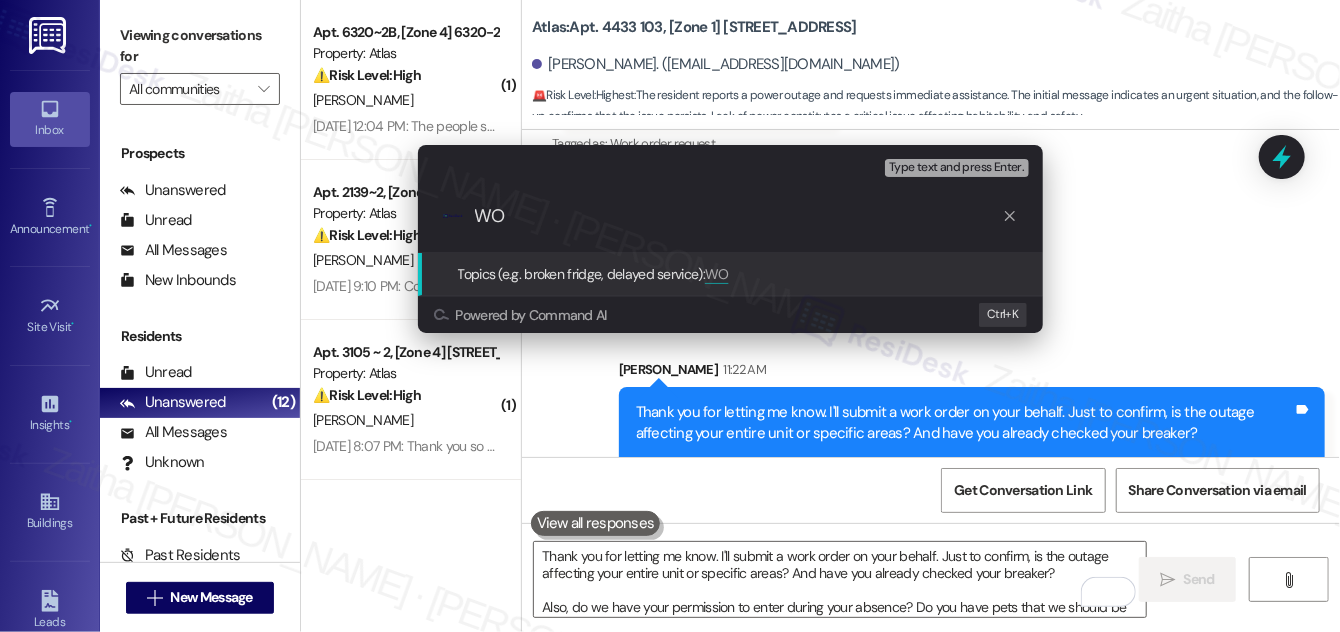 paste on "#163302" 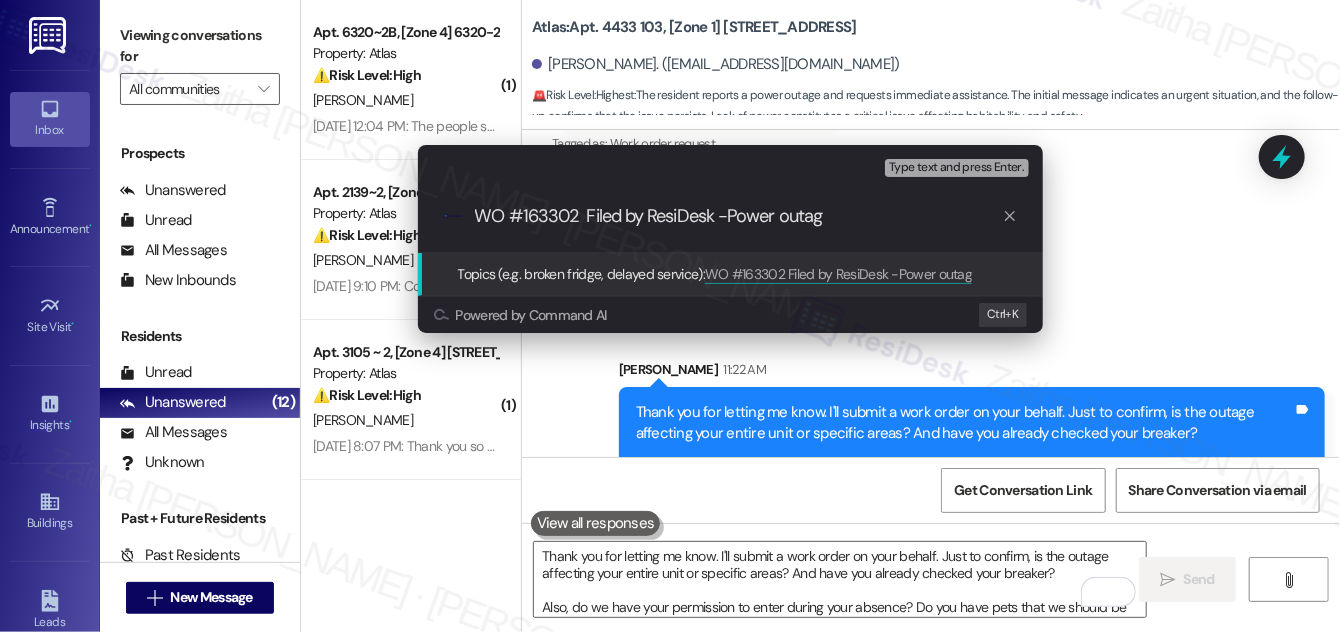 type on "WO #163302  Filed by ResiDesk -Power outage" 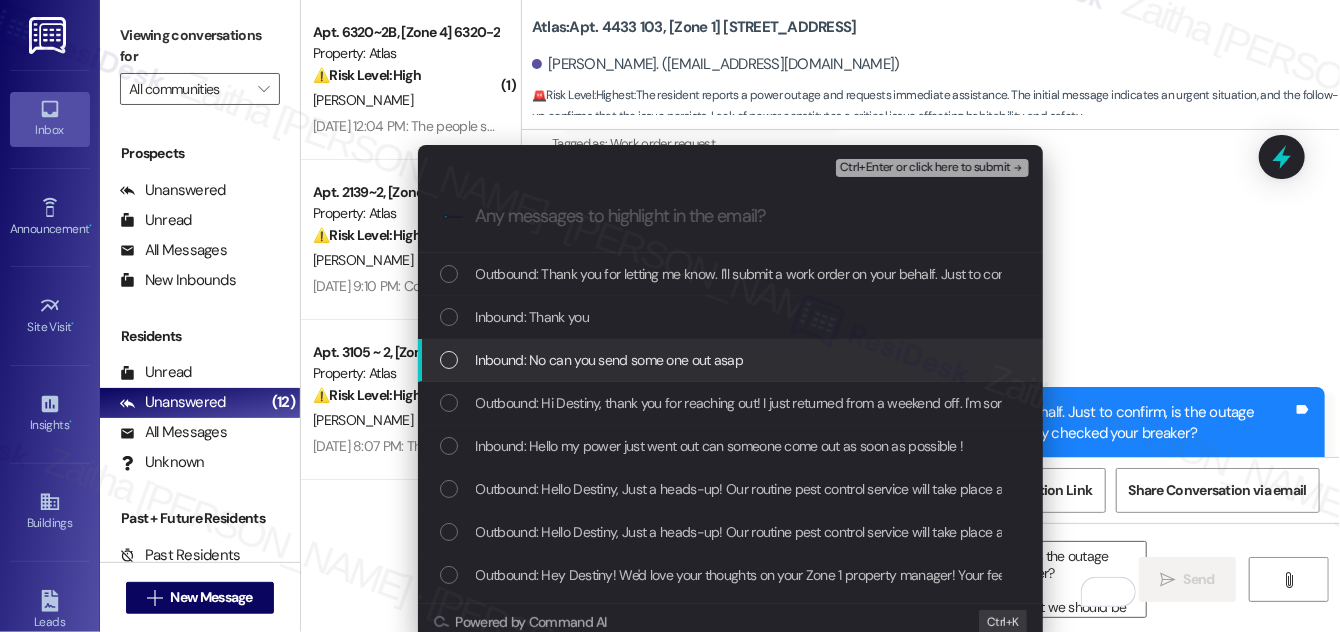 click at bounding box center [449, 360] 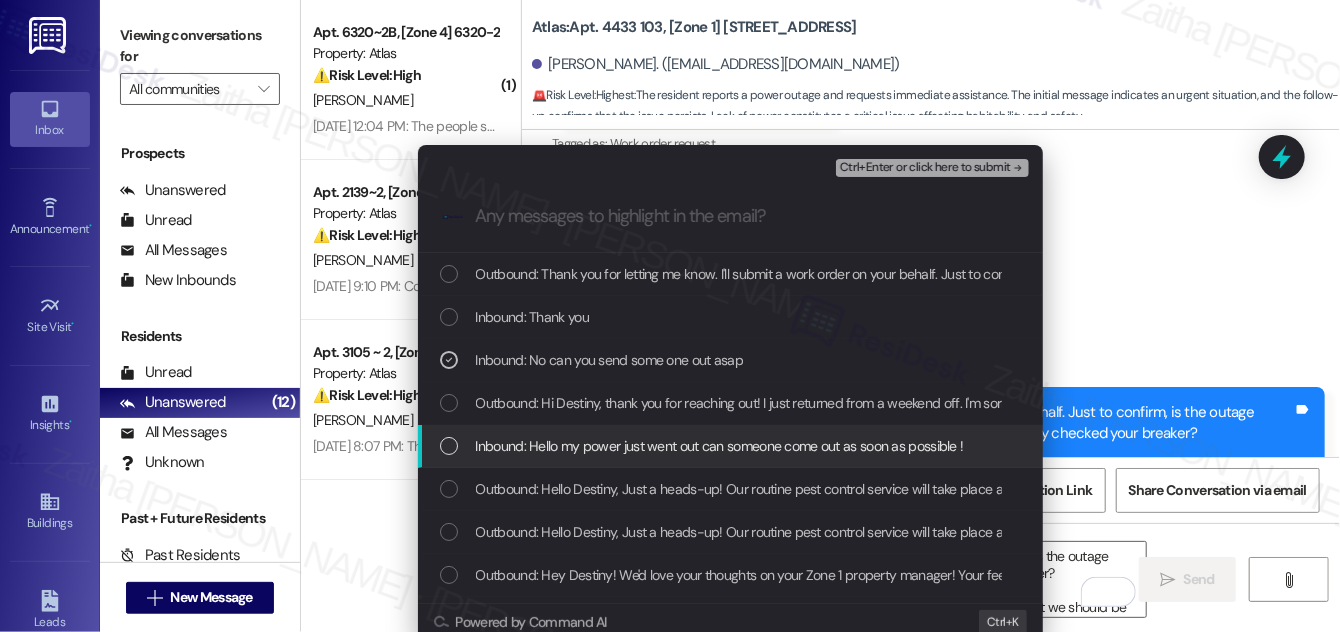 click at bounding box center [449, 446] 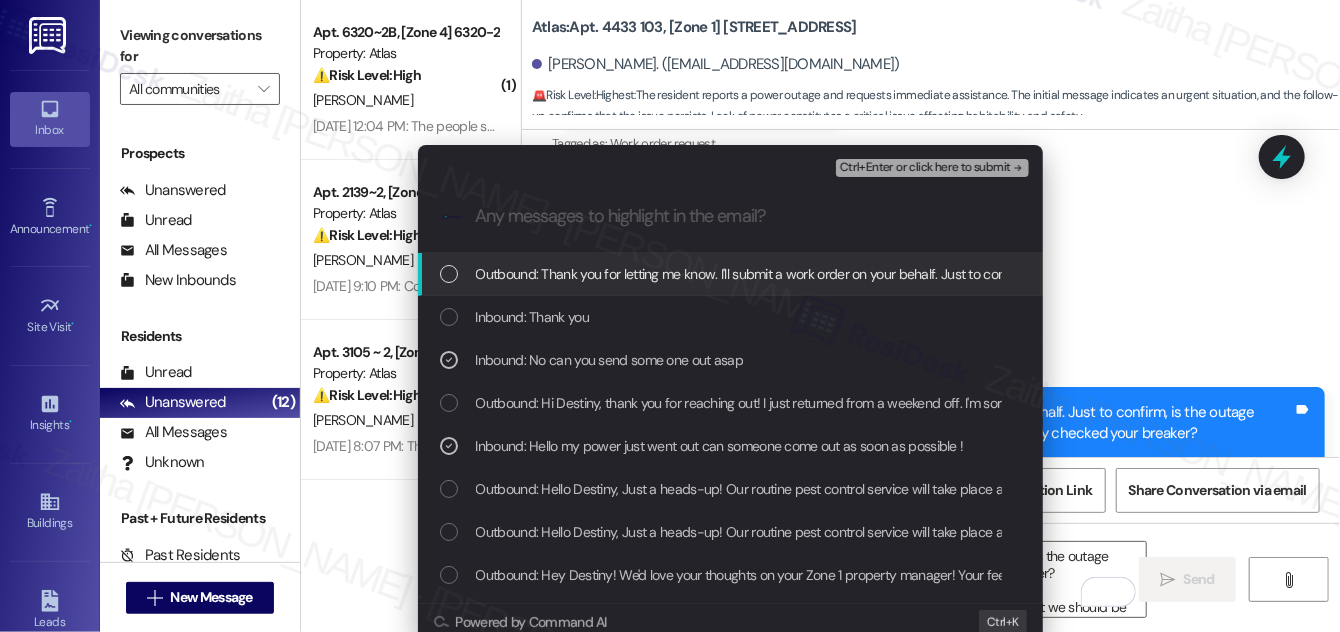 click on "Ctrl+Enter or click here to submit" at bounding box center [925, 168] 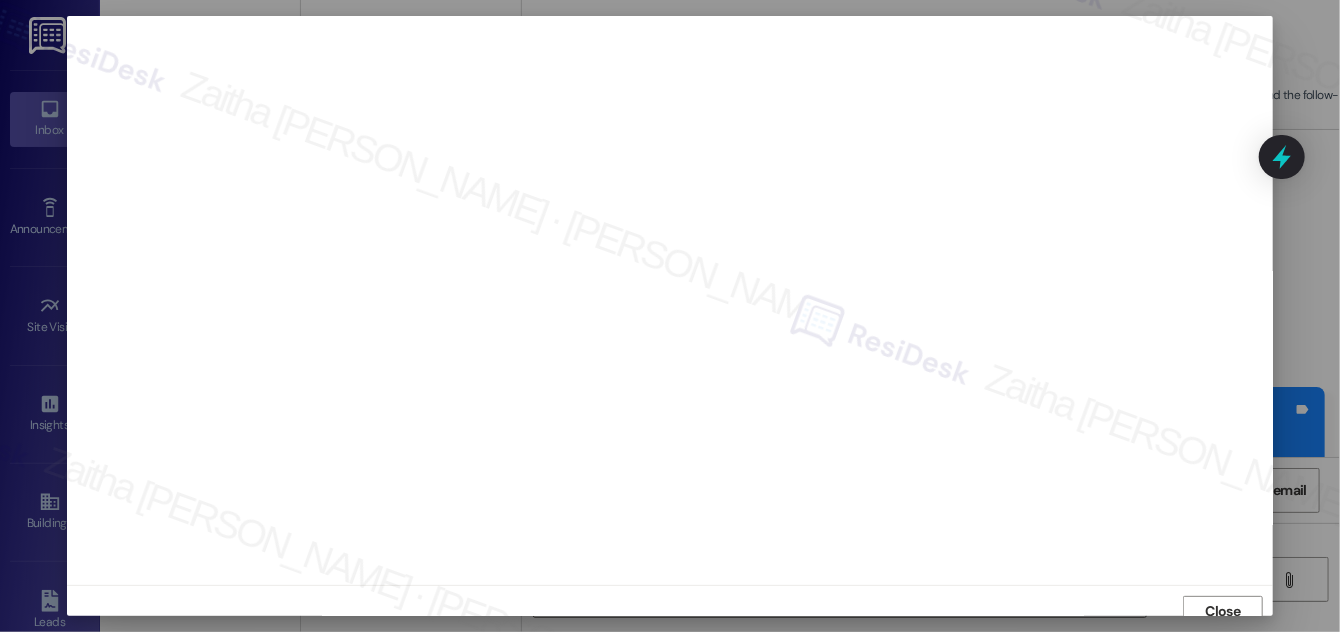 scroll, scrollTop: 11, scrollLeft: 0, axis: vertical 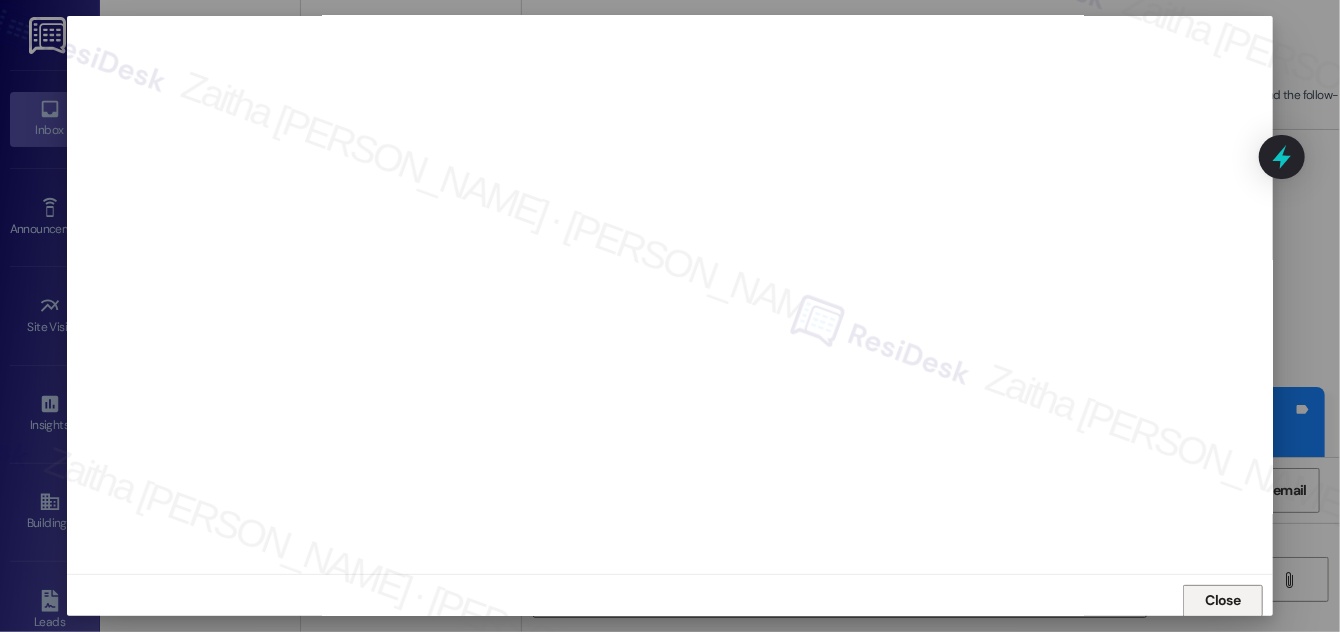 click on "Close" at bounding box center (1223, 600) 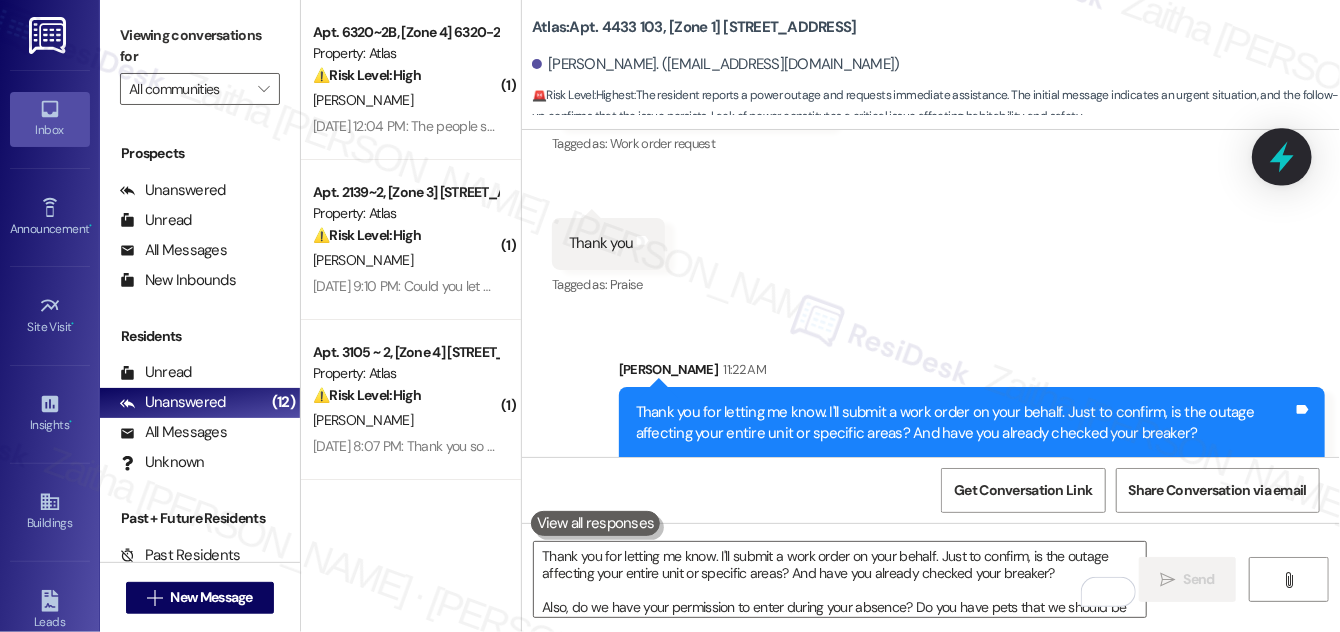 click 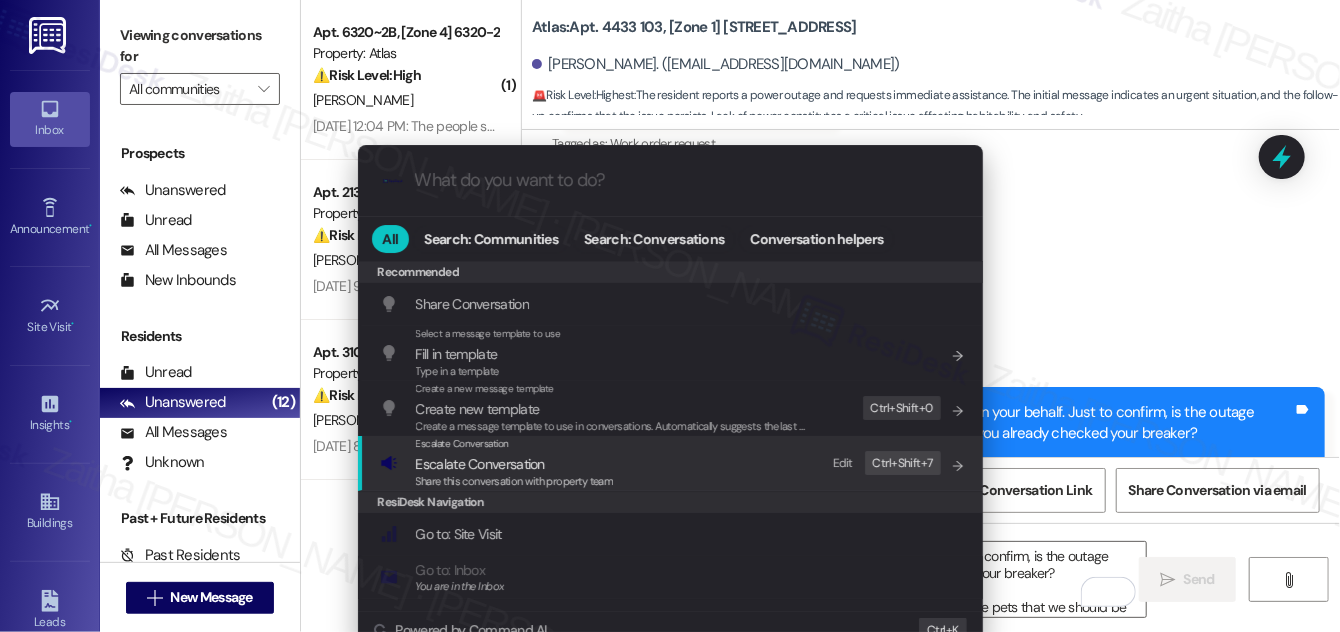 click on "Escalate Conversation" at bounding box center [480, 464] 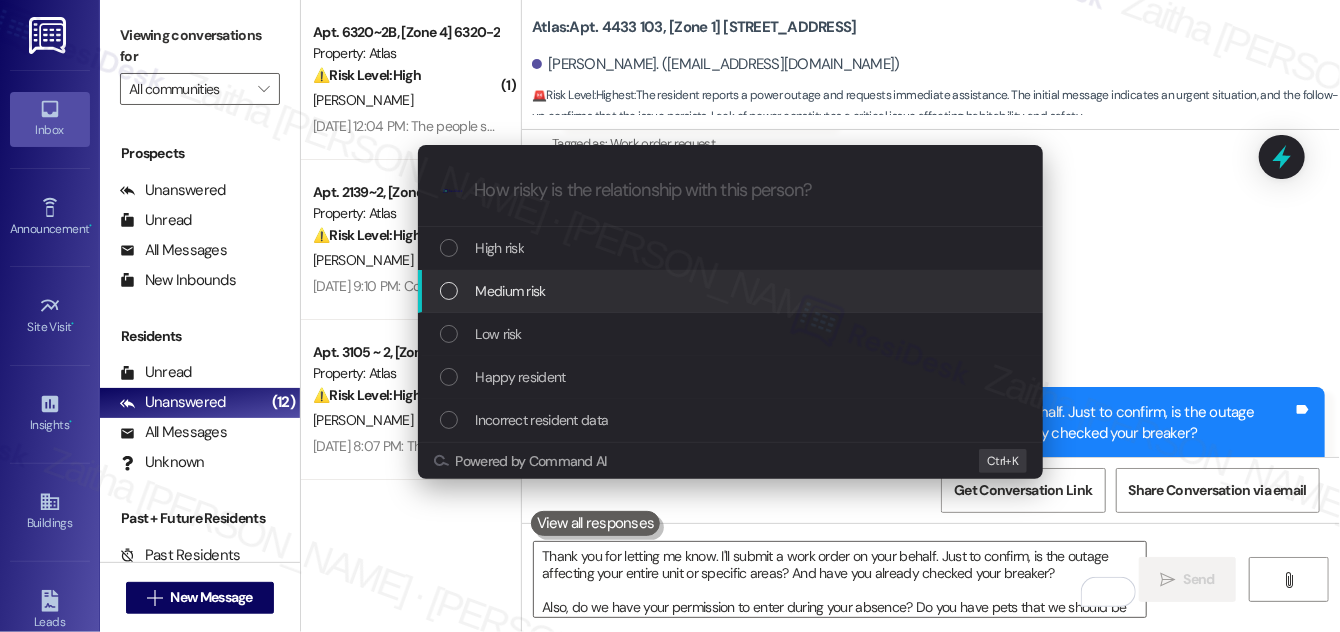 click on "Medium risk" at bounding box center [732, 291] 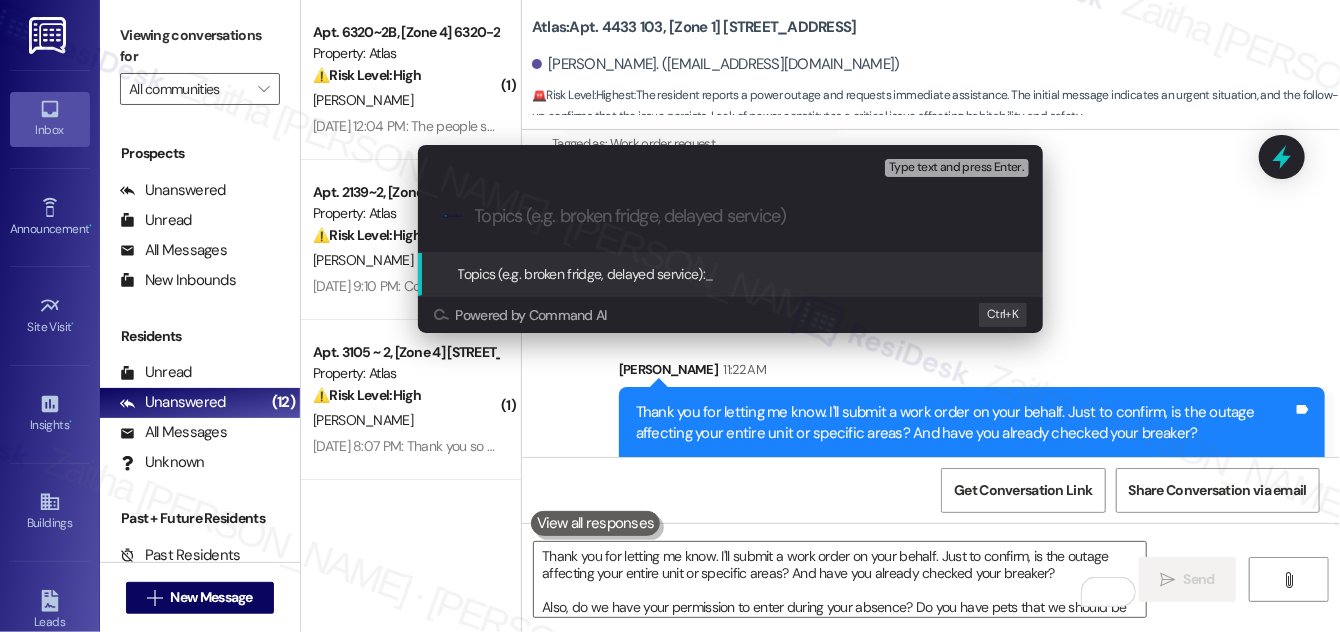 paste on "WO #163302 Filed by ResiDesk -Power outage" 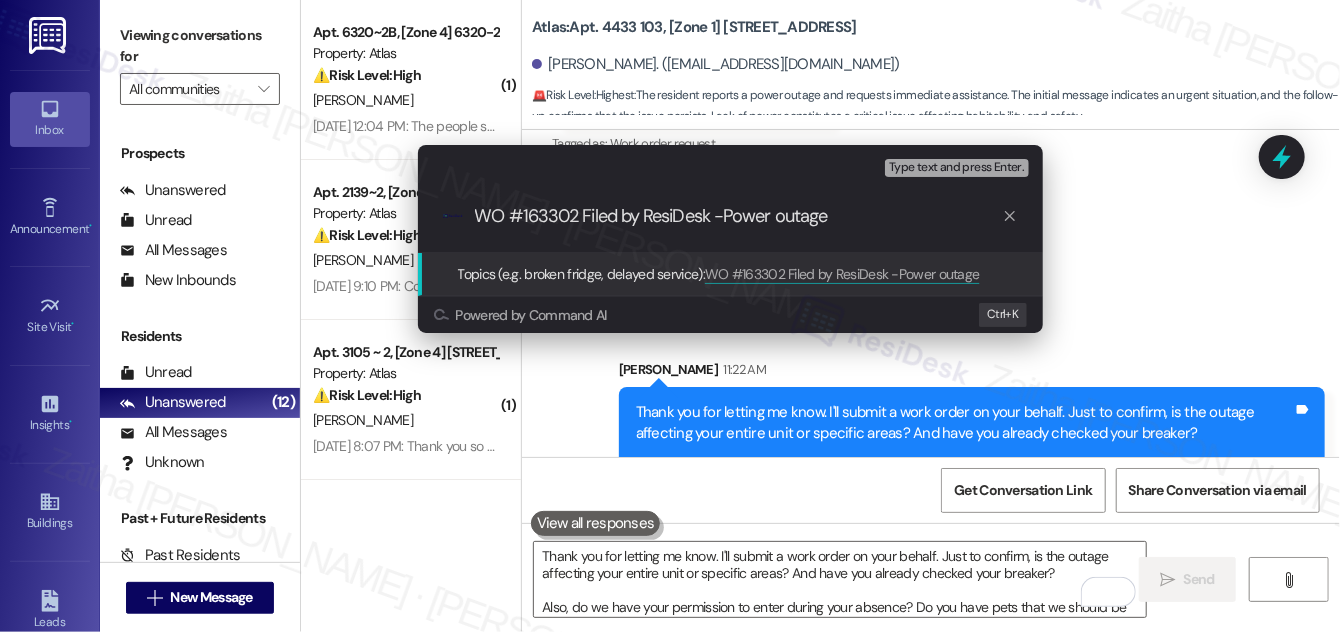type 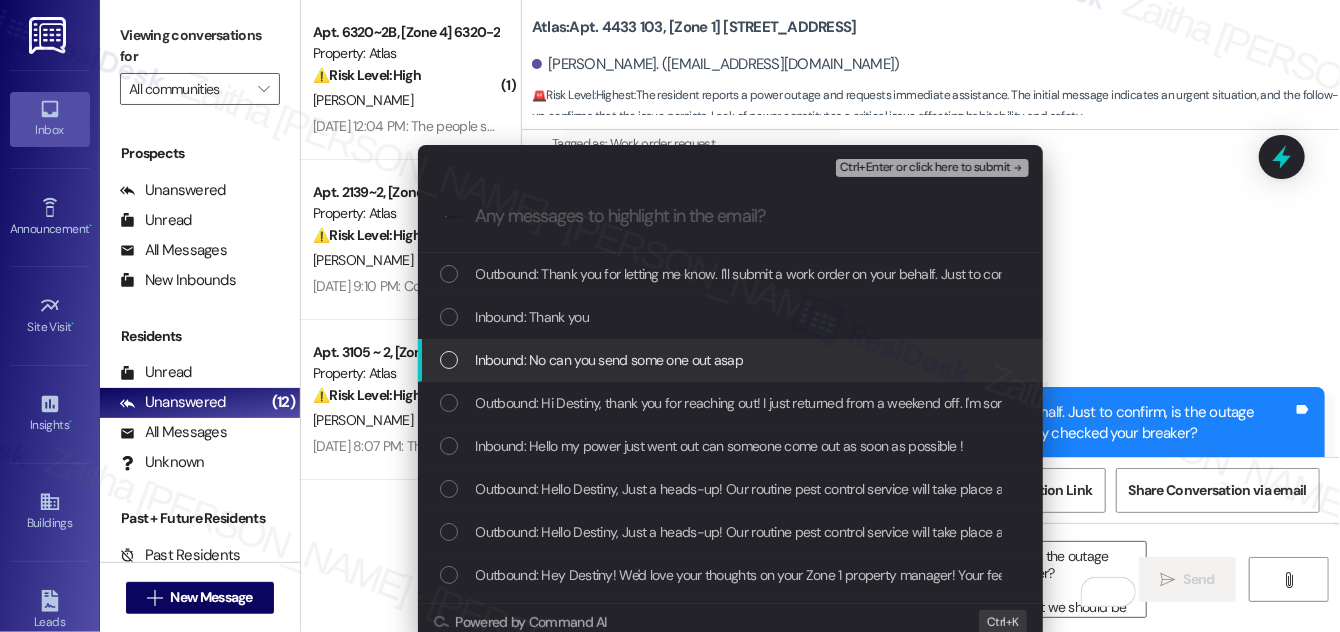 click at bounding box center [449, 360] 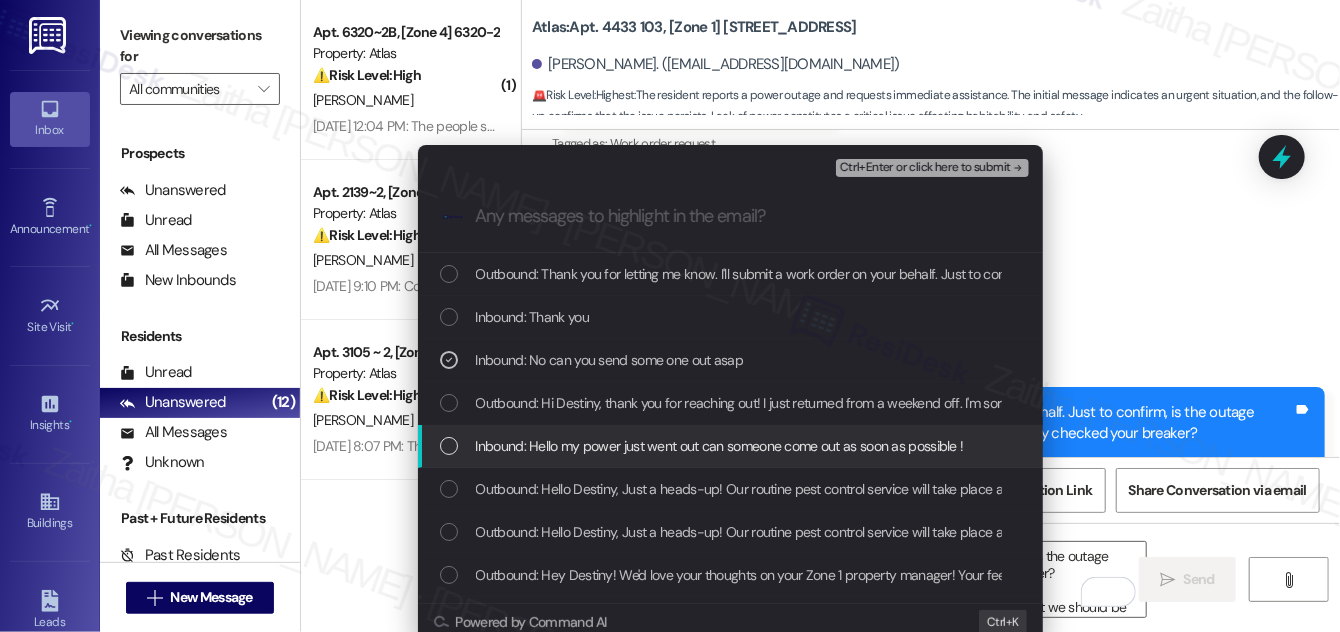 click at bounding box center [449, 446] 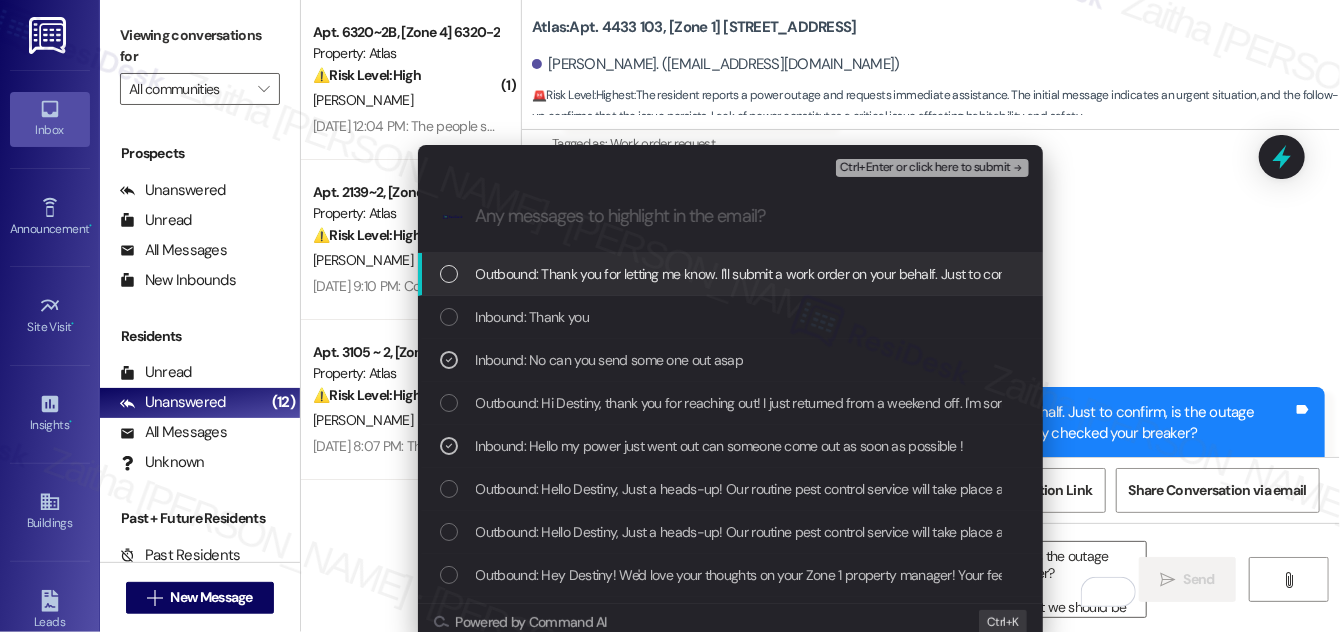 click on "Ctrl+Enter or click here to submit" at bounding box center [925, 168] 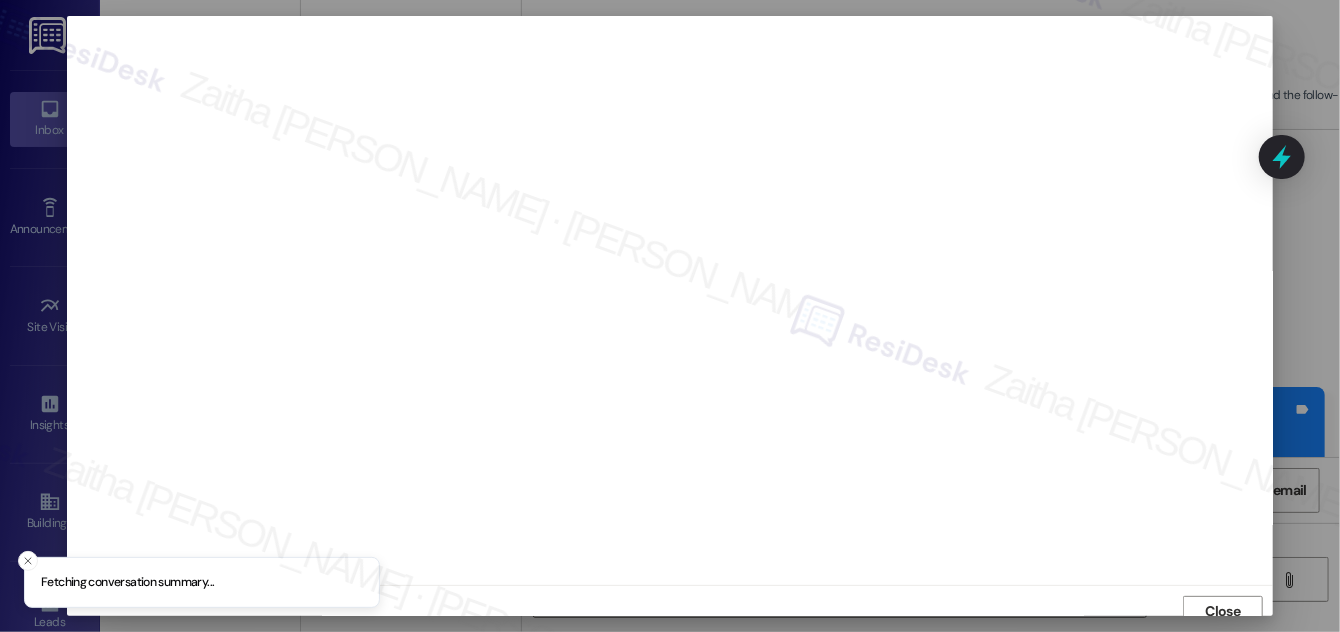 scroll, scrollTop: 11, scrollLeft: 0, axis: vertical 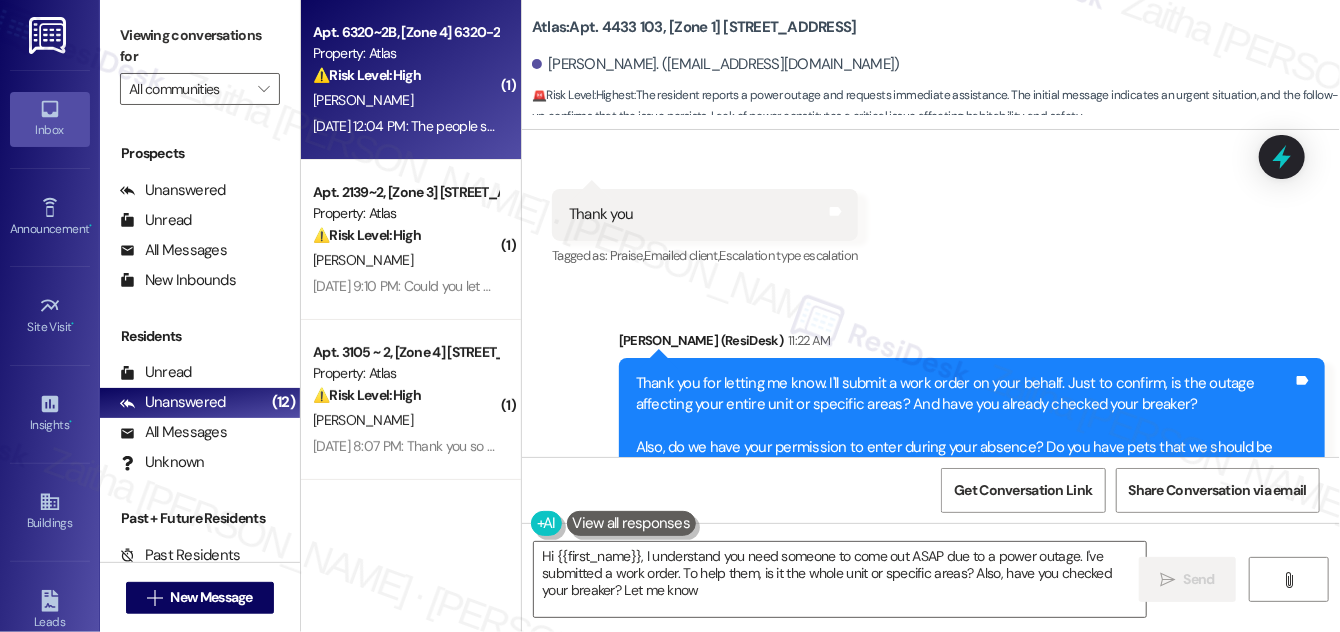 type on "Hi {{first_name}}, I understand you need someone to come out ASAP due to a power outage. I've submitted a work order. To help them, is it the whole unit or specific areas? Also, have you checked your breaker? Let me know!" 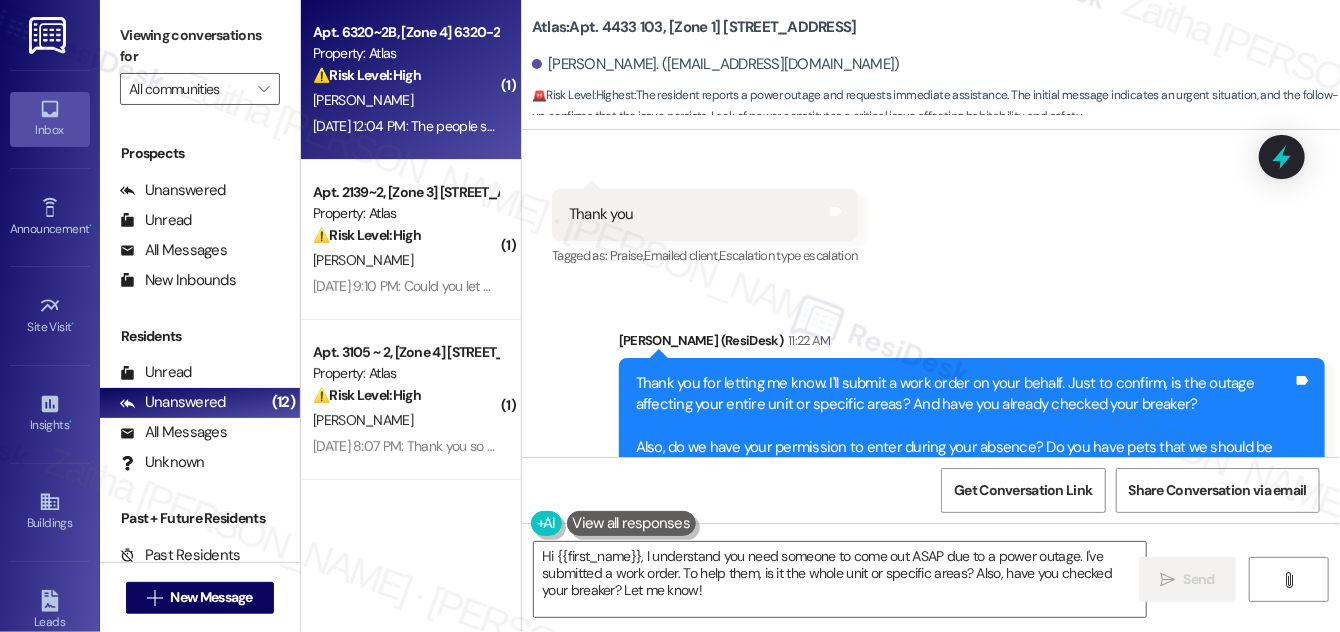 click on "Property: Atlas" at bounding box center [405, 53] 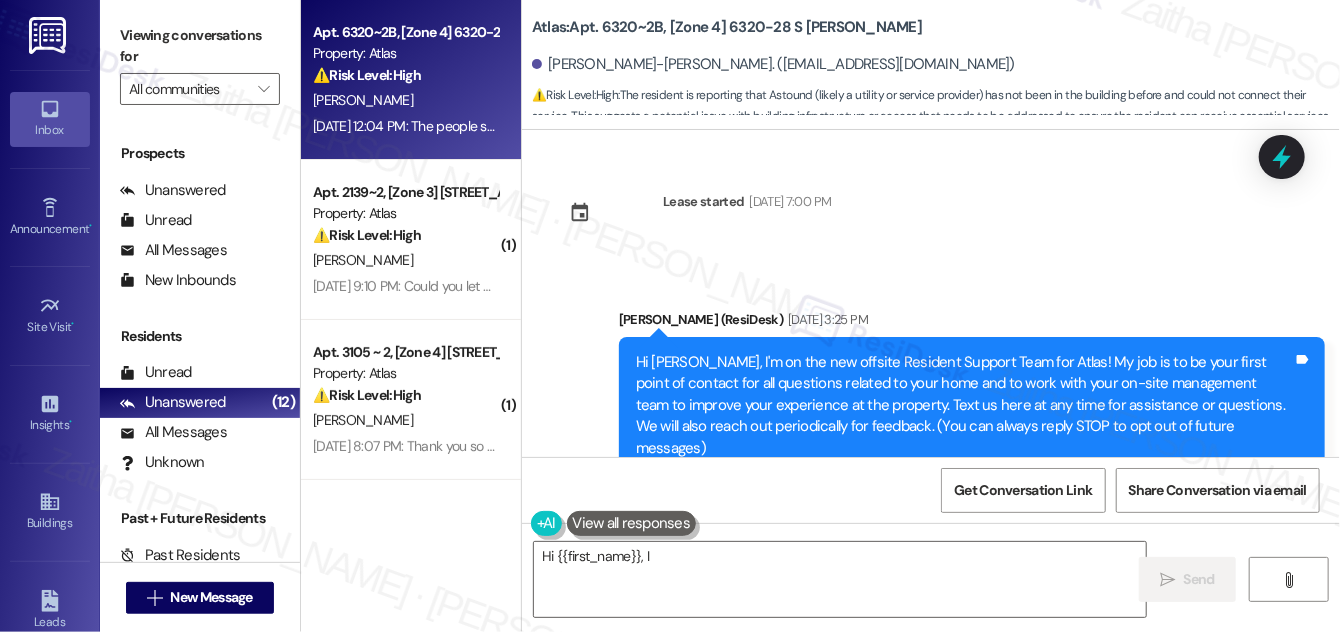 scroll, scrollTop: 44738, scrollLeft: 0, axis: vertical 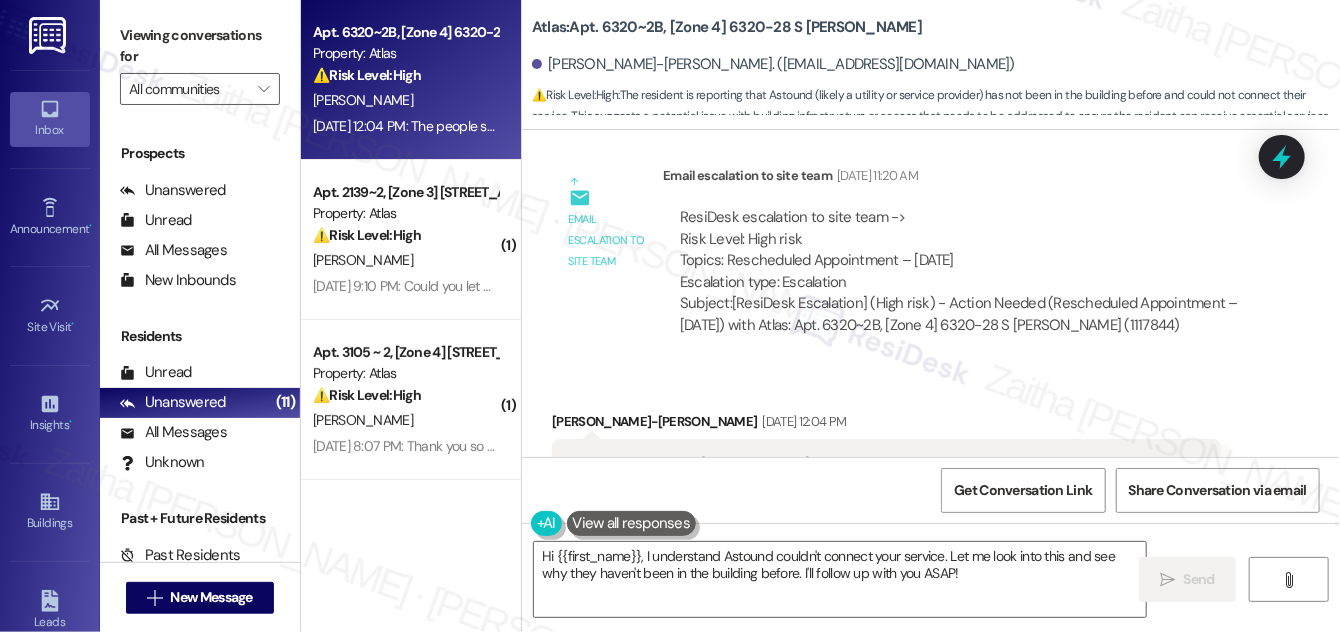 click on "Hide Suggestions" at bounding box center [945, 546] 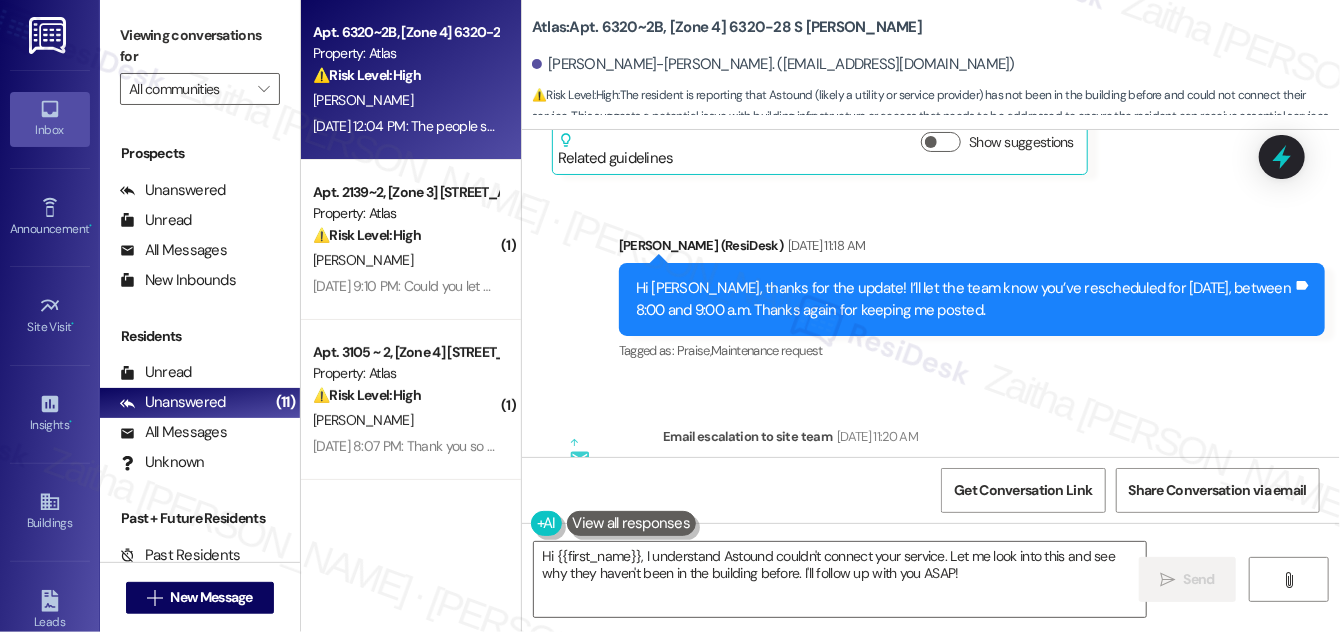 scroll, scrollTop: 44485, scrollLeft: 0, axis: vertical 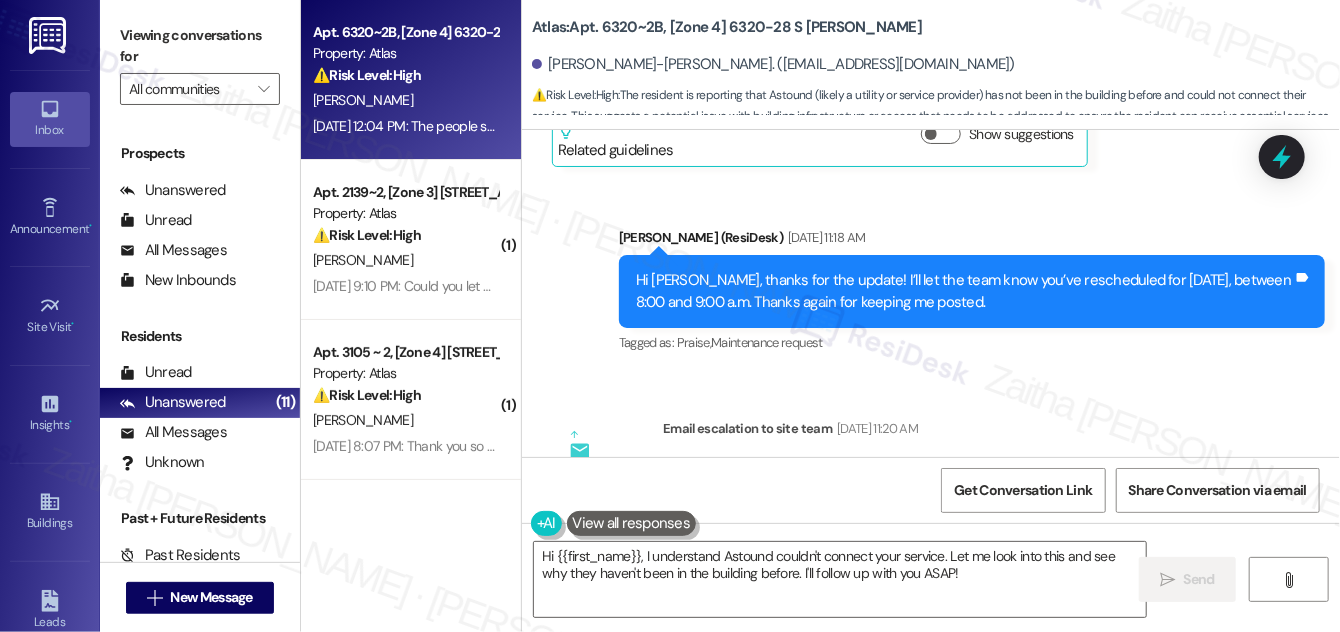 drag, startPoint x: 567, startPoint y: 326, endPoint x: 1119, endPoint y: 335, distance: 552.07336 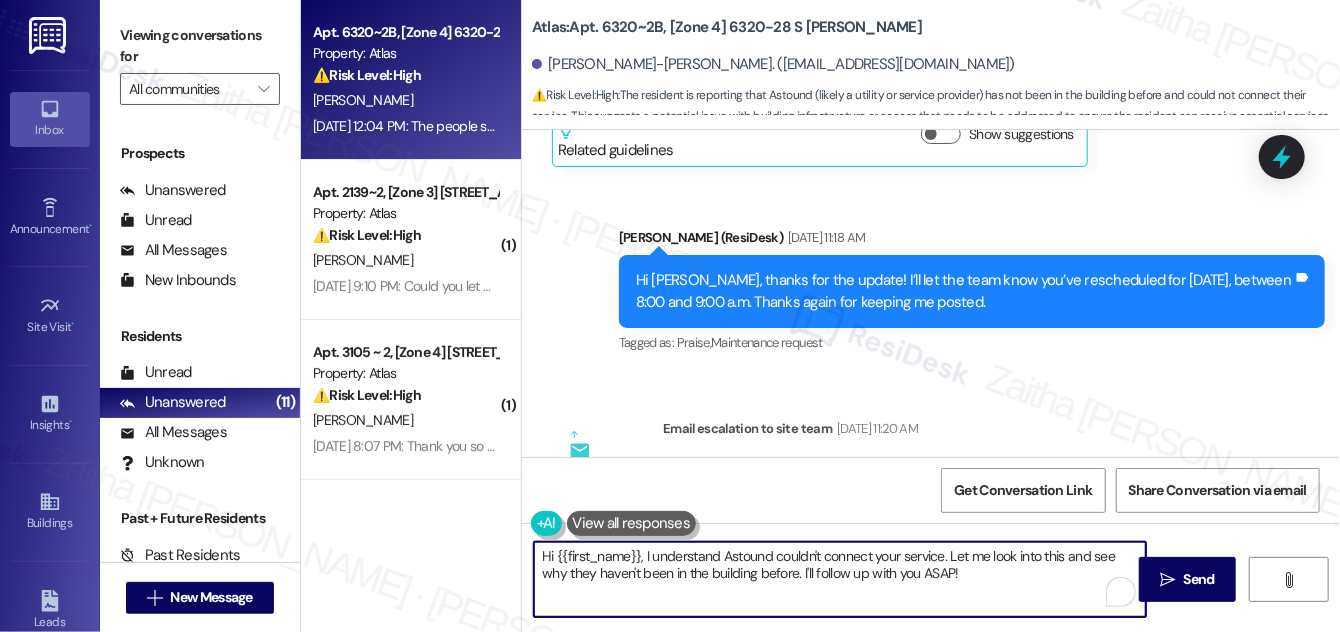 click on "Hi {{first_name}}, I understand Astound couldn't connect your service. Let me look into this and see why they haven't been in the building before. I'll follow up with you ASAP!" at bounding box center [840, 579] 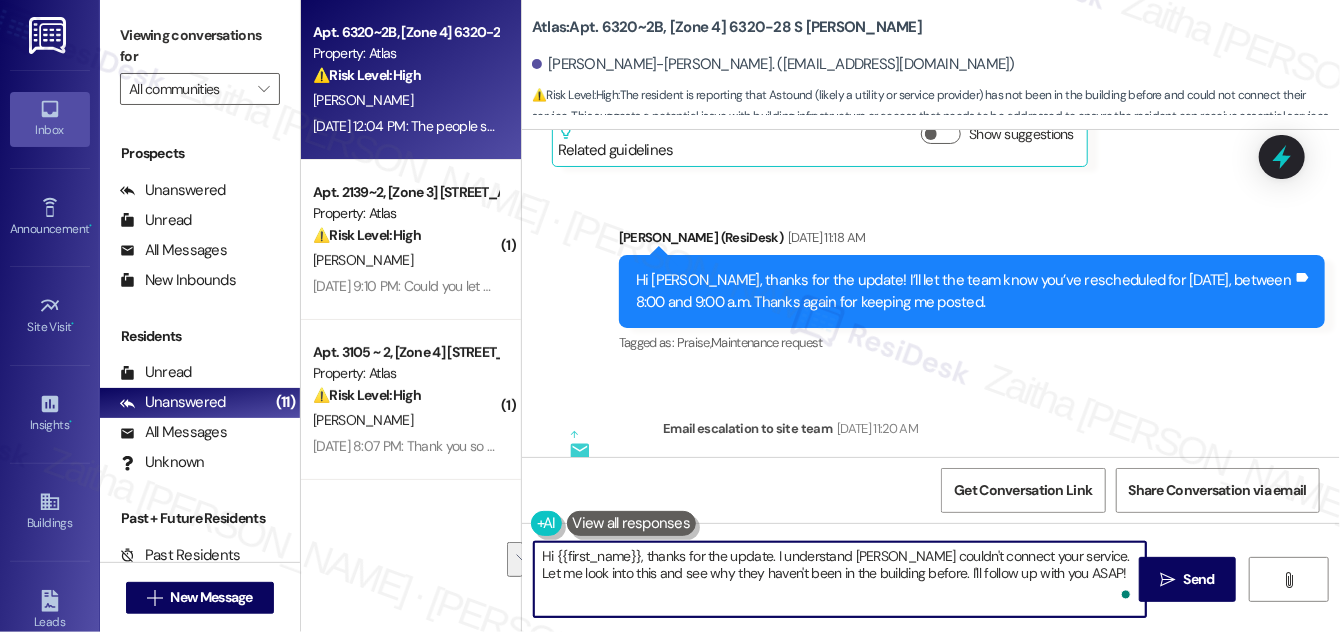 drag, startPoint x: 1080, startPoint y: 554, endPoint x: 1090, endPoint y: 576, distance: 24.166092 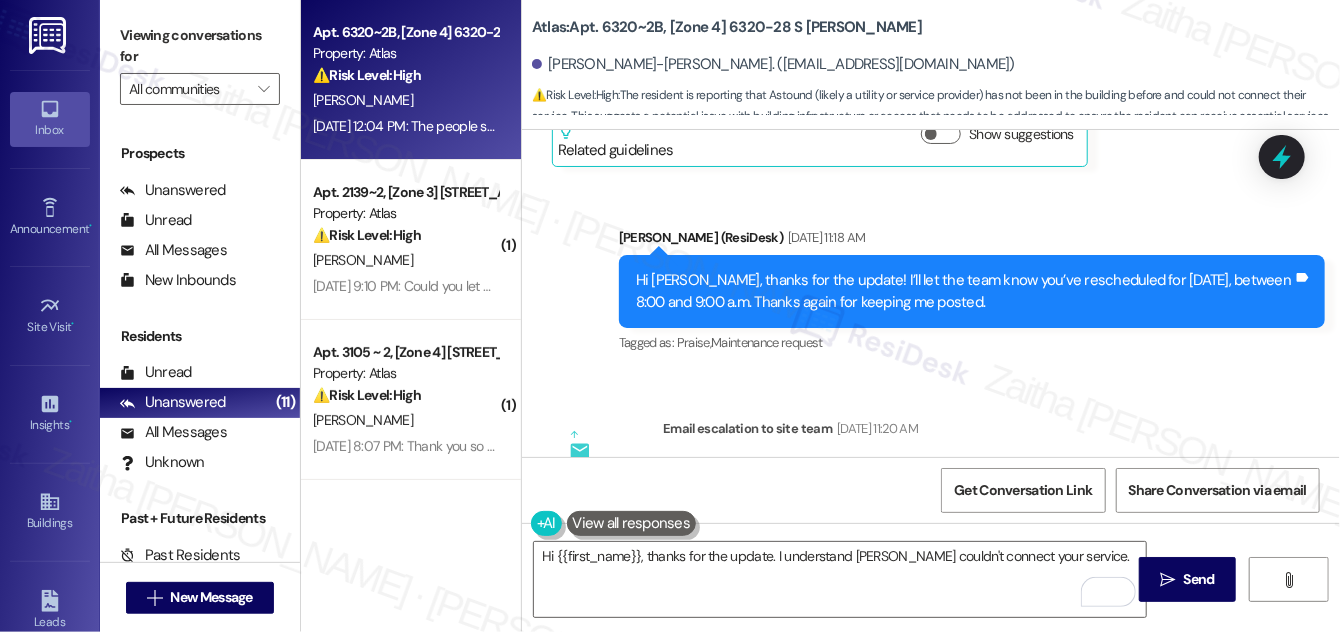 drag, startPoint x: 570, startPoint y: 324, endPoint x: 1121, endPoint y: 343, distance: 551.3275 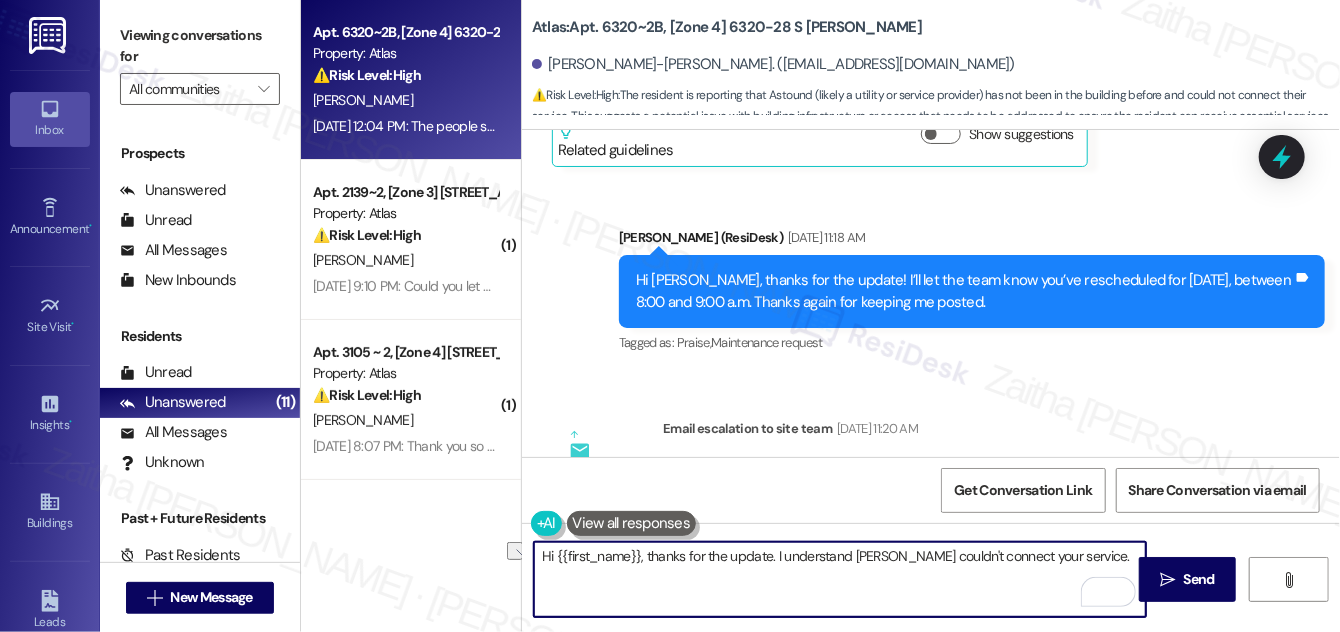 drag, startPoint x: 775, startPoint y: 555, endPoint x: 1084, endPoint y: 555, distance: 309 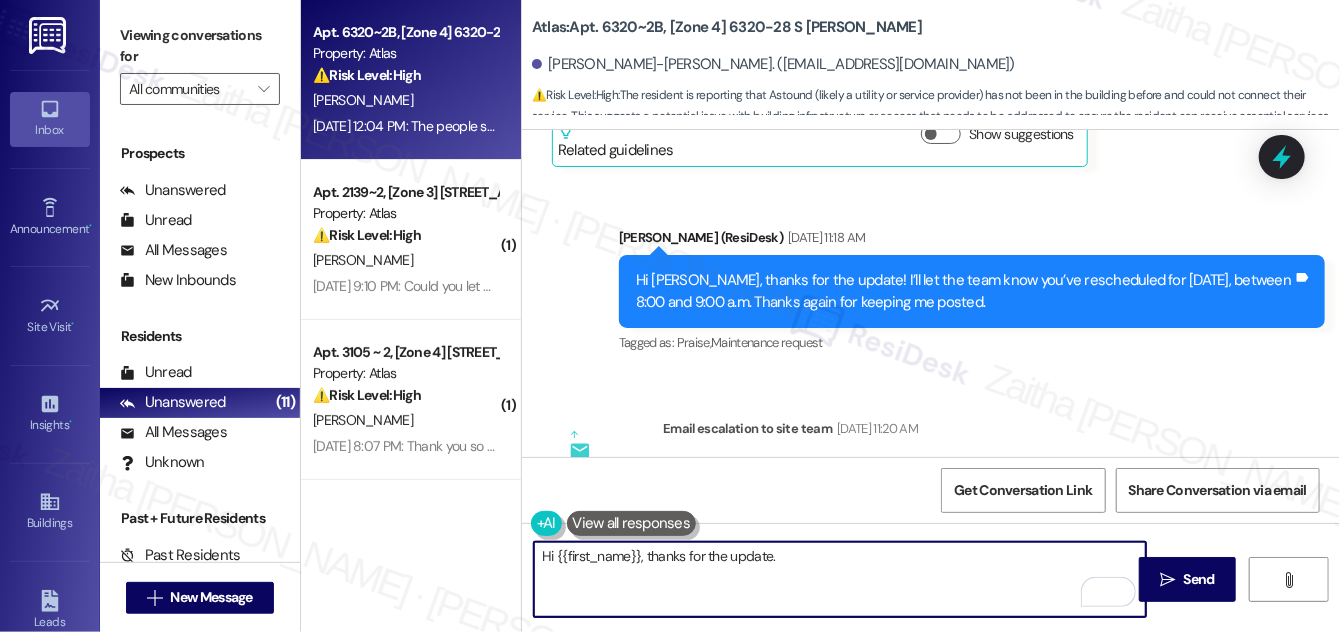 paste on "I’m sorry to hear that [PERSON_NAME] wasn’t able to complete the installation. Just to clarify—did they mention what exactly is needed from our side to move forward? I’ll check with the team as well, but any details you can share would help us assist you better." 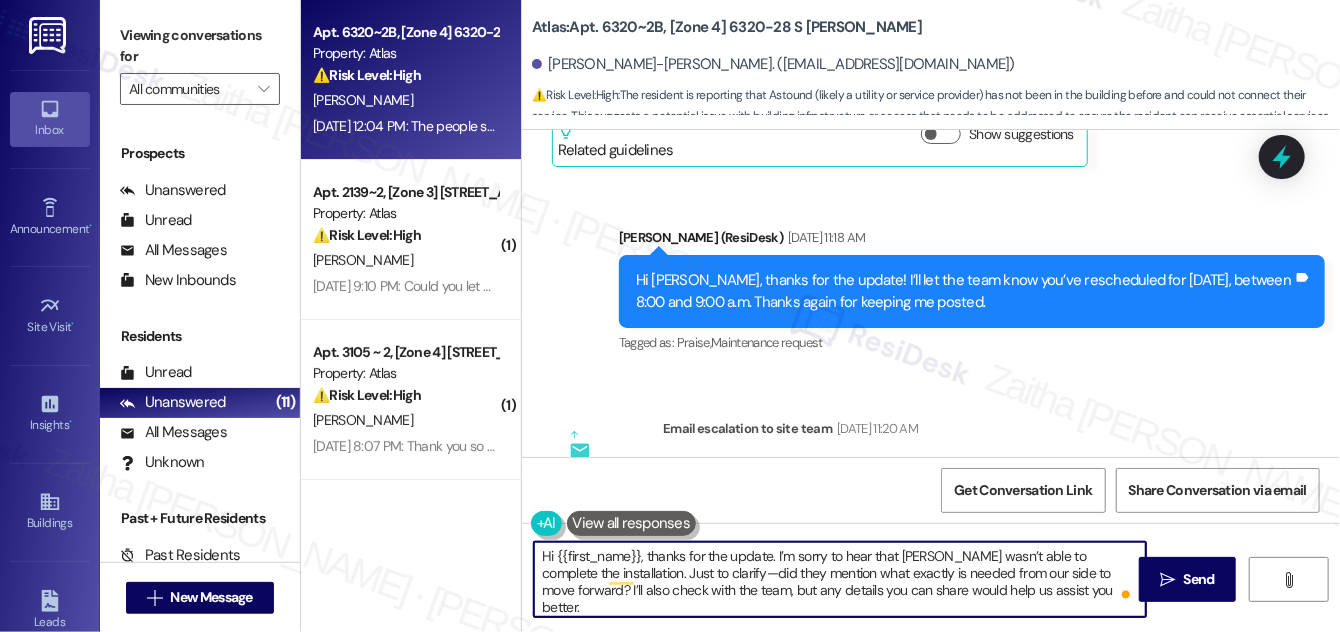 click on "Hi {{first_name}}, thanks for the update. I’m sorry to hear that [PERSON_NAME] wasn’t able to complete the installation. Just to clarify—did they mention what exactly is needed from our side to move forward? I’ll also check with the team, but any details you can share would help us assist you better." at bounding box center [840, 579] 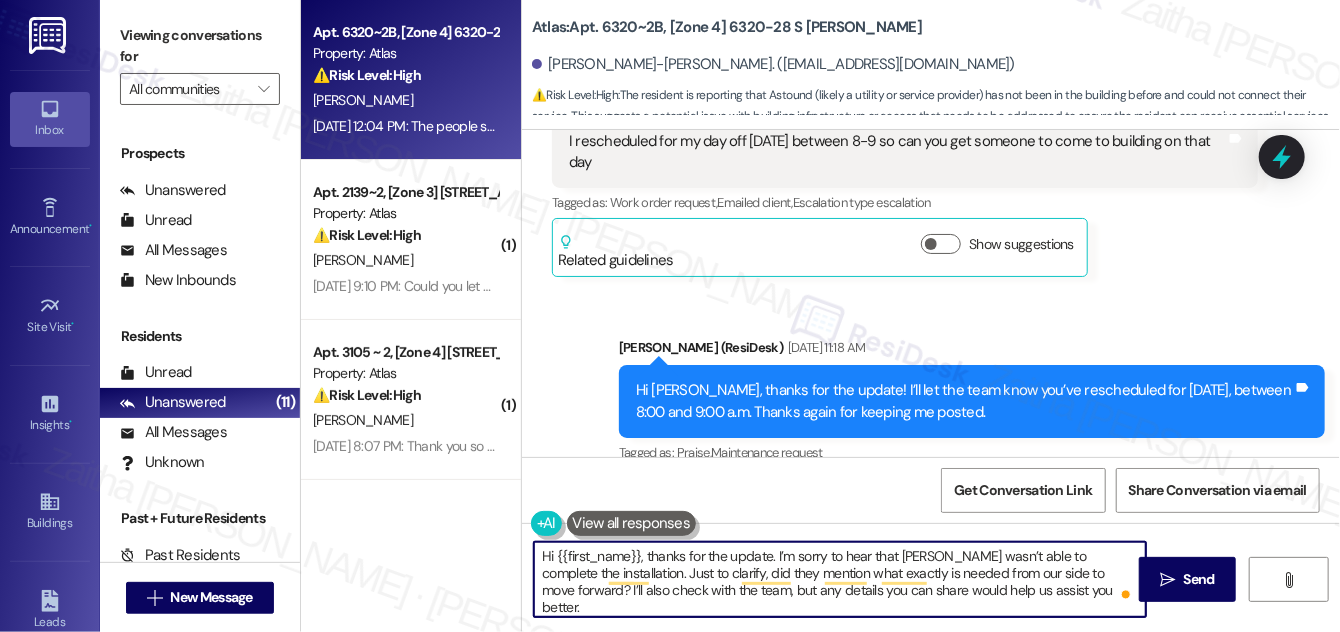 scroll, scrollTop: 44485, scrollLeft: 0, axis: vertical 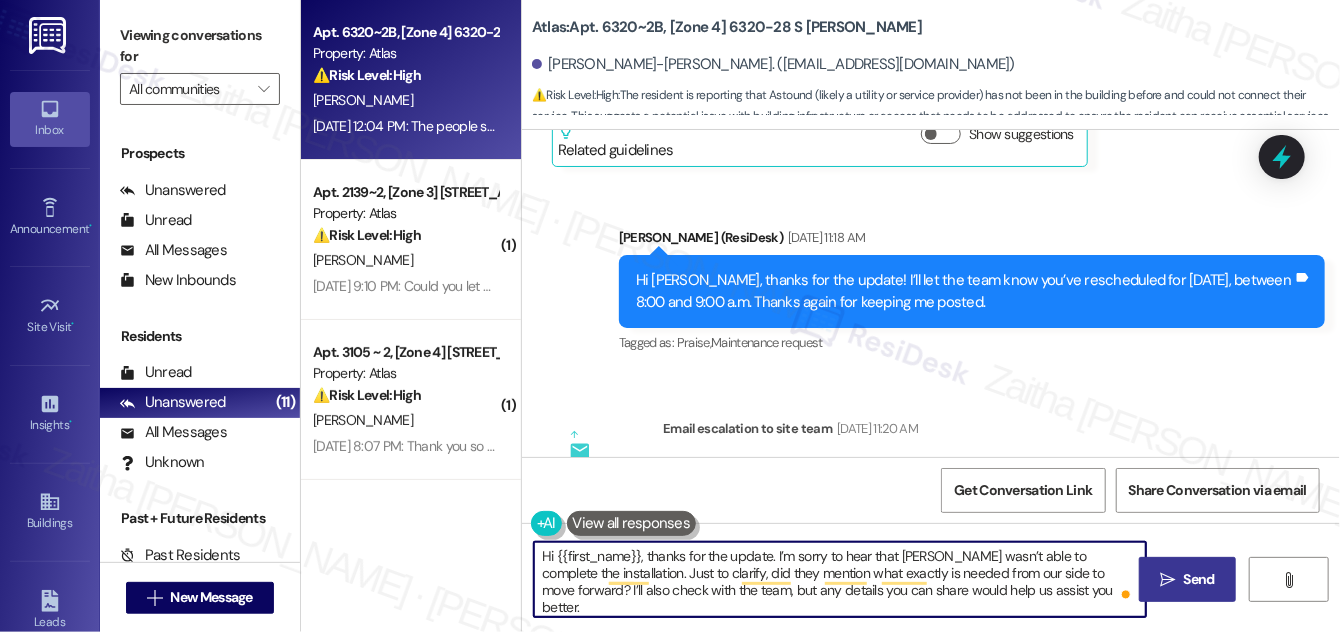 type on "Hi {{first_name}}, thanks for the update. I’m sorry to hear that [PERSON_NAME] wasn’t able to complete the installation. Just to clarify, did they mention what exactly is needed from our side to move forward? I’ll also check with the team, but any details you can share would help us assist you better." 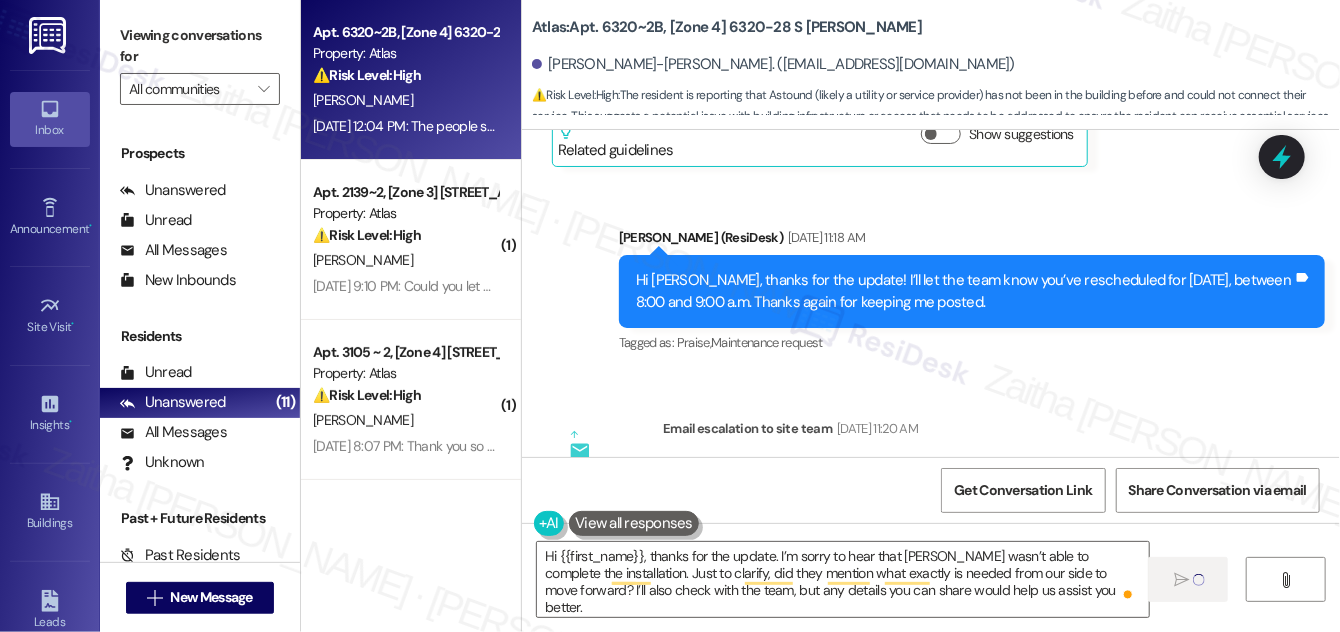 type 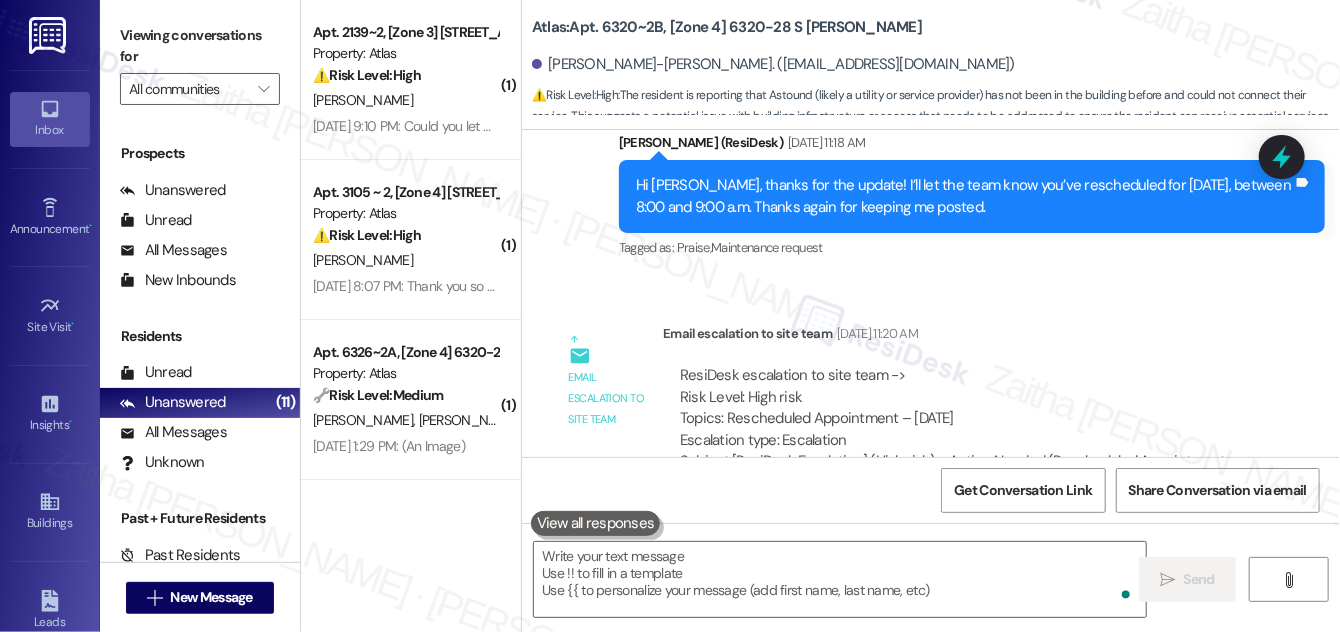 scroll, scrollTop: 44667, scrollLeft: 0, axis: vertical 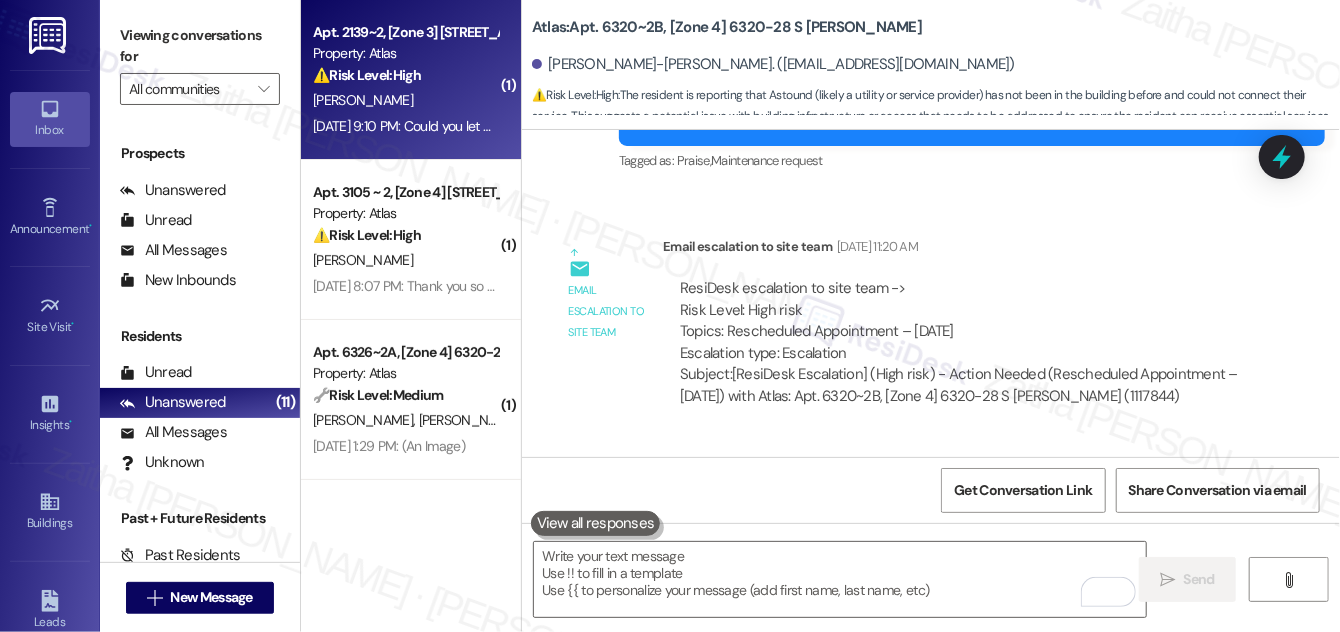 click on "[PERSON_NAME]" at bounding box center [405, 100] 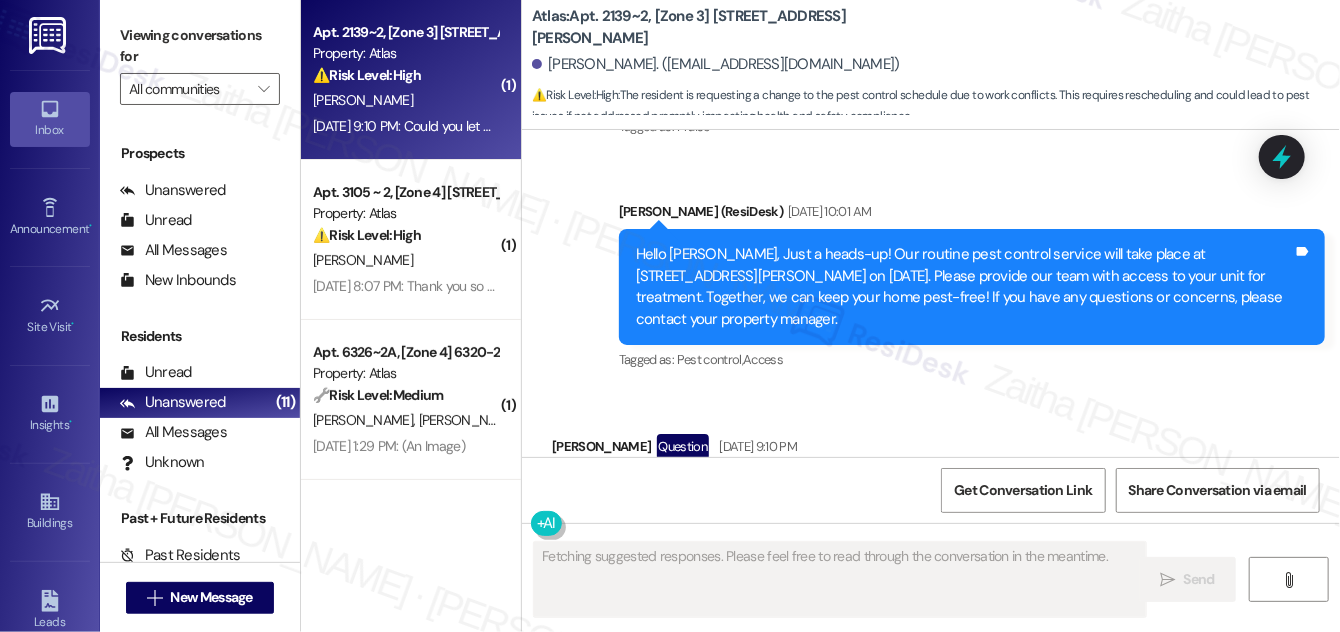 scroll, scrollTop: 4950, scrollLeft: 0, axis: vertical 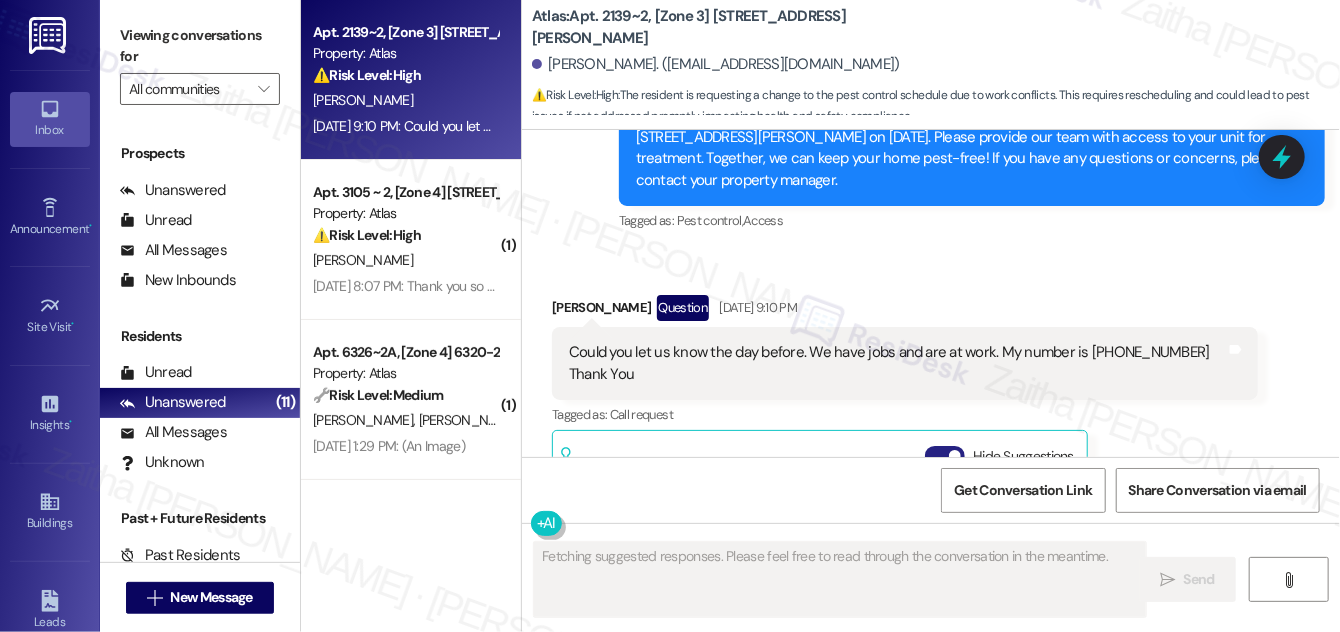 click on "Hide Suggestions" at bounding box center (945, 456) 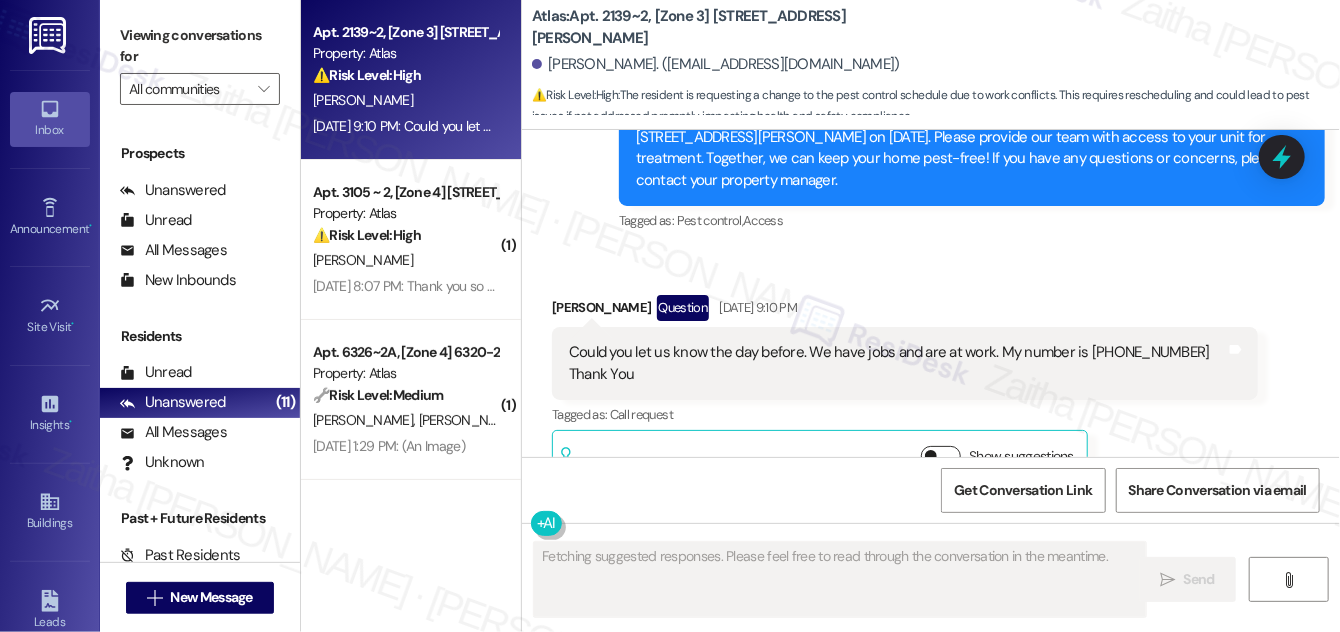scroll, scrollTop: 4698, scrollLeft: 0, axis: vertical 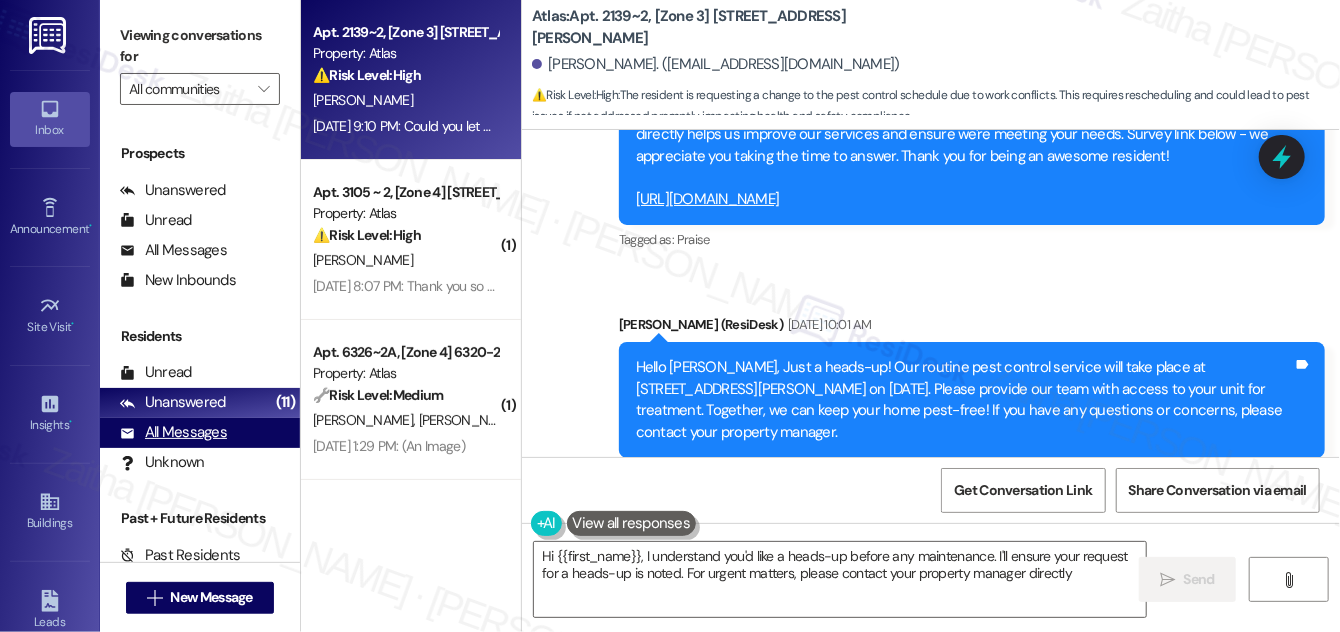 type on "Hi {{first_name}}, I understand you'd like a heads-up before any maintenance. I'll ensure your request for a heads-up is noted. For urgent matters, please contact your property manager directly." 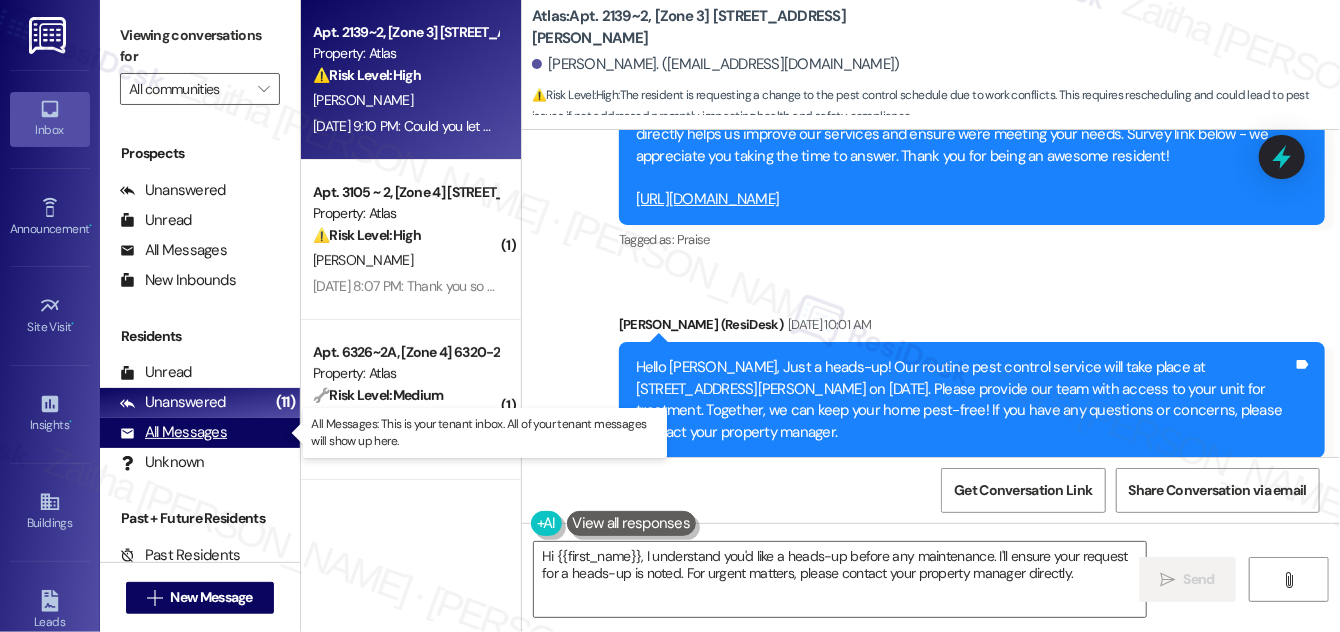 click on "All Messages" at bounding box center (173, 432) 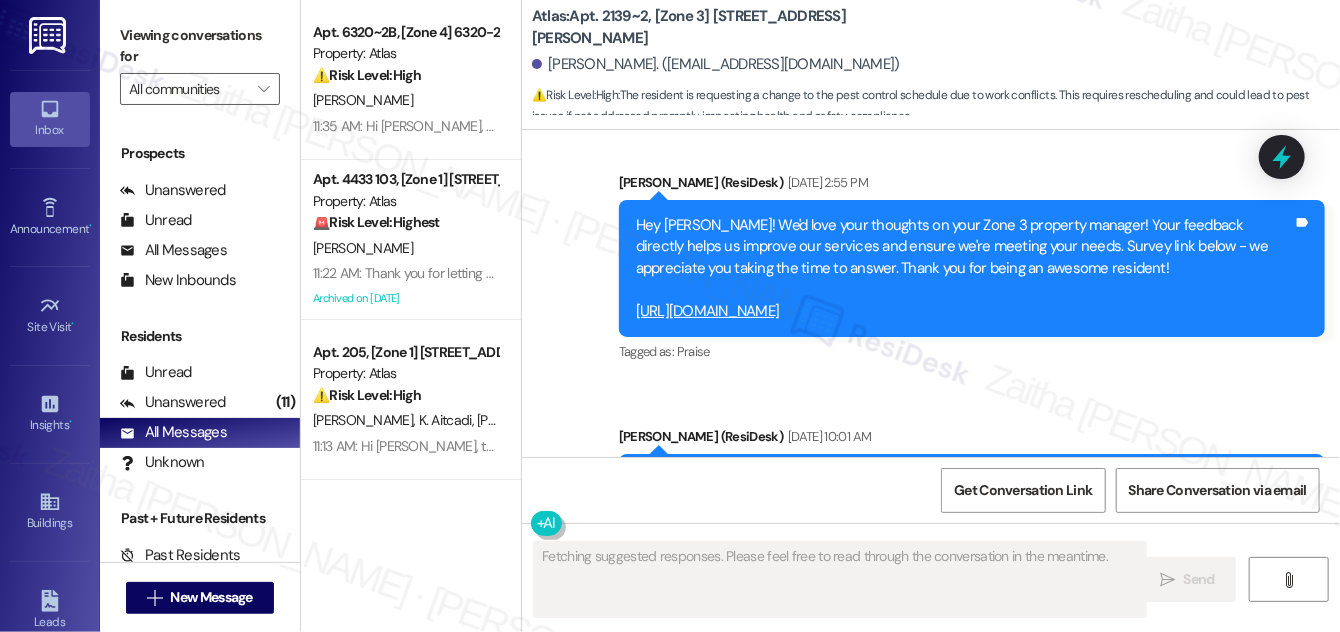 scroll, scrollTop: 4950, scrollLeft: 0, axis: vertical 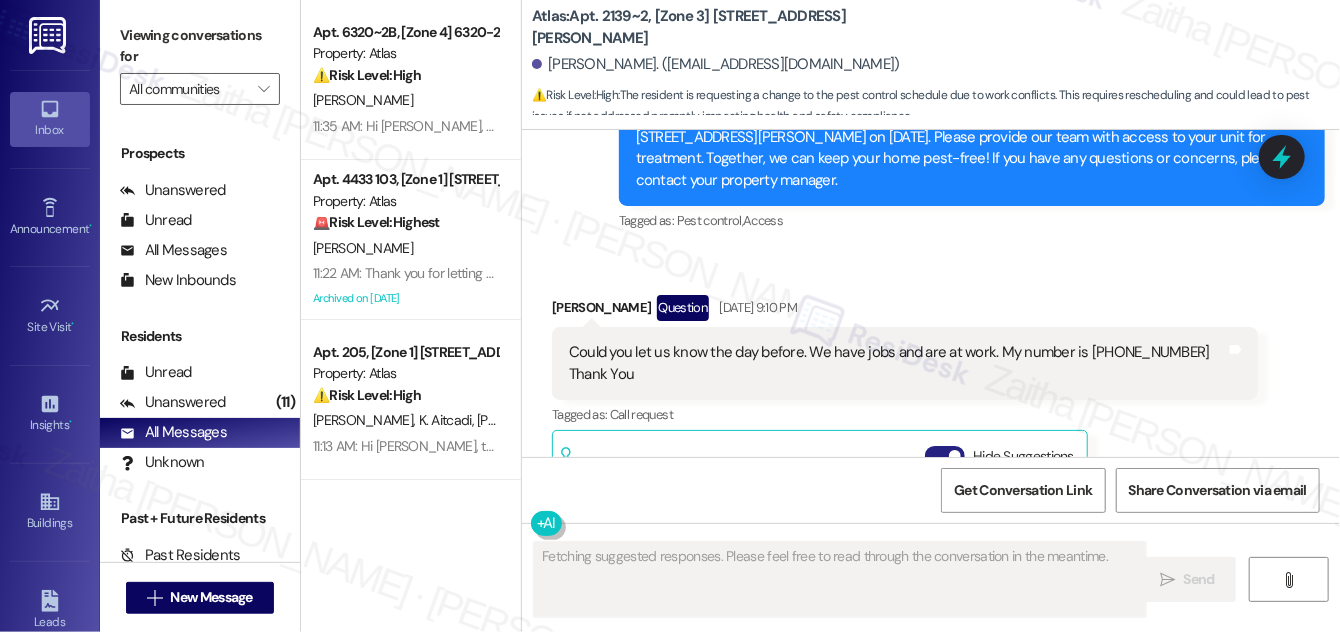 click on "Hide Suggestions" at bounding box center [945, 456] 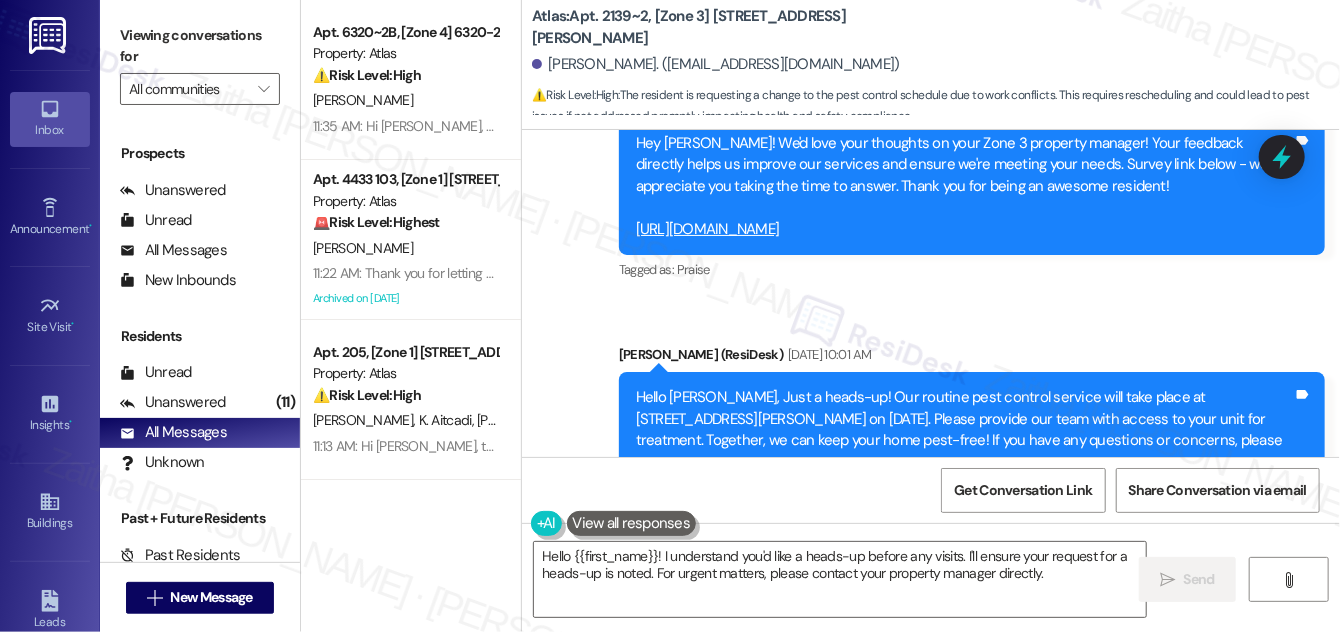 scroll, scrollTop: 4698, scrollLeft: 0, axis: vertical 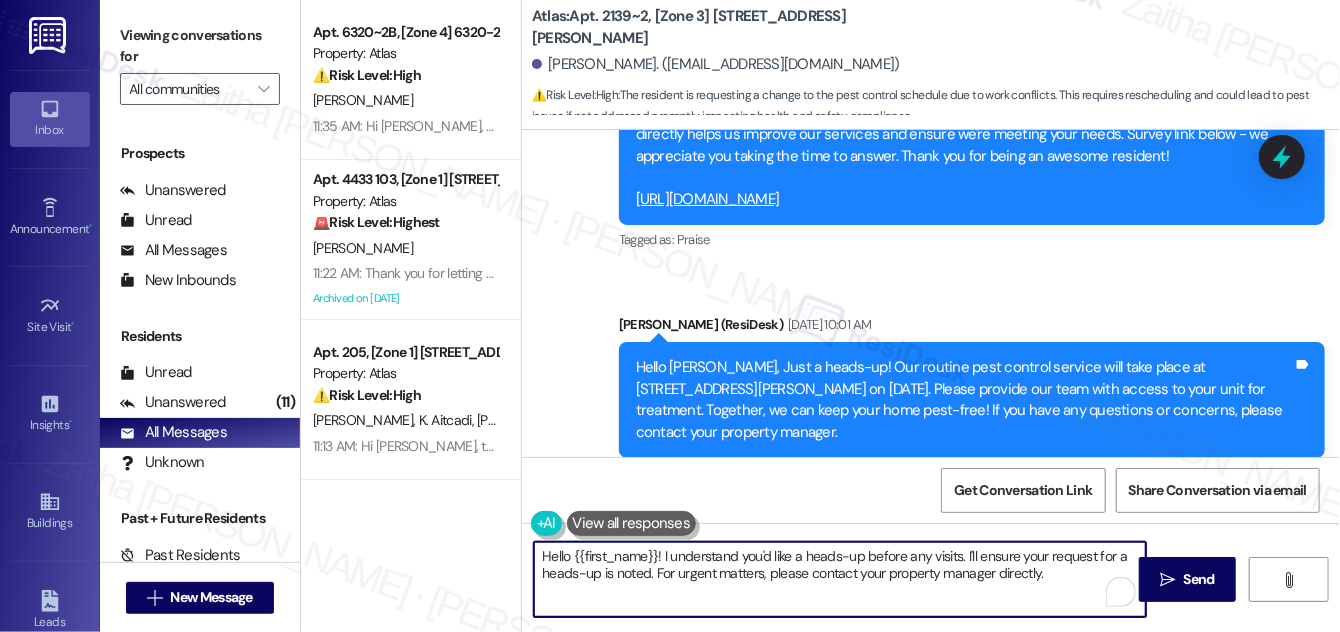 drag, startPoint x: 661, startPoint y: 557, endPoint x: 539, endPoint y: 554, distance: 122.03688 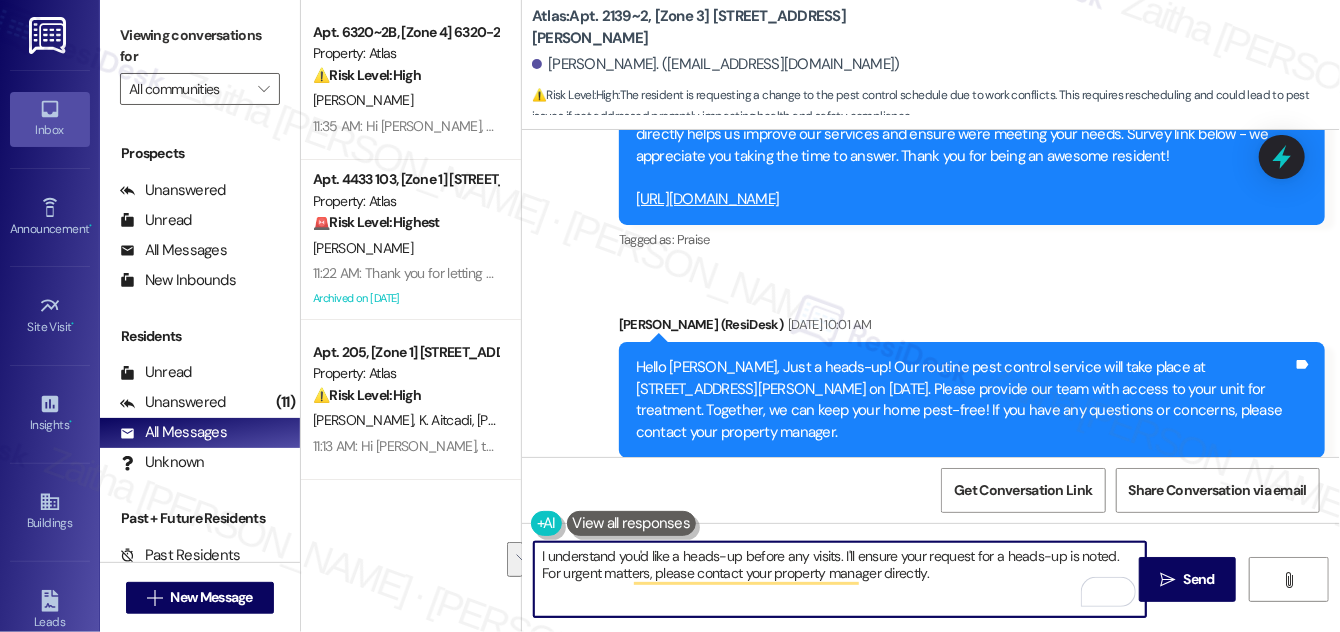 drag, startPoint x: 842, startPoint y: 554, endPoint x: 933, endPoint y: 586, distance: 96.462425 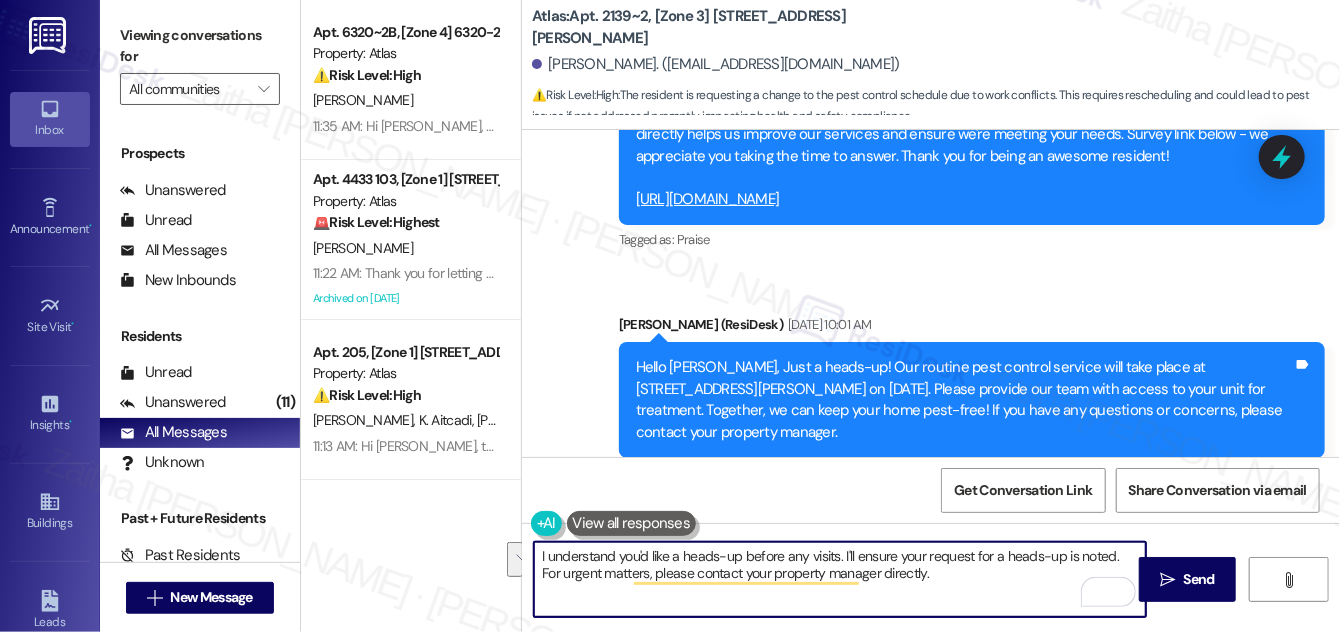 click on "I understand you'd like a heads-up before any visits. I'll ensure your request for a heads-up is noted. For urgent matters, please contact your property manager directly." at bounding box center (840, 579) 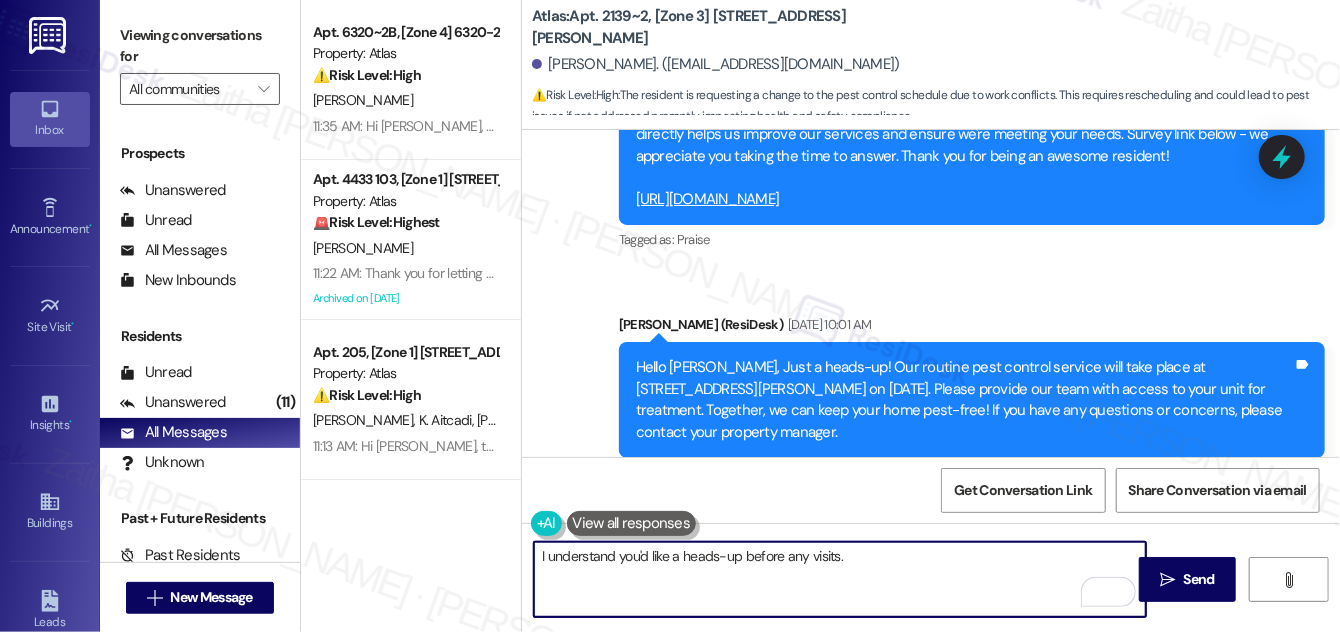 paste on "Thank you for your feedback—I completely understand your frustration. Just to clarify, [DATE] message was only meant as a reminder, since this information was already posted in the building by the site team ahead of time. That said, I do understand how important advance notice is, and I’ll make sure your concerns are shared with the team." 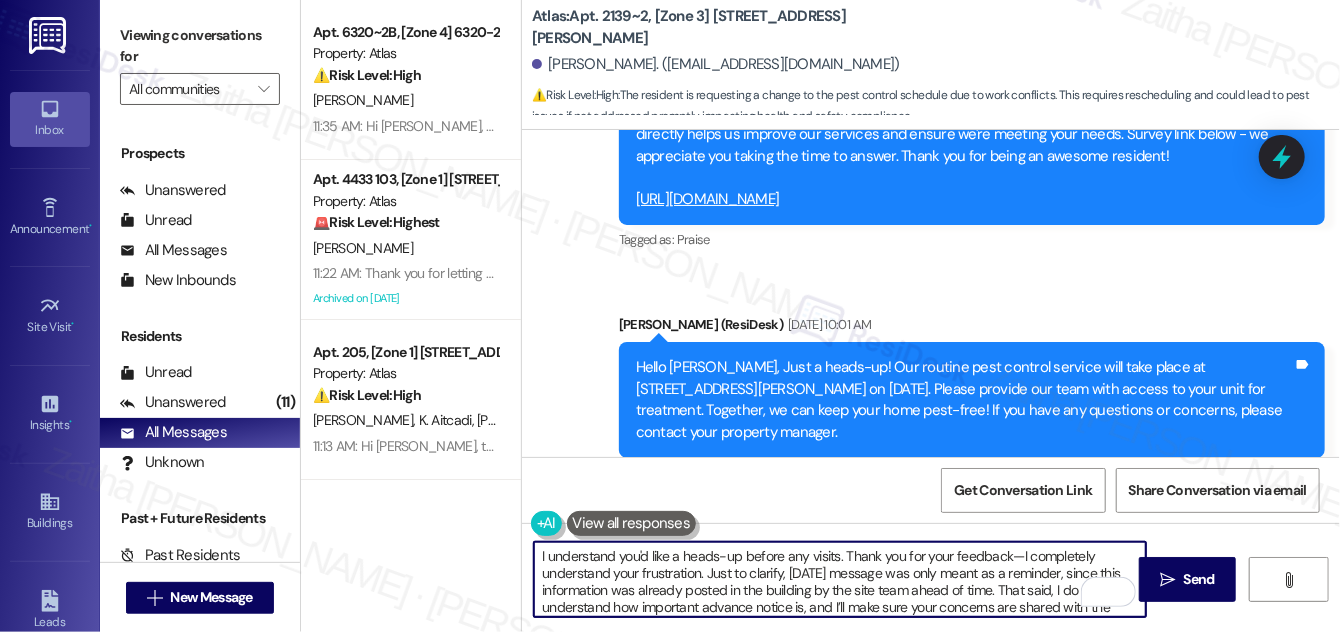 scroll, scrollTop: 16, scrollLeft: 0, axis: vertical 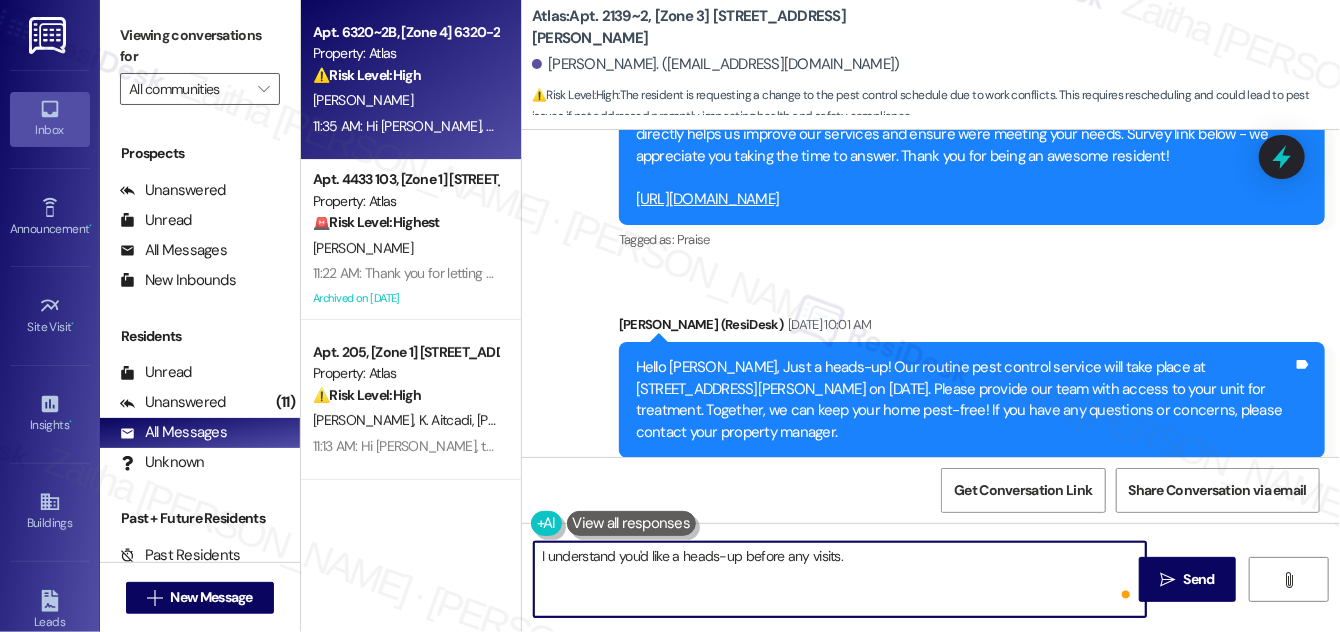 type on "I understand you'd like a heads-up before any visits." 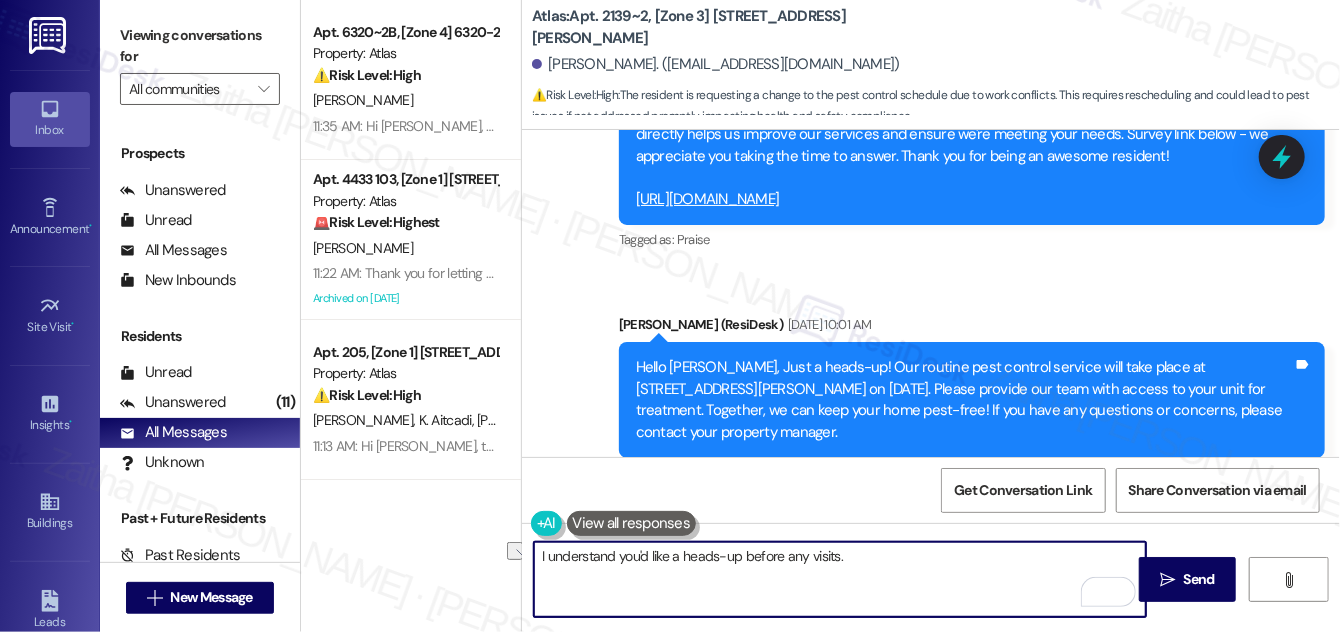 drag, startPoint x: 540, startPoint y: 553, endPoint x: 907, endPoint y: 558, distance: 367.03406 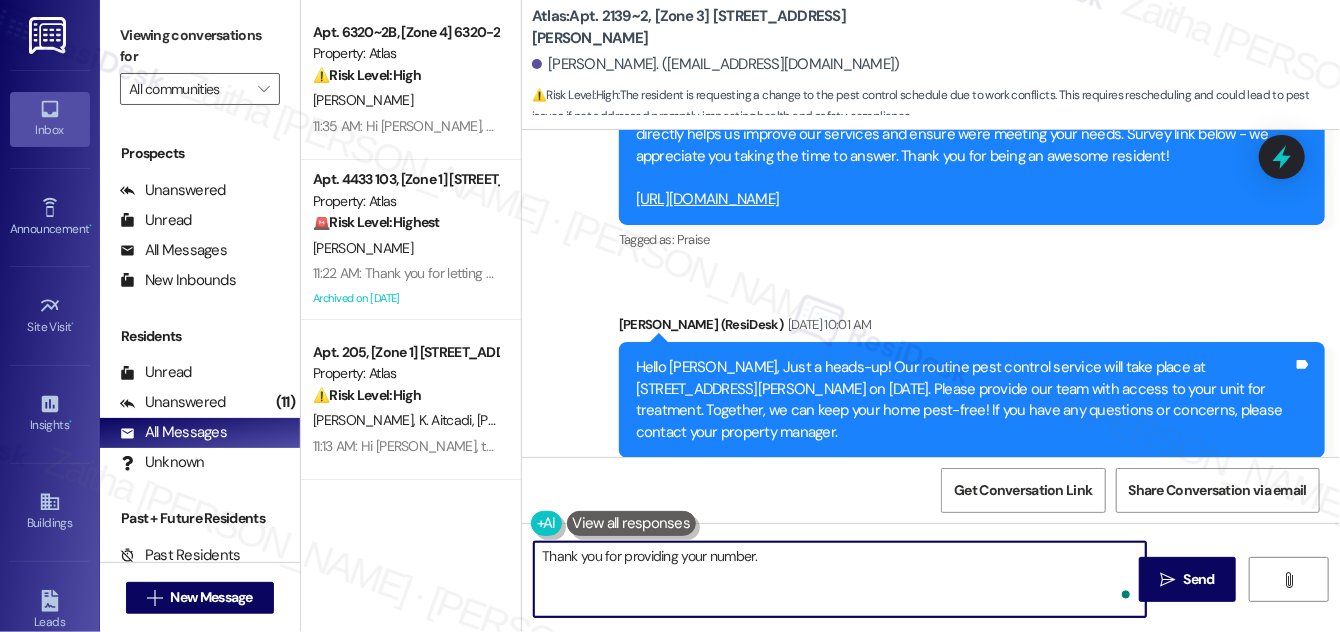 paste on "To clarify, [DATE] message was intended only as a reminder, as this information had already been posted in the building by the site team ahead of time. That said, I do understand how important advance notice is, and I’ll make sure your concerns are shared with the team." 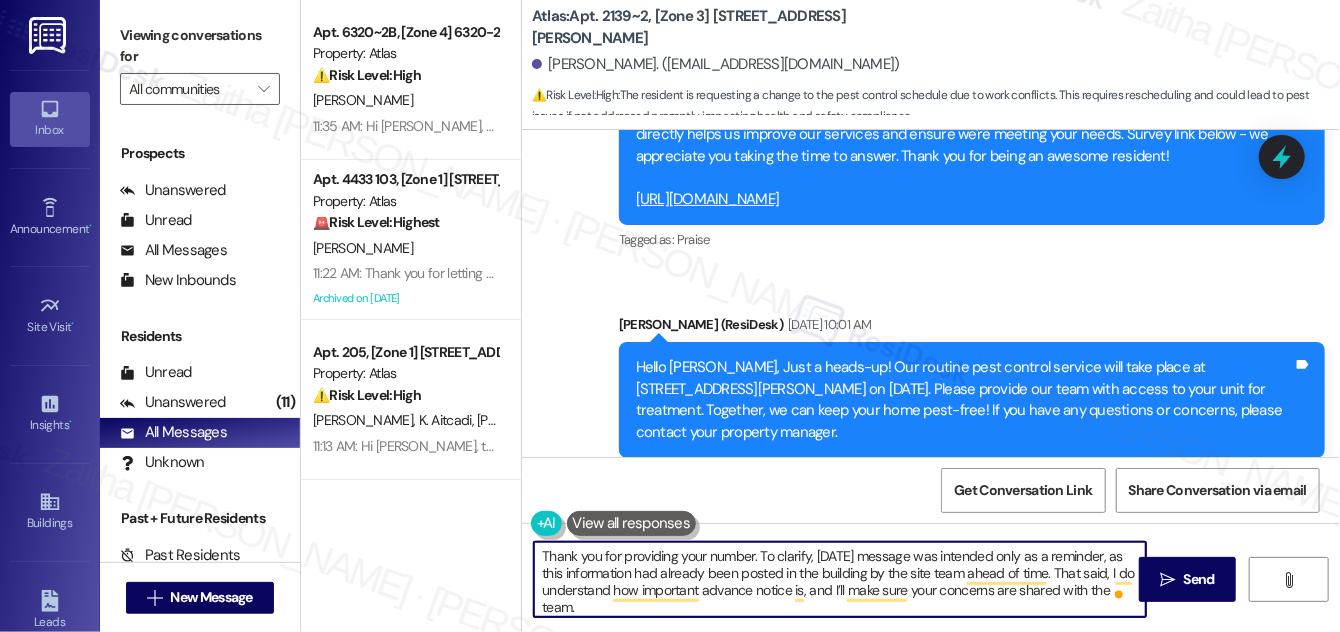 scroll, scrollTop: 4, scrollLeft: 0, axis: vertical 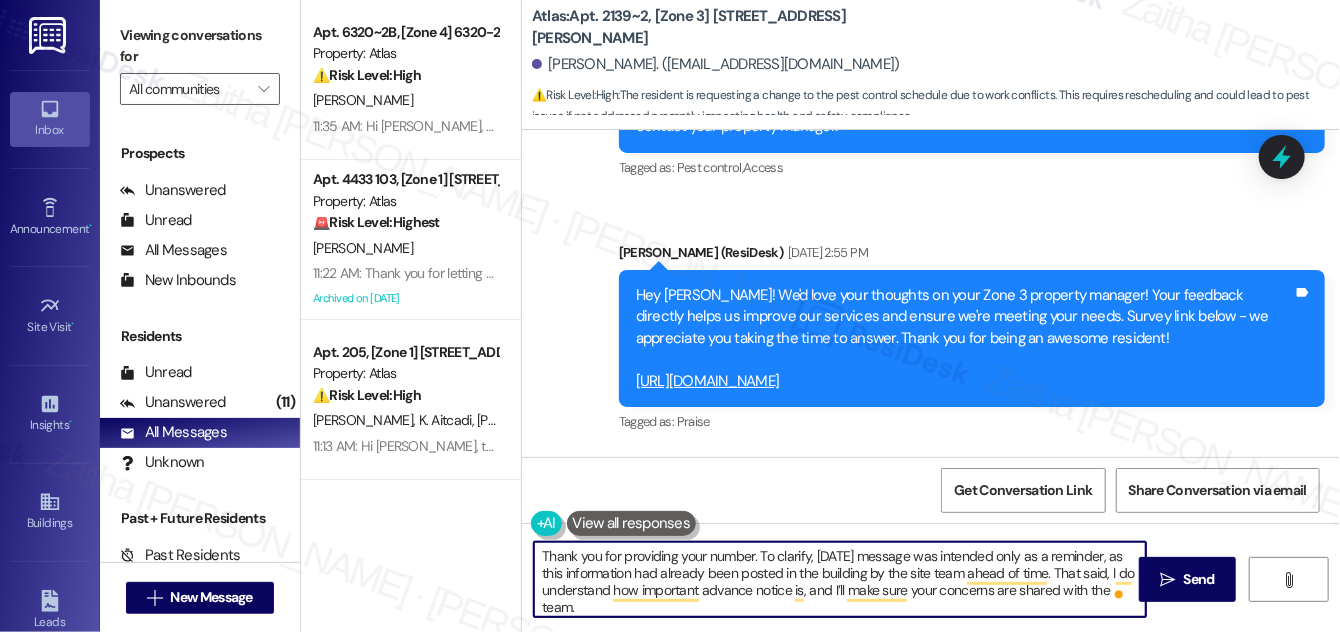 click on "[PERSON_NAME] Question [DATE] 9:10 PM" at bounding box center [905, 745] 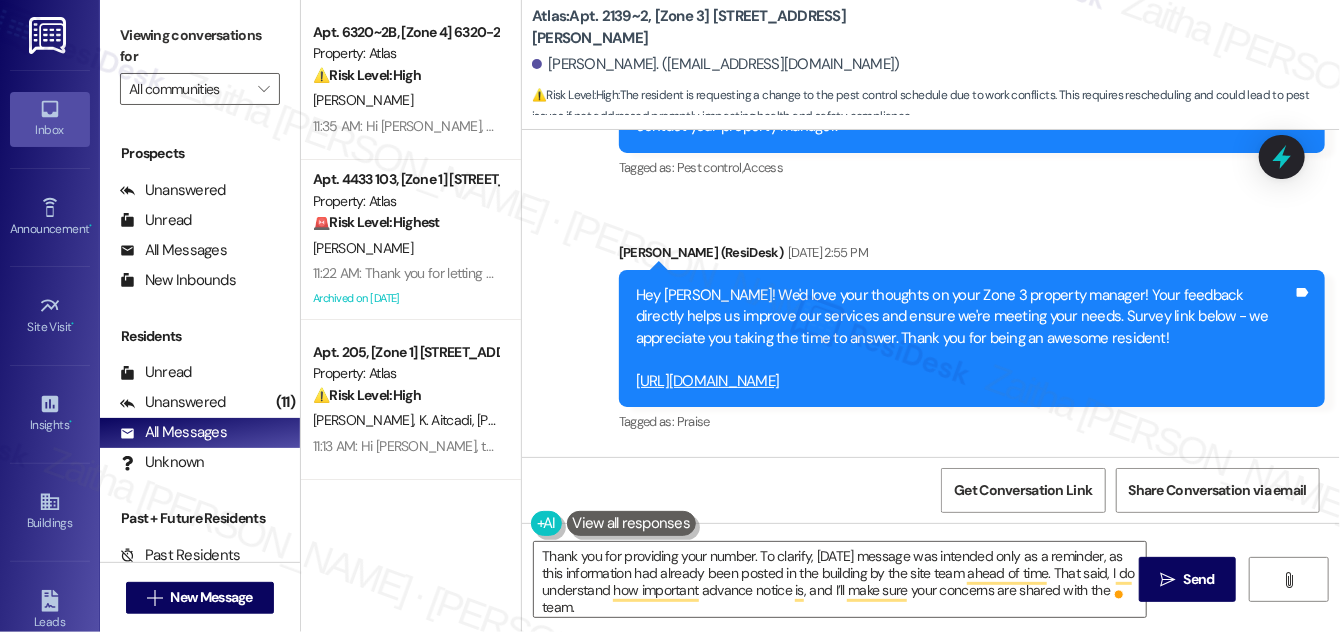 click on "[PERSON_NAME] Question [DATE] 9:10 PM" at bounding box center [905, 745] 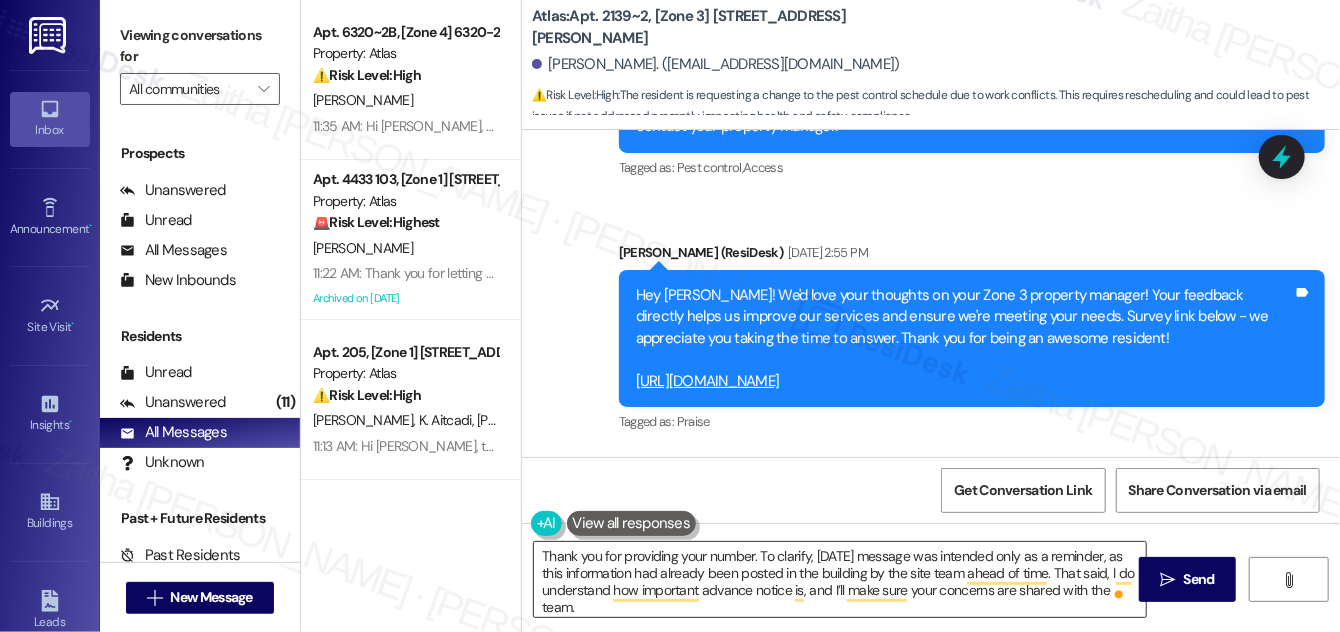 click on "Thank you for providing your number. To clarify, [DATE] message was intended only as a reminder, as this information had already been posted in the building by the site team ahead of time. That said, I do understand how important advance notice is, and I’ll make sure your concerns are shared with the team." at bounding box center [840, 579] 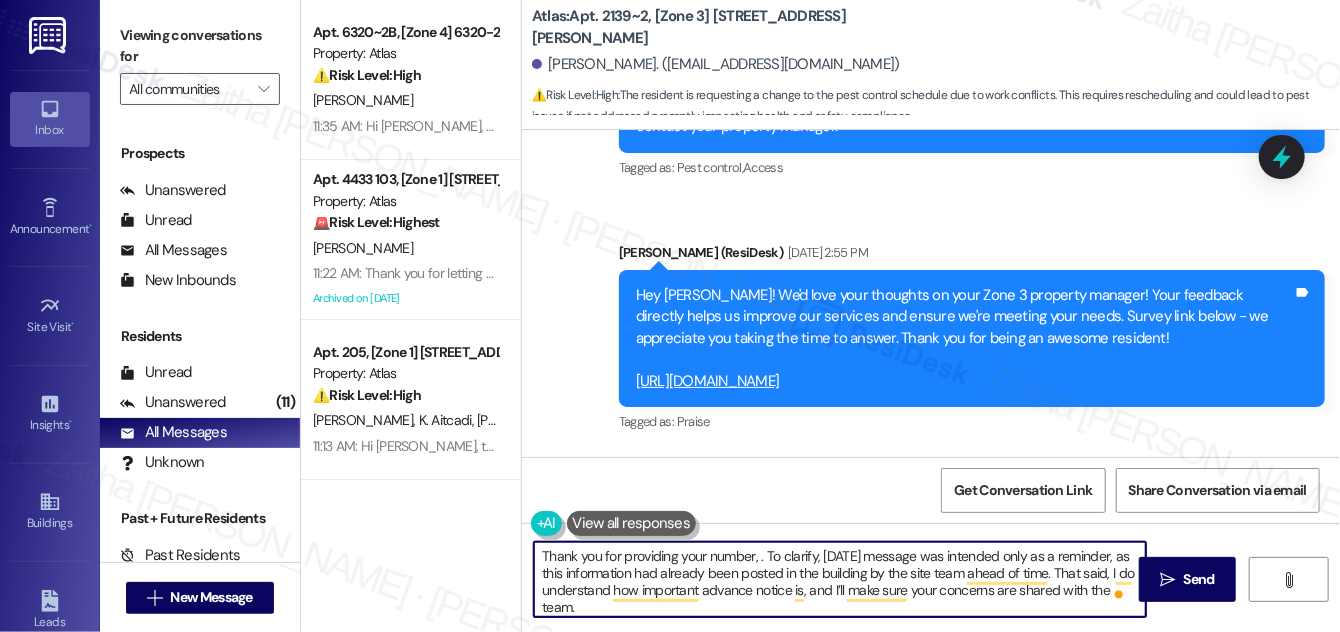 paste on "[PERSON_NAME]" 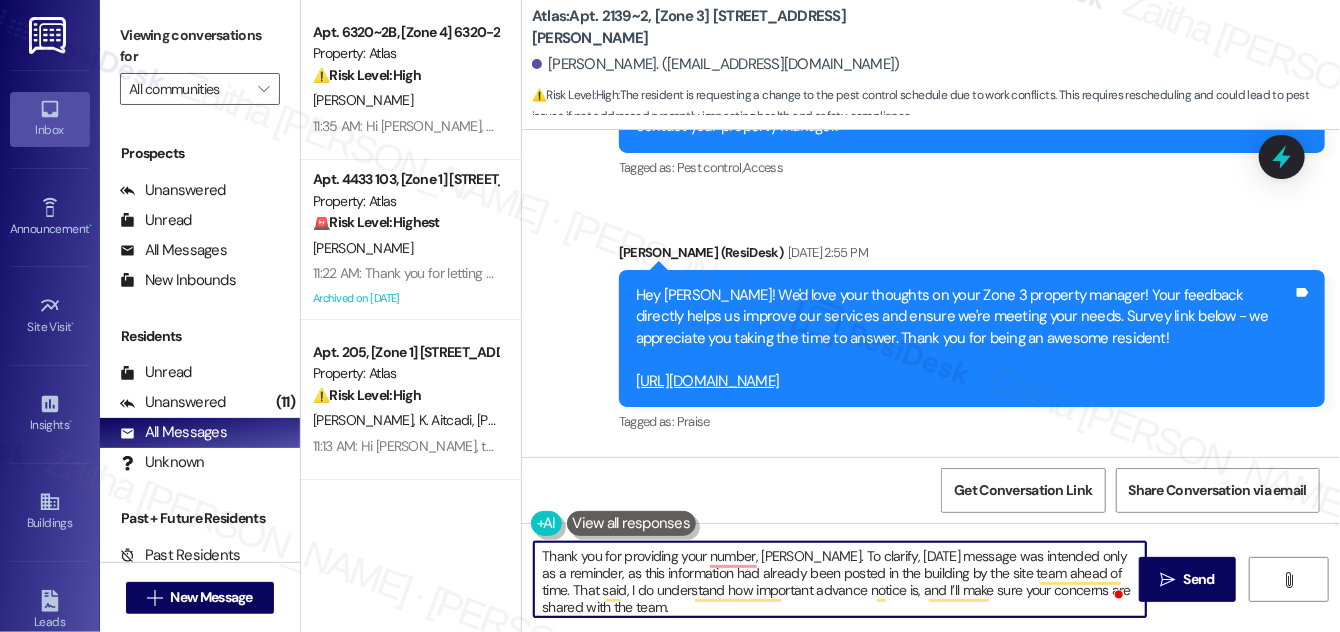 click on "Thank you for providing your number, [PERSON_NAME]. To clarify, [DATE] message was intended only as a reminder, as this information had already been posted in the building by the site team ahead of time. That said, I do understand how important advance notice is, and I’ll make sure your concerns are shared with the team." at bounding box center (840, 579) 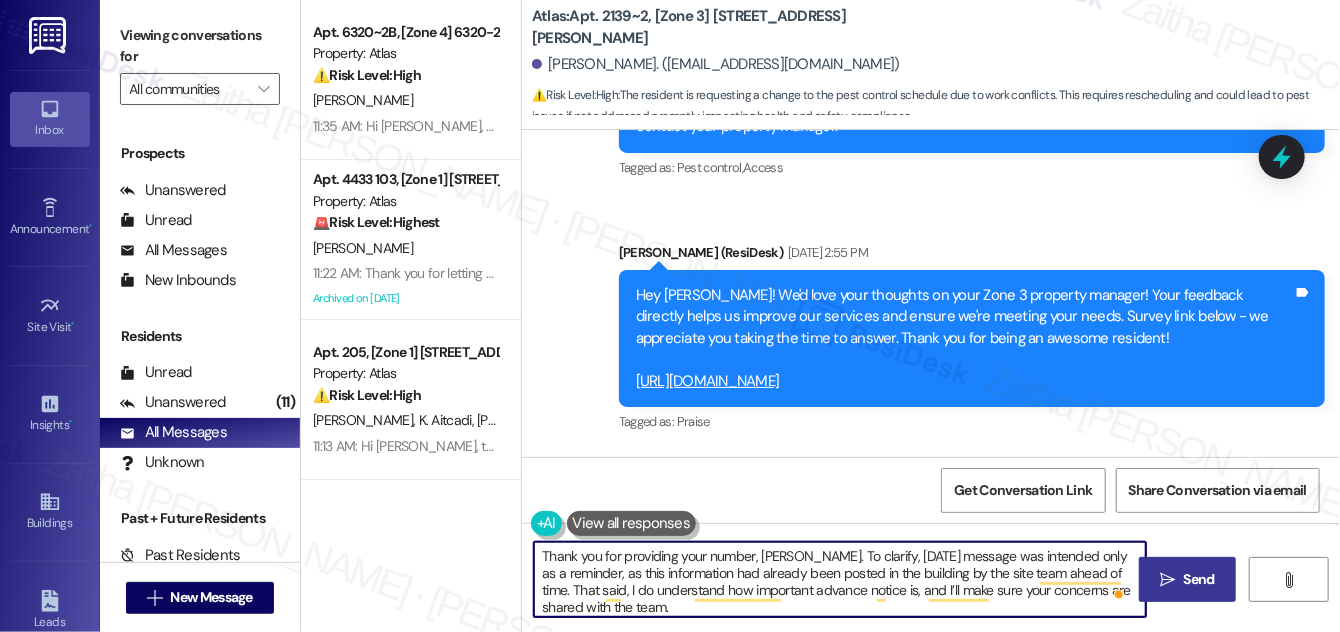 type on "Thank you for providing your number, [PERSON_NAME]. To clarify, [DATE] message was intended only as a reminder, as this information had already been posted in the building by the site team ahead of time. That said, I do understand how important advance notice is, and I’ll make sure your concerns are shared with the team." 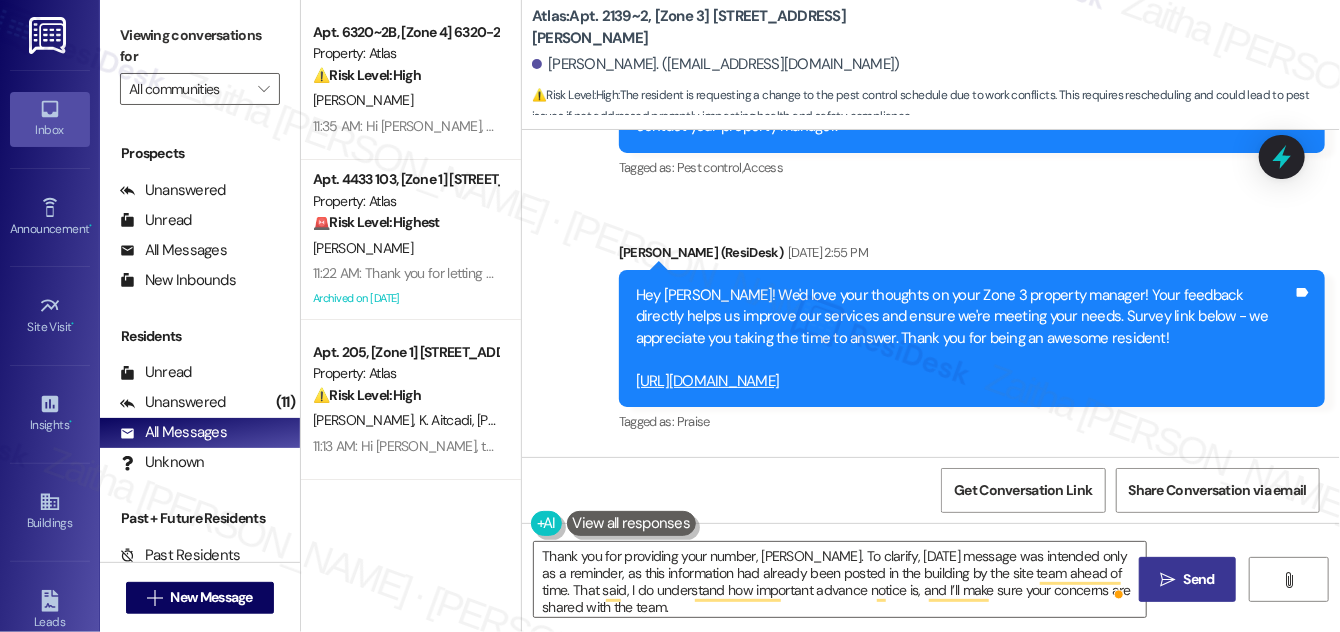 click on "Send" at bounding box center (1199, 579) 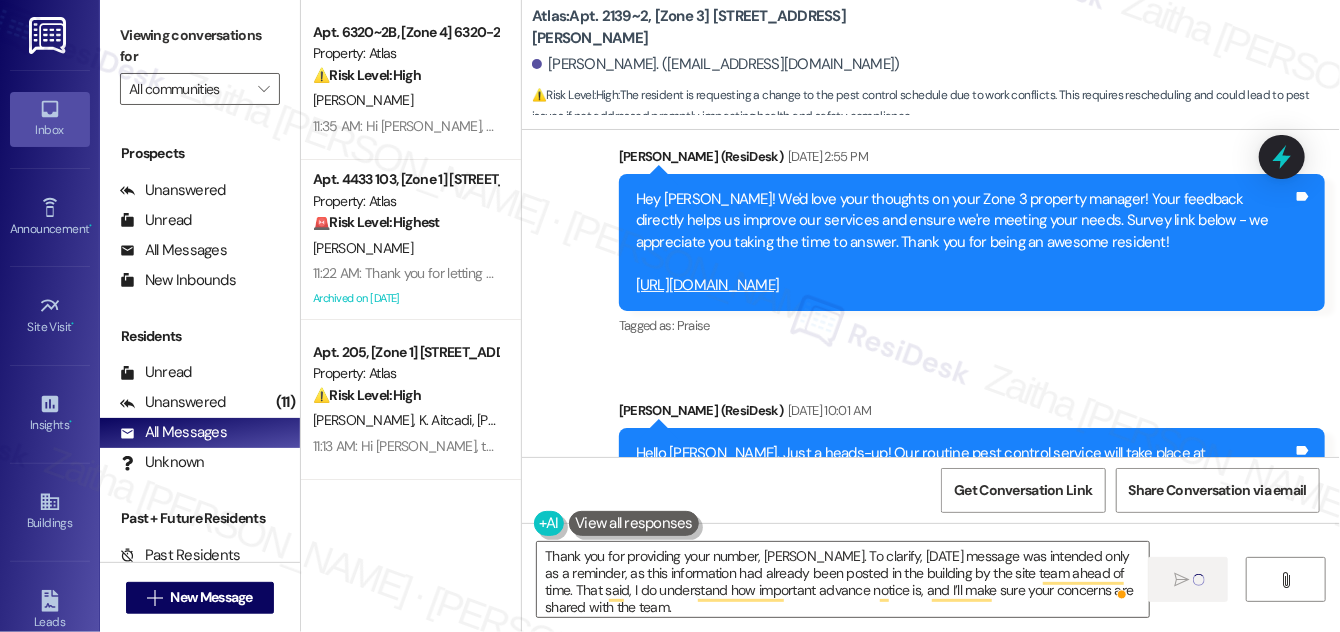 scroll, scrollTop: 4698, scrollLeft: 0, axis: vertical 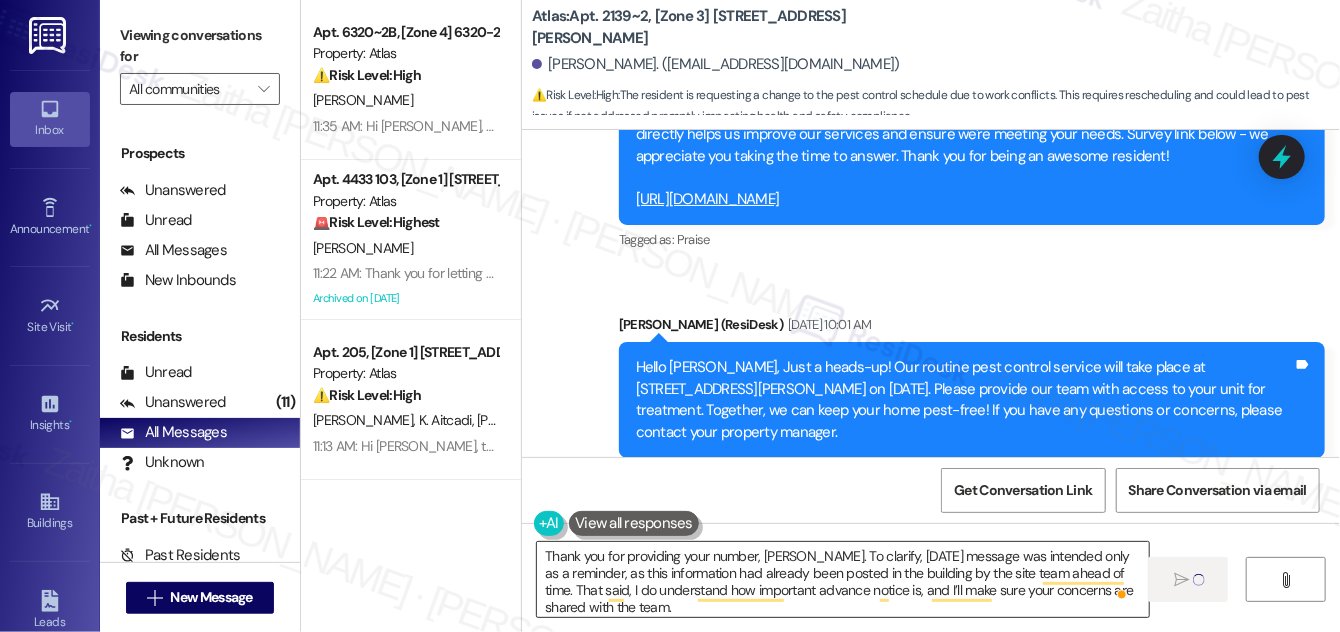 type 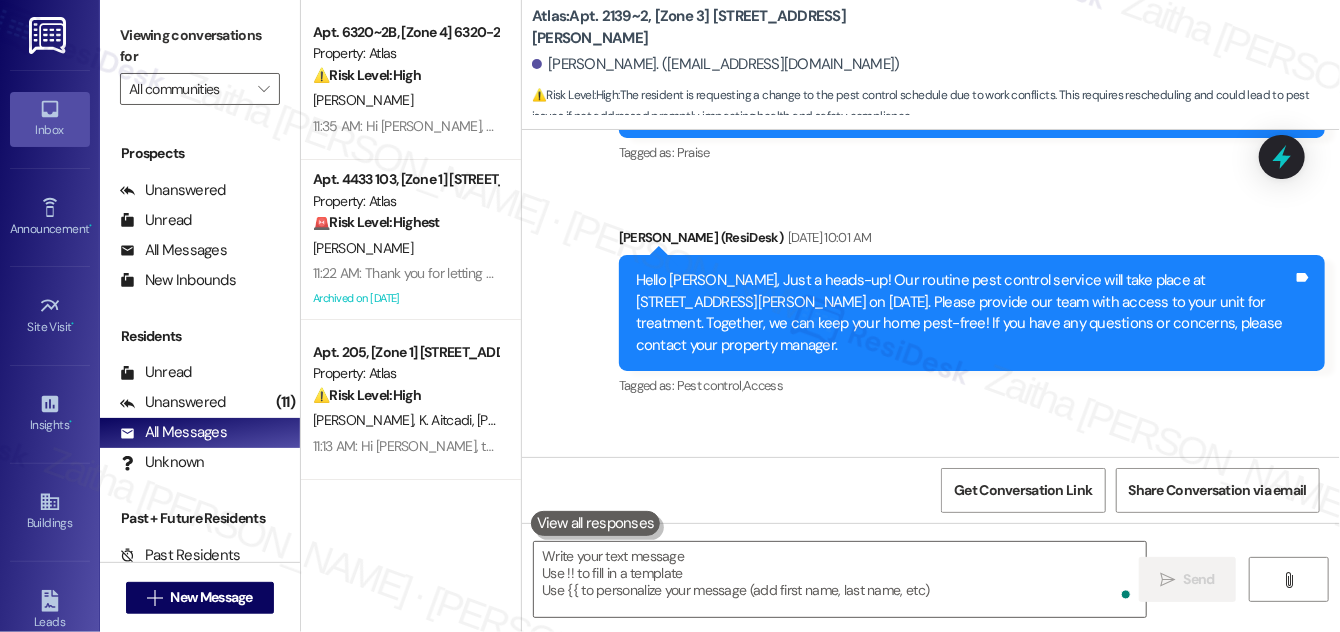 scroll, scrollTop: 4880, scrollLeft: 0, axis: vertical 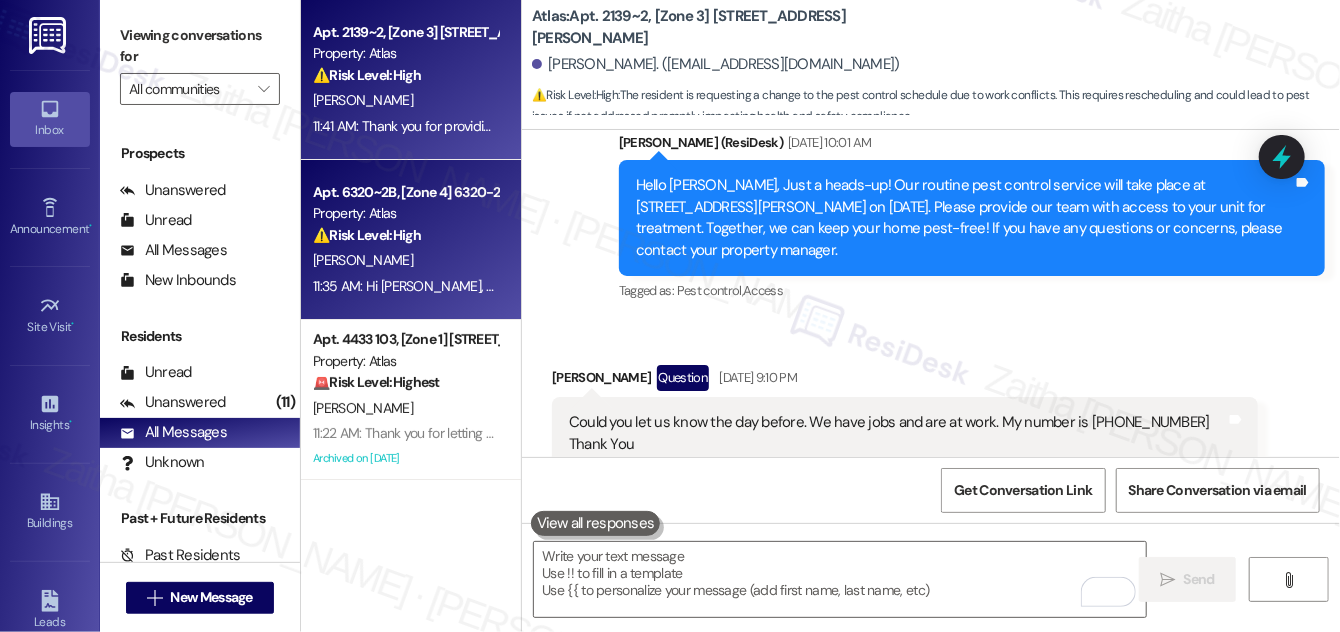 click on "[PERSON_NAME]" at bounding box center [405, 260] 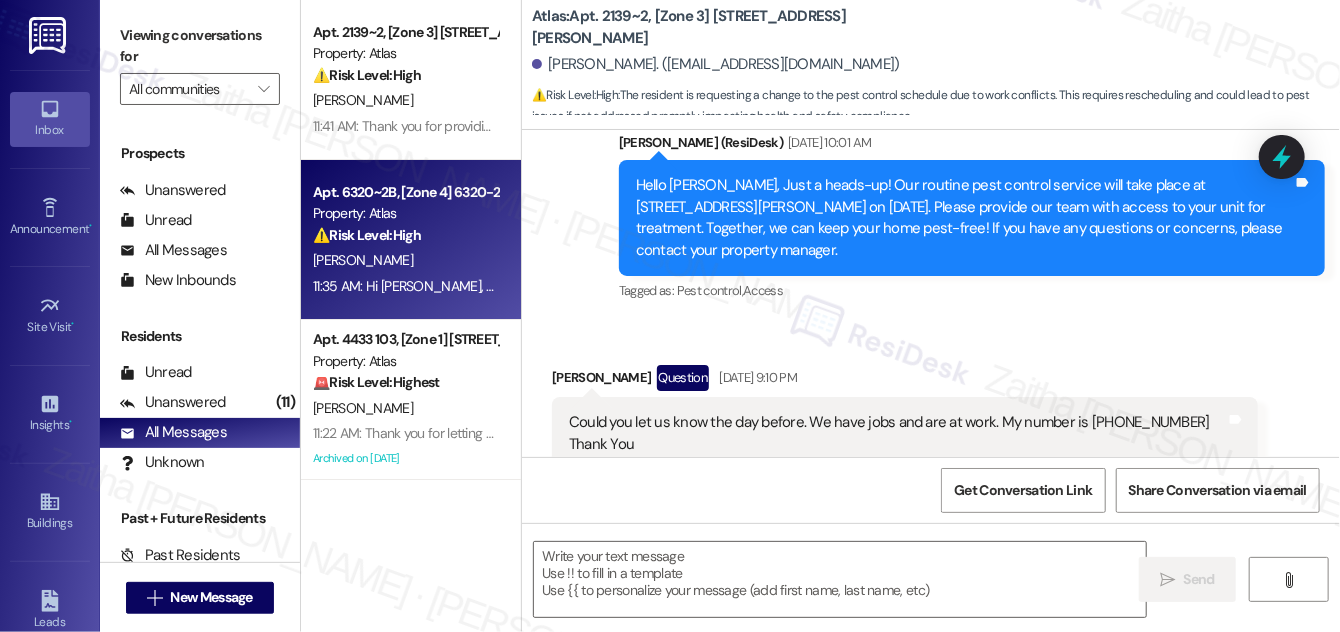 type on "Fetching suggested responses. Please feel free to read through the conversation in the meantime." 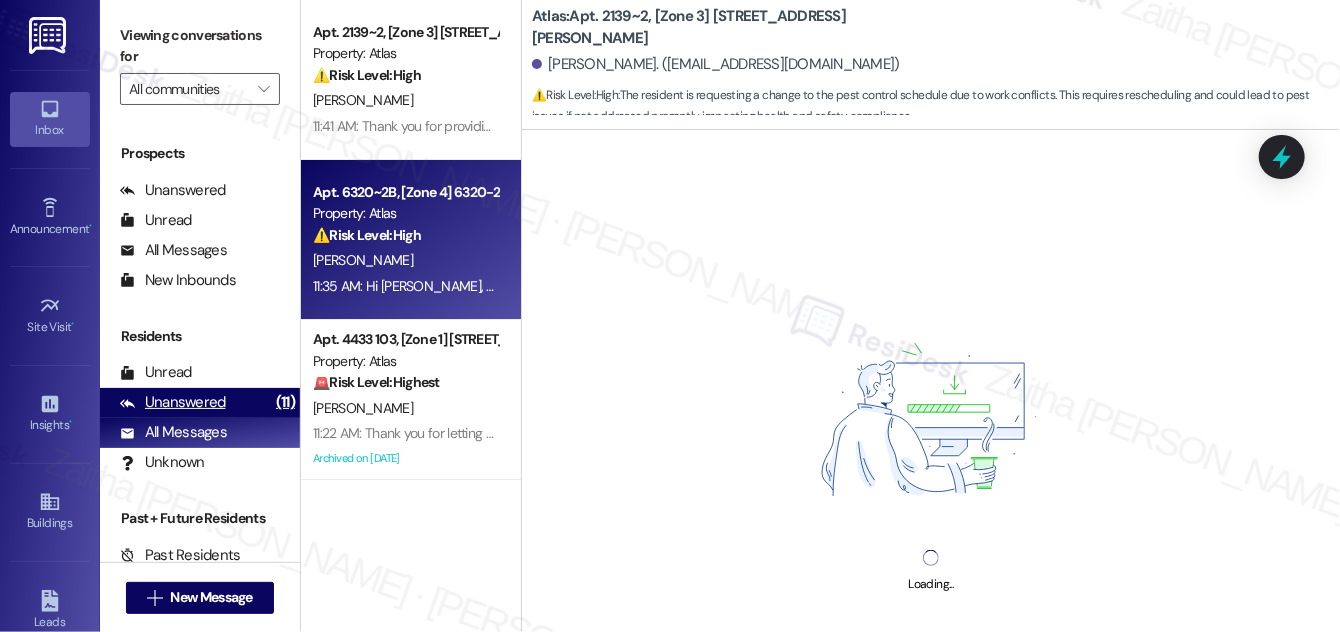 click on "Unanswered" at bounding box center (173, 402) 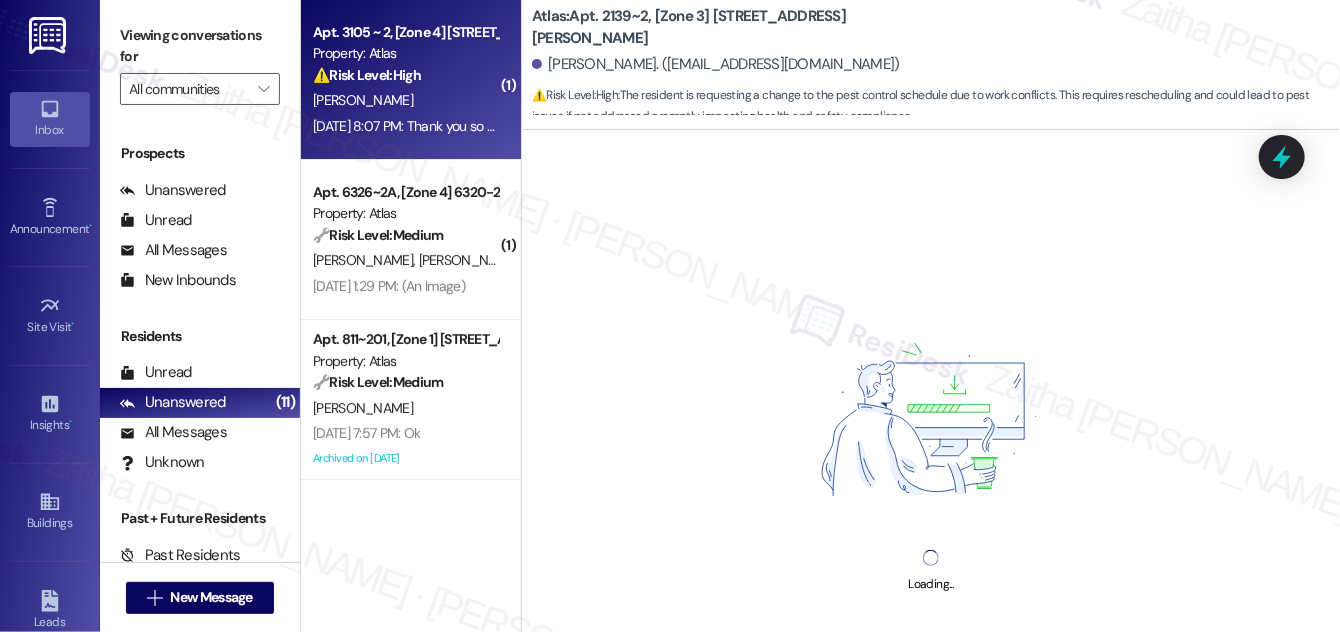 click on "⚠️  Risk Level:  High The resident received an erroneous move-out notice, which they did not request. This could indicate a system error or potential fraud, requiring urgent investigation to prevent wrongful eviction or lease termination." at bounding box center (405, 75) 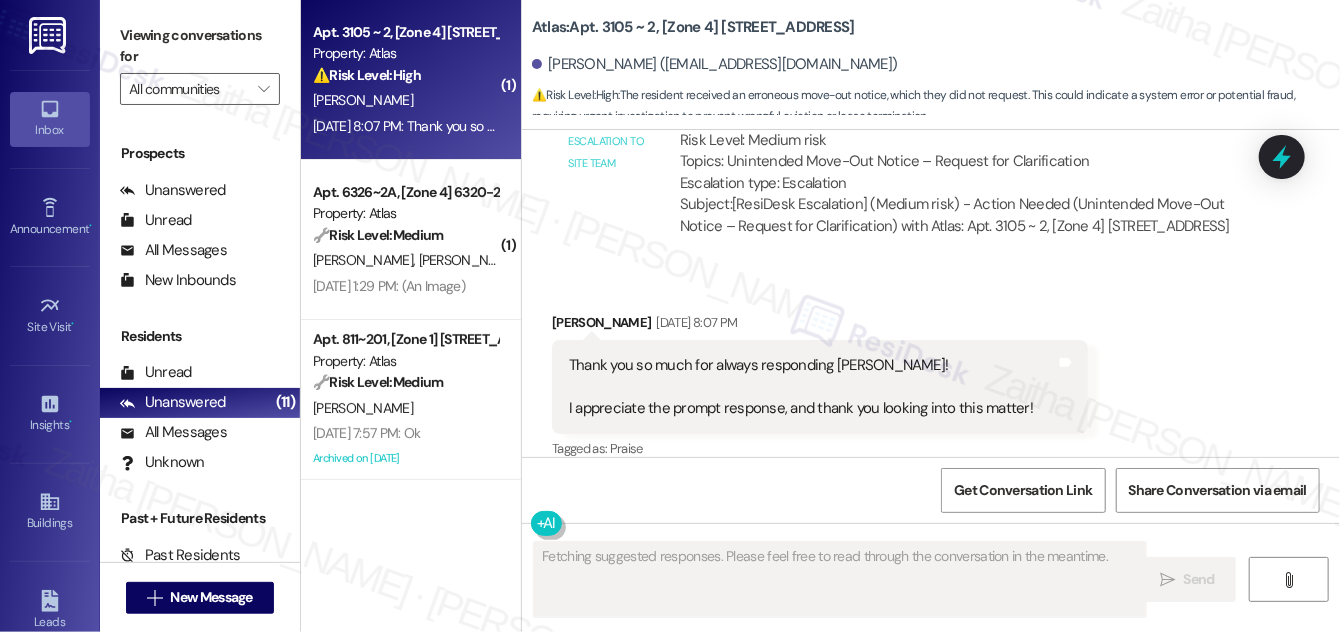 scroll, scrollTop: 7208, scrollLeft: 0, axis: vertical 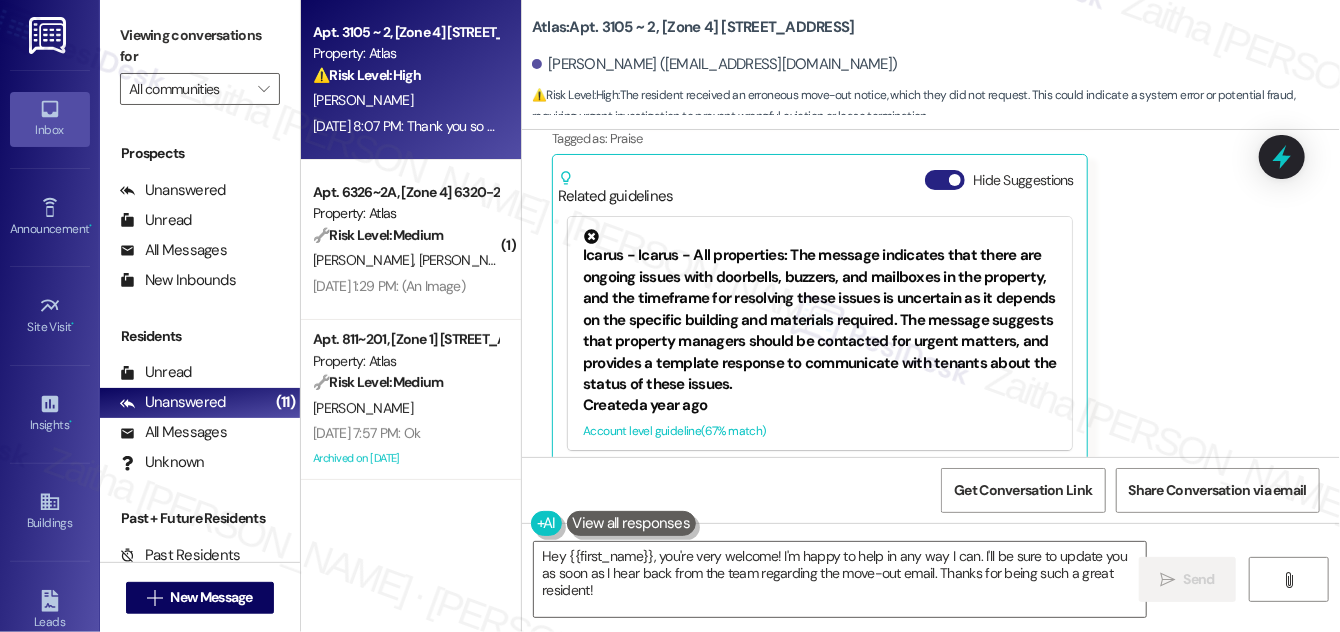click on "Hide Suggestions" at bounding box center (945, 180) 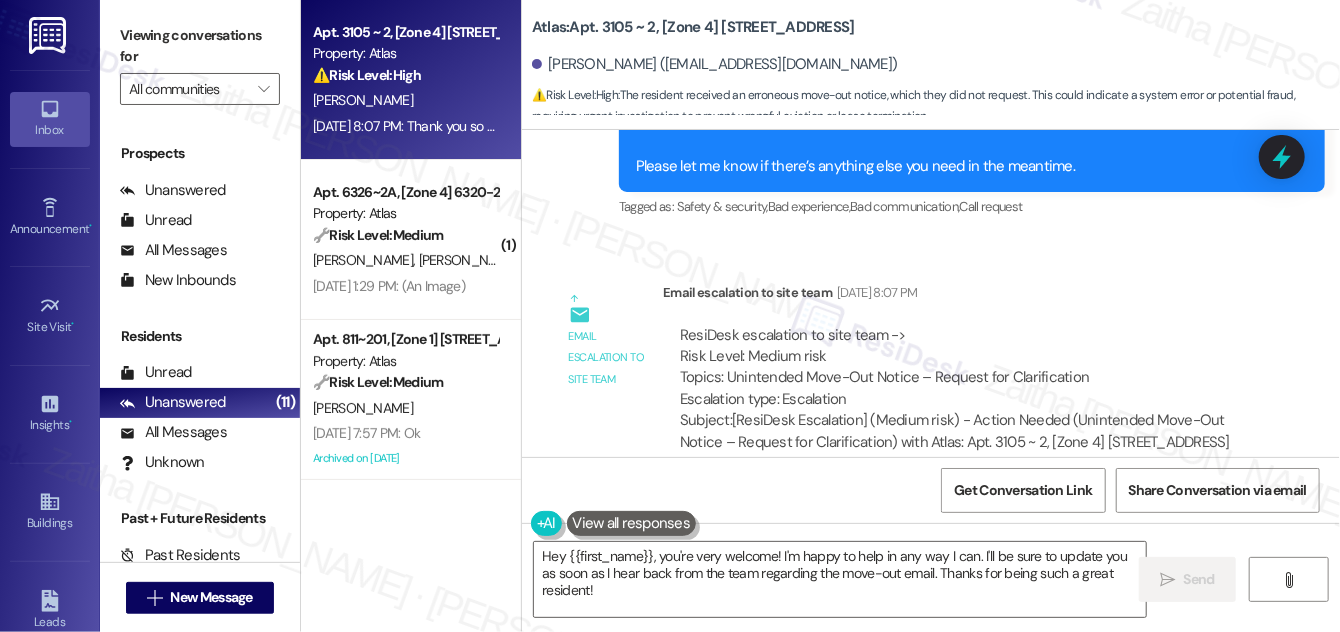 scroll, scrollTop: 6955, scrollLeft: 0, axis: vertical 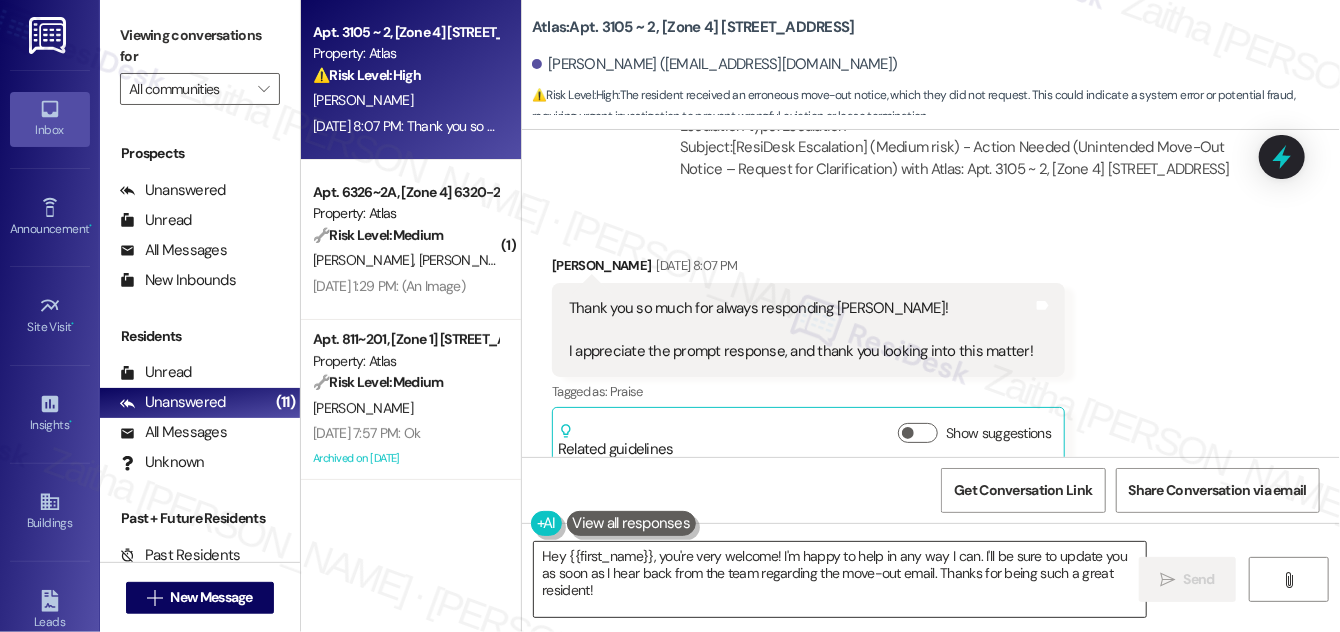 click on "Hey {{first_name}}, you're very welcome! I'm happy to help in any way I can. I'll be sure to update you as soon as I hear back from the team regarding the move-out email. Thanks for being such a great resident!" at bounding box center (840, 579) 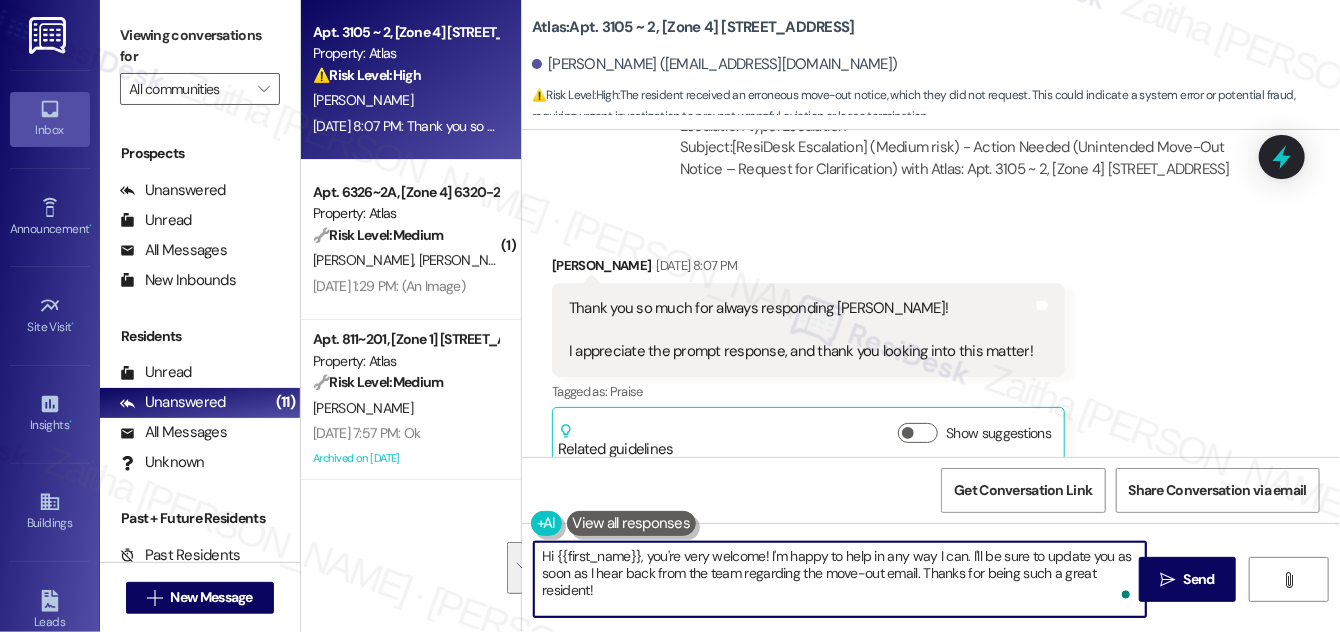 drag, startPoint x: 768, startPoint y: 551, endPoint x: 781, endPoint y: 594, distance: 44.922153 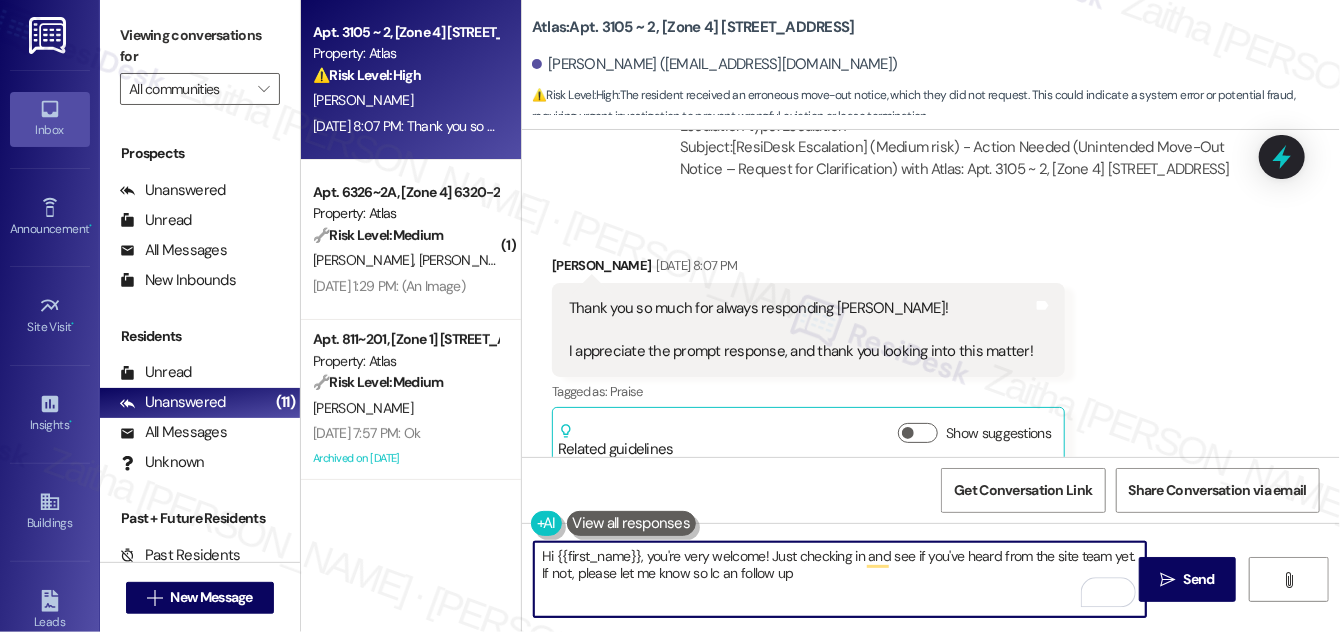 type on "Hi {{first_name}}, you're very welcome! Just checking in and see if you've heard from the site team yet. If not, please let me know so Ic an follow up." 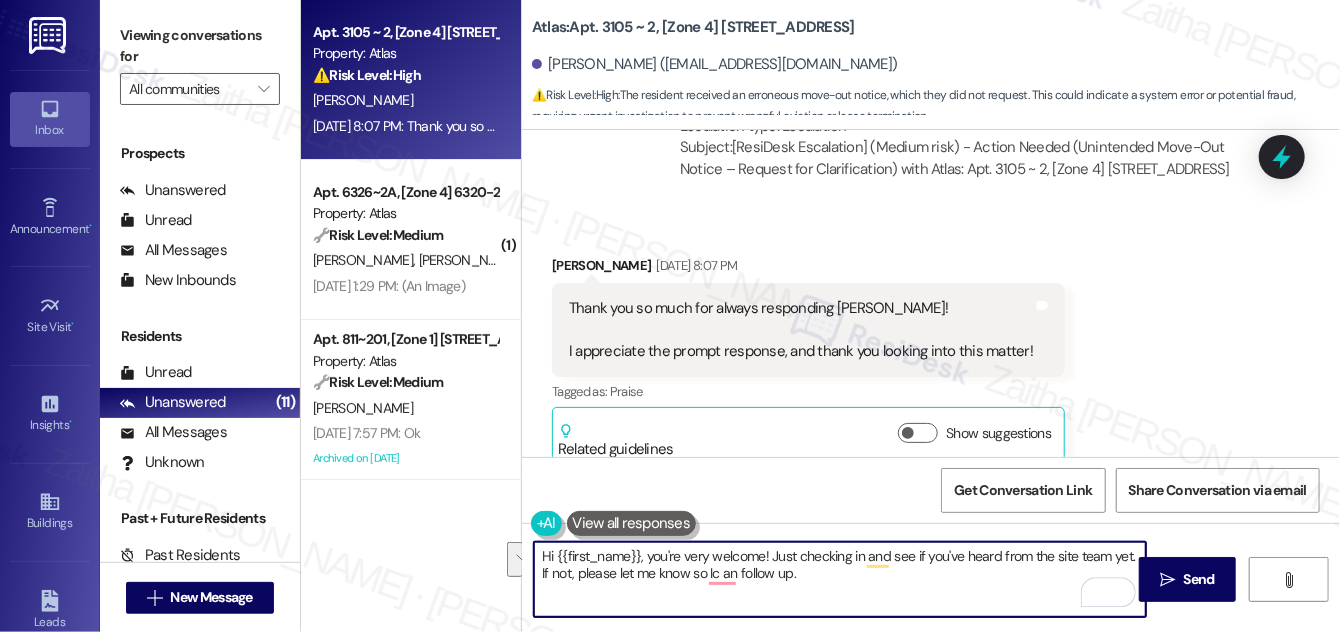 drag, startPoint x: 533, startPoint y: 550, endPoint x: 874, endPoint y: 599, distance: 344.50253 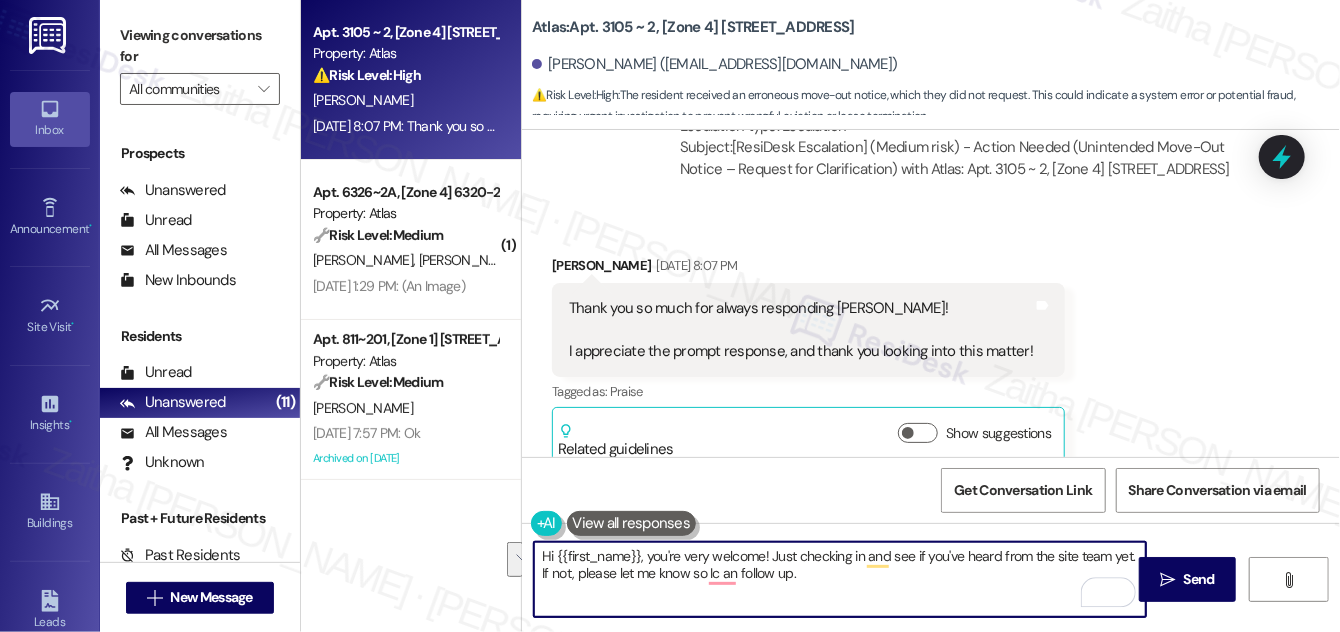 click on "Hi {{first_name}}, you're very welcome! Just checking in and see if you've heard from the site team yet. If not, please let me know so Ic an follow up." at bounding box center [840, 579] 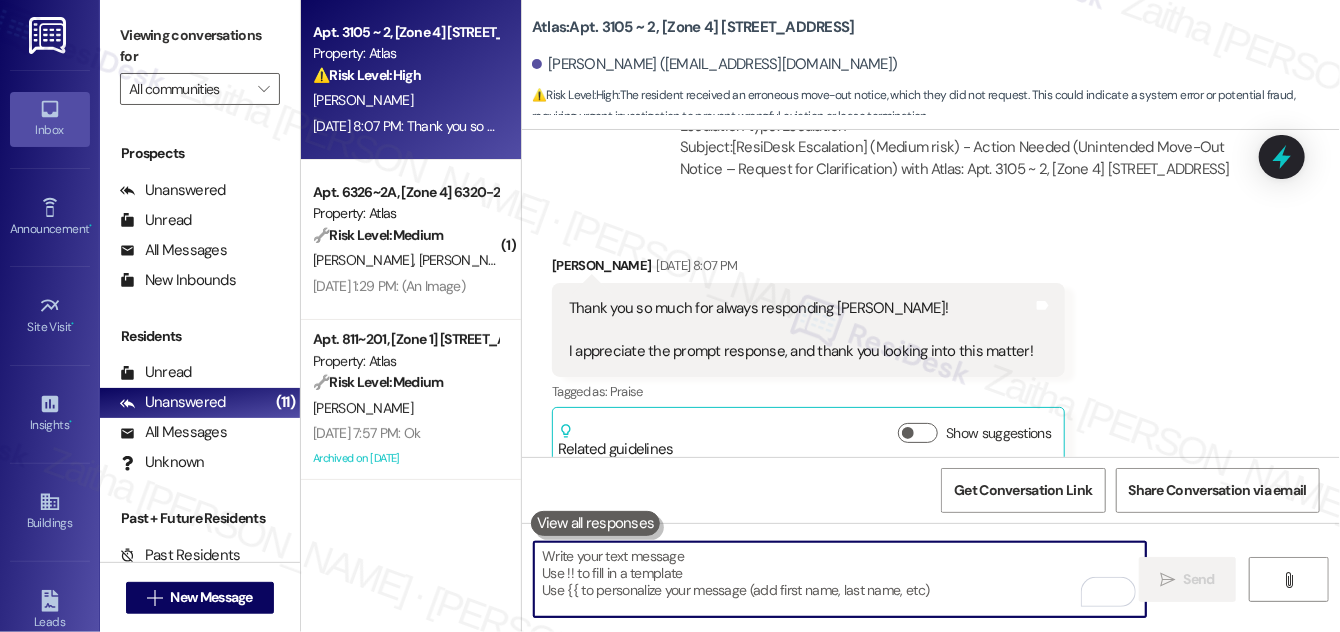 click on "[PERSON_NAME] [DATE] 8:07 PM" at bounding box center [808, 269] 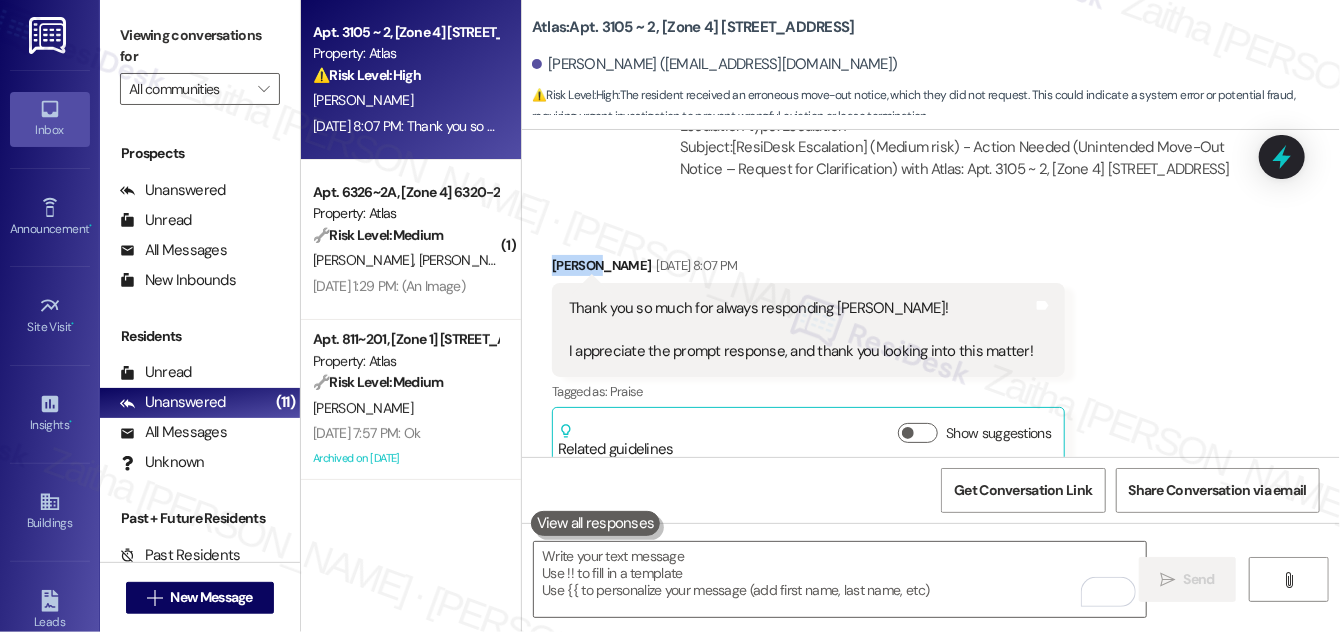click on "[PERSON_NAME] [DATE] 8:07 PM" at bounding box center (808, 269) 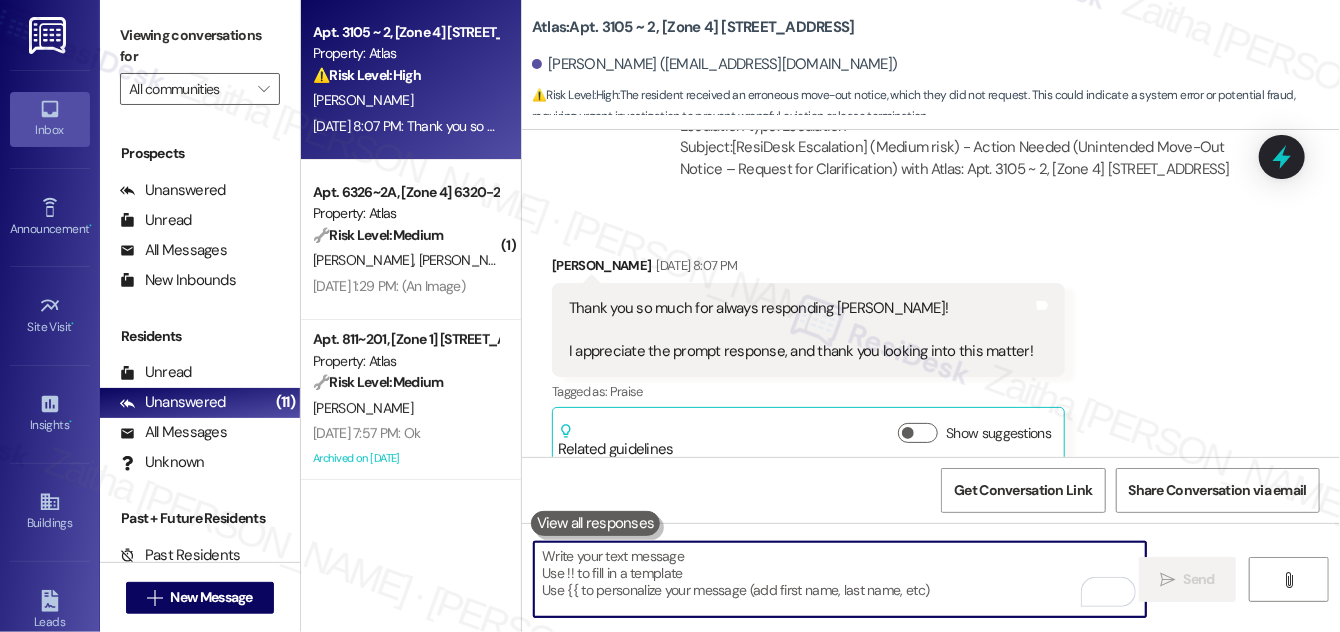 click at bounding box center (840, 579) 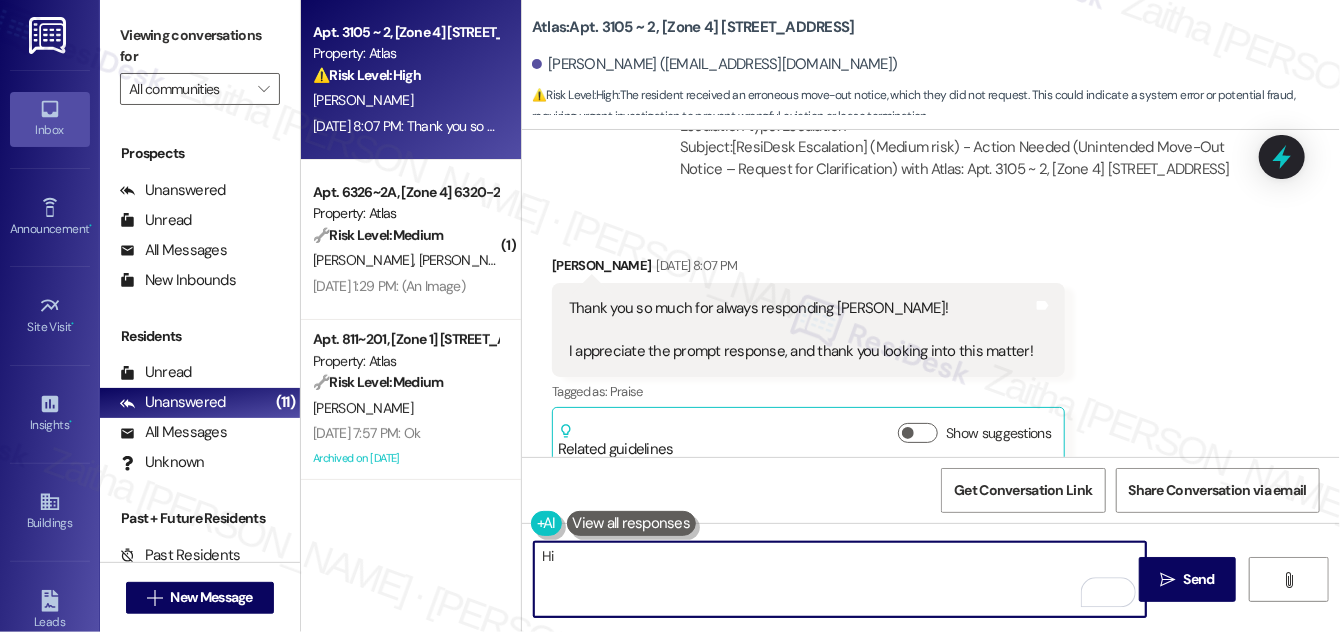 click at bounding box center [632, 523] 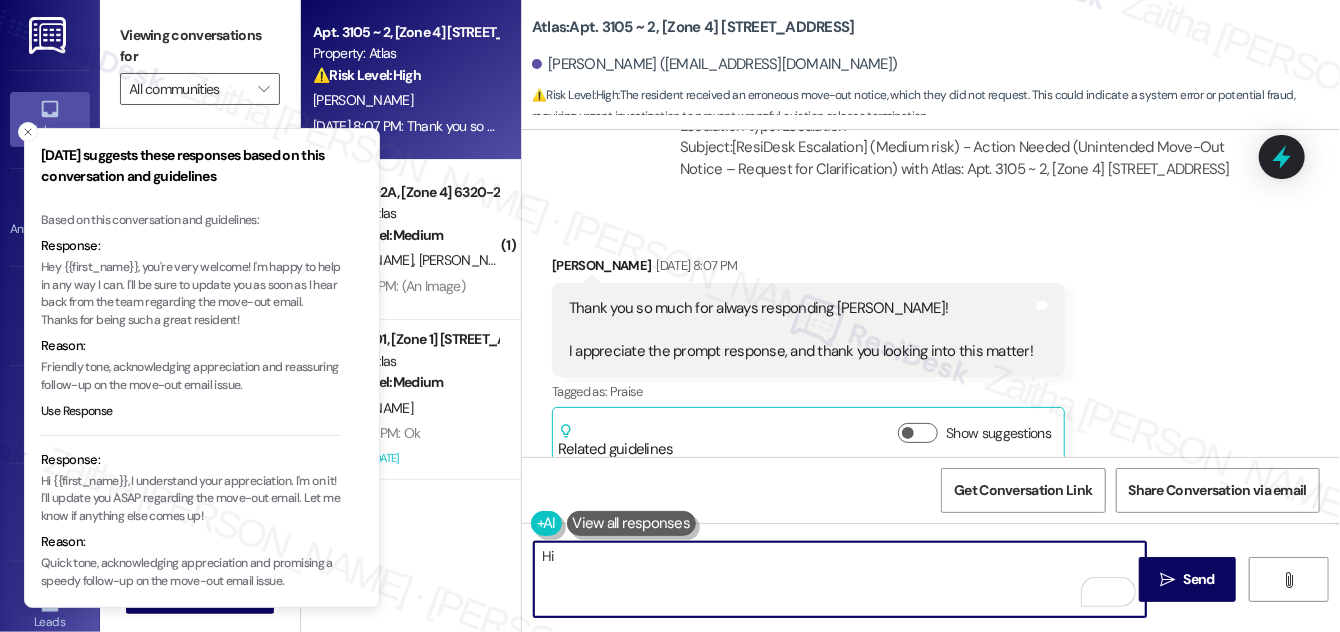 click on "Hi" at bounding box center [840, 579] 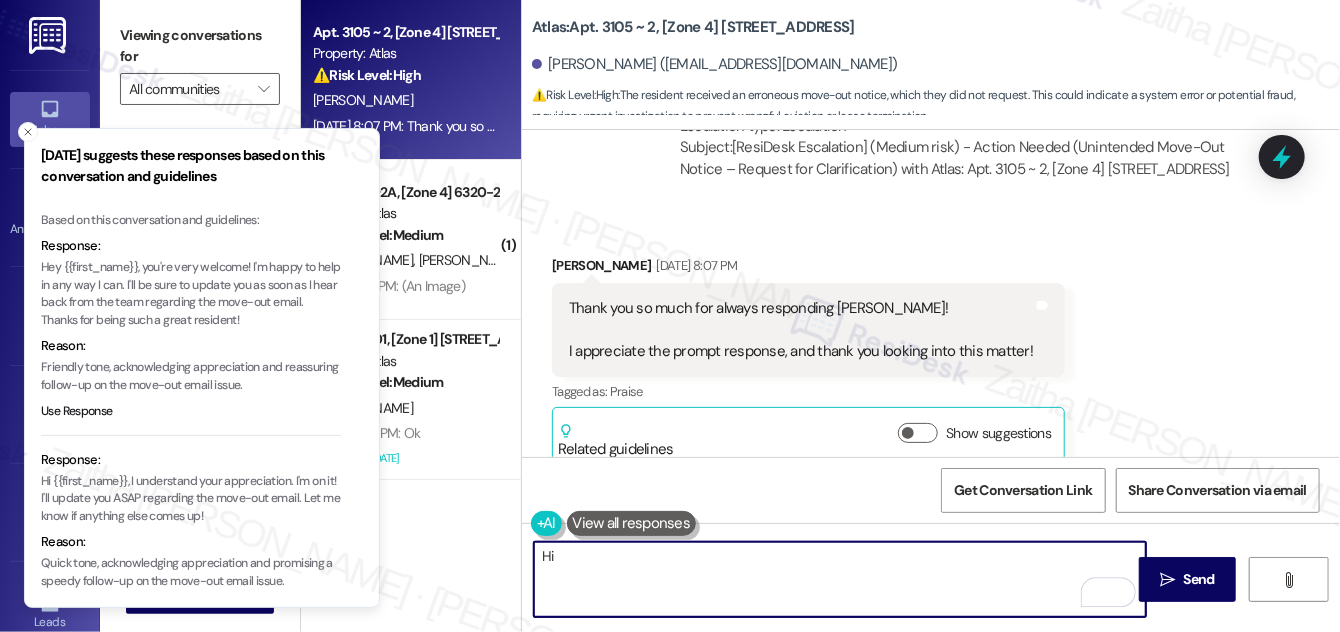 paste on "[PERSON_NAME]" 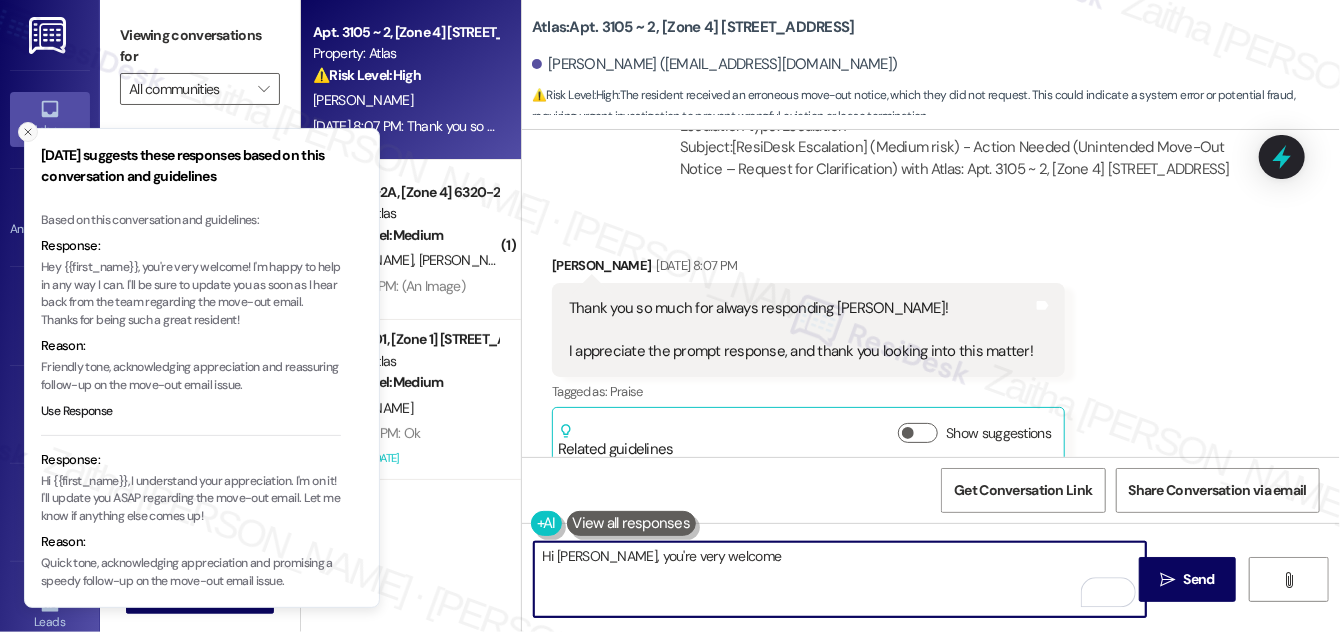 click 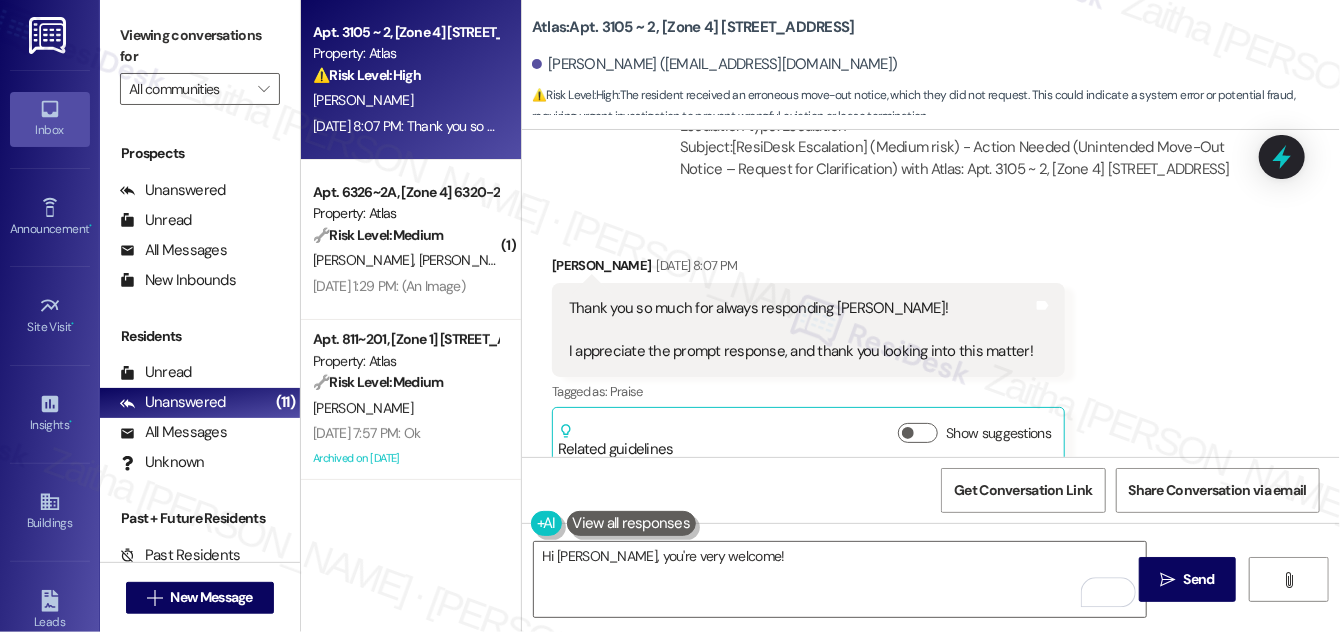 click at bounding box center (632, 523) 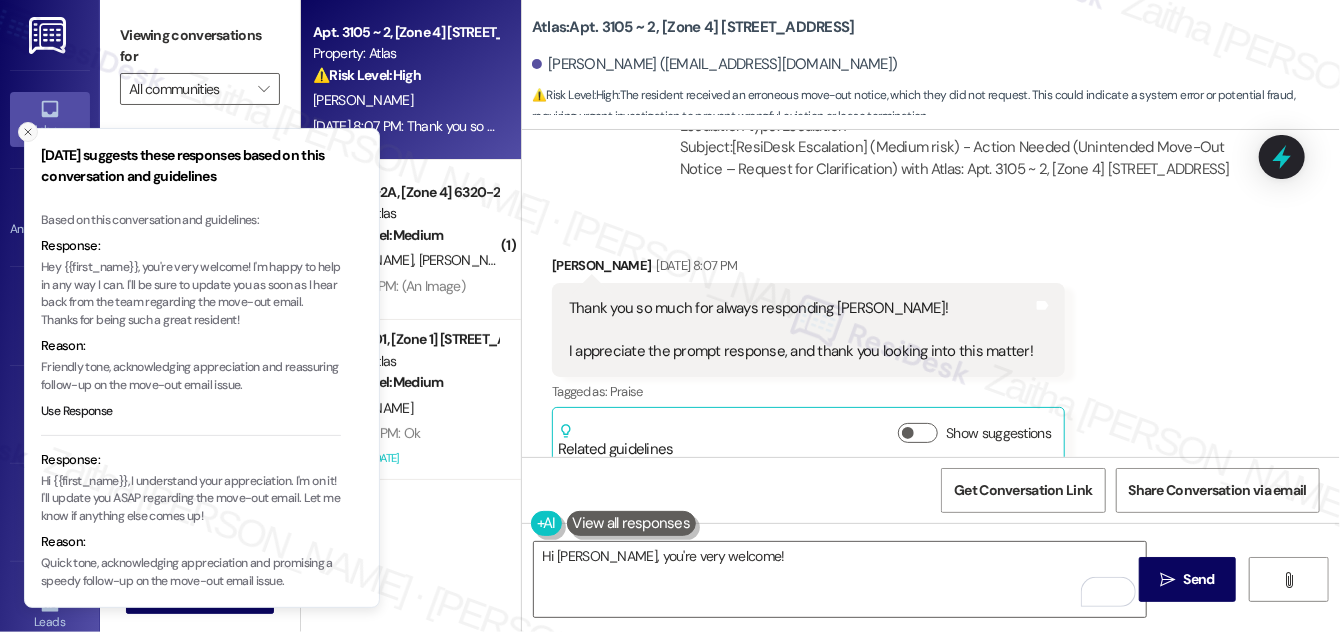 click 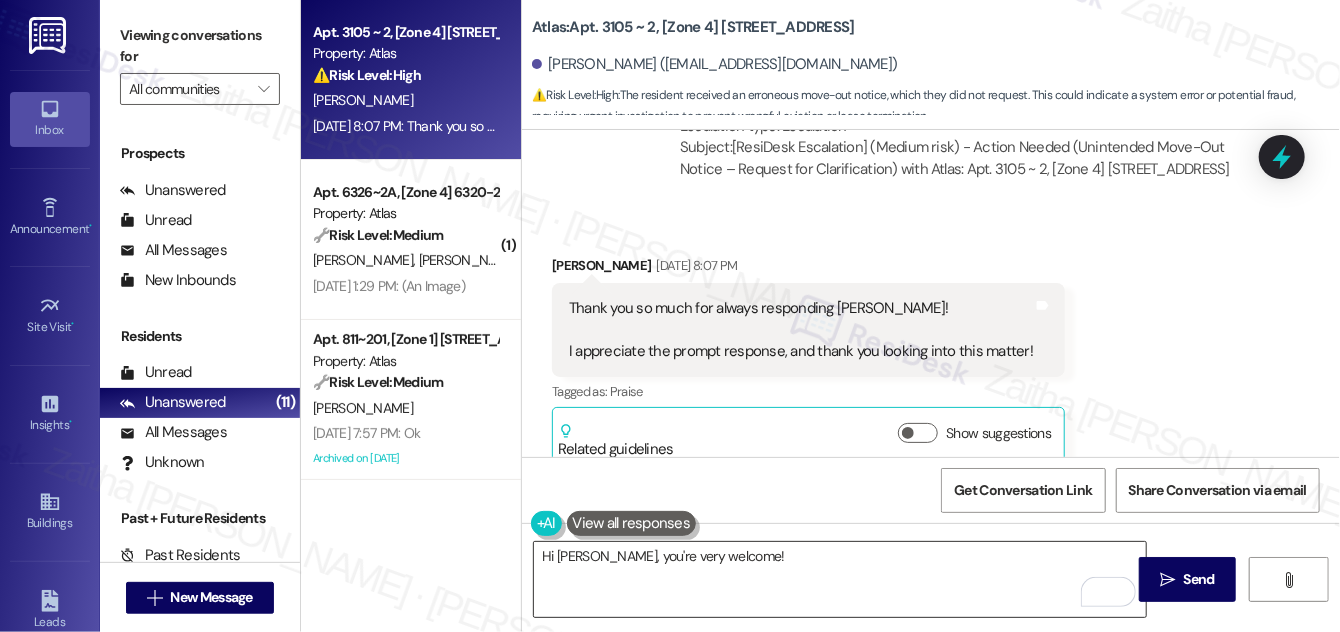 click on "Hi [PERSON_NAME], you're very welcome!" at bounding box center (840, 579) 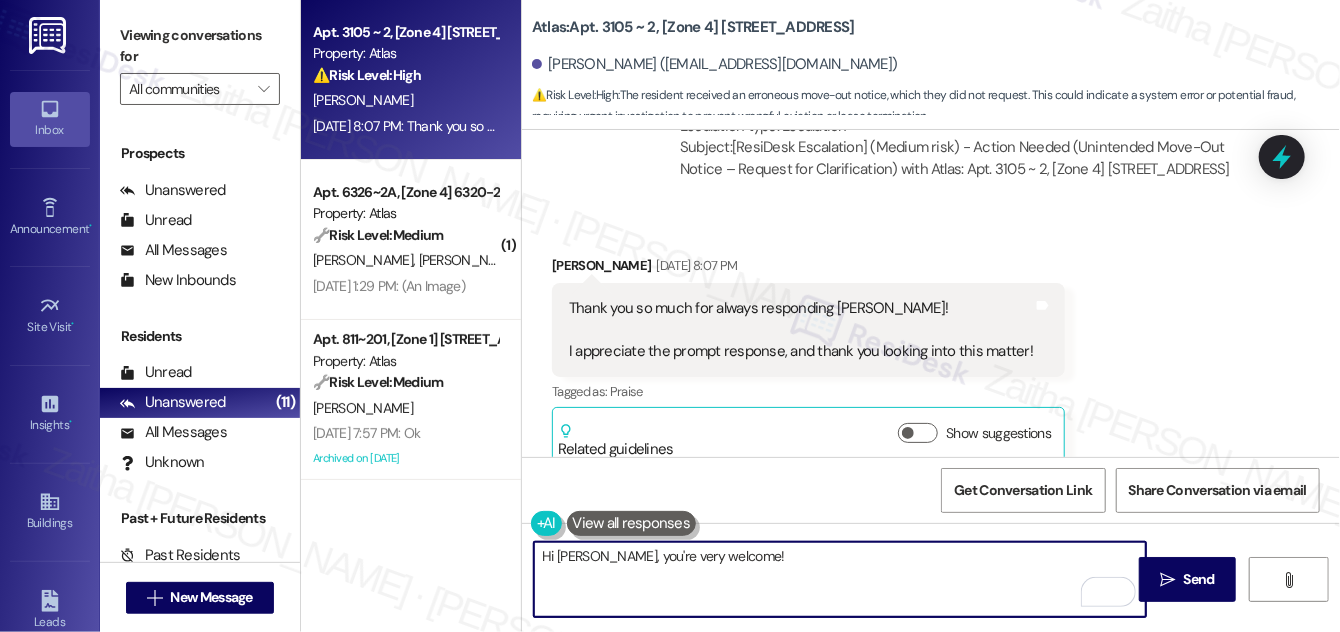 paste on "Just checking in to see if you've heard from the site team yet. If not, please let me know so I can follow up." 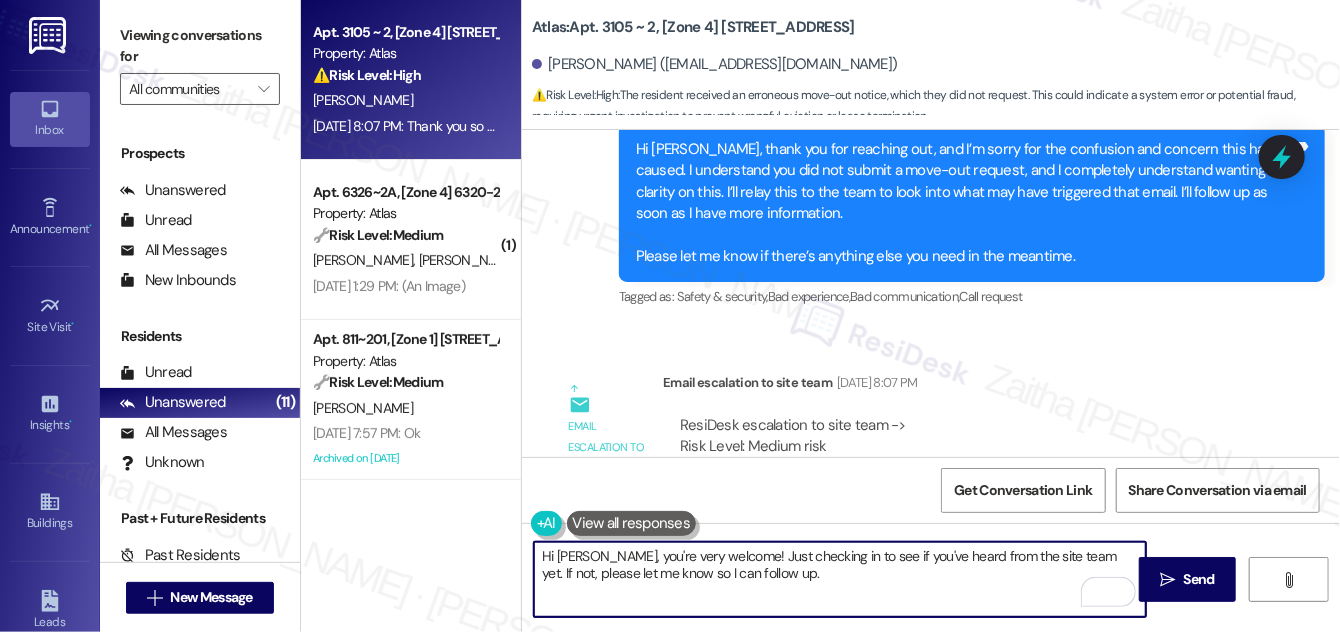 scroll, scrollTop: 6955, scrollLeft: 0, axis: vertical 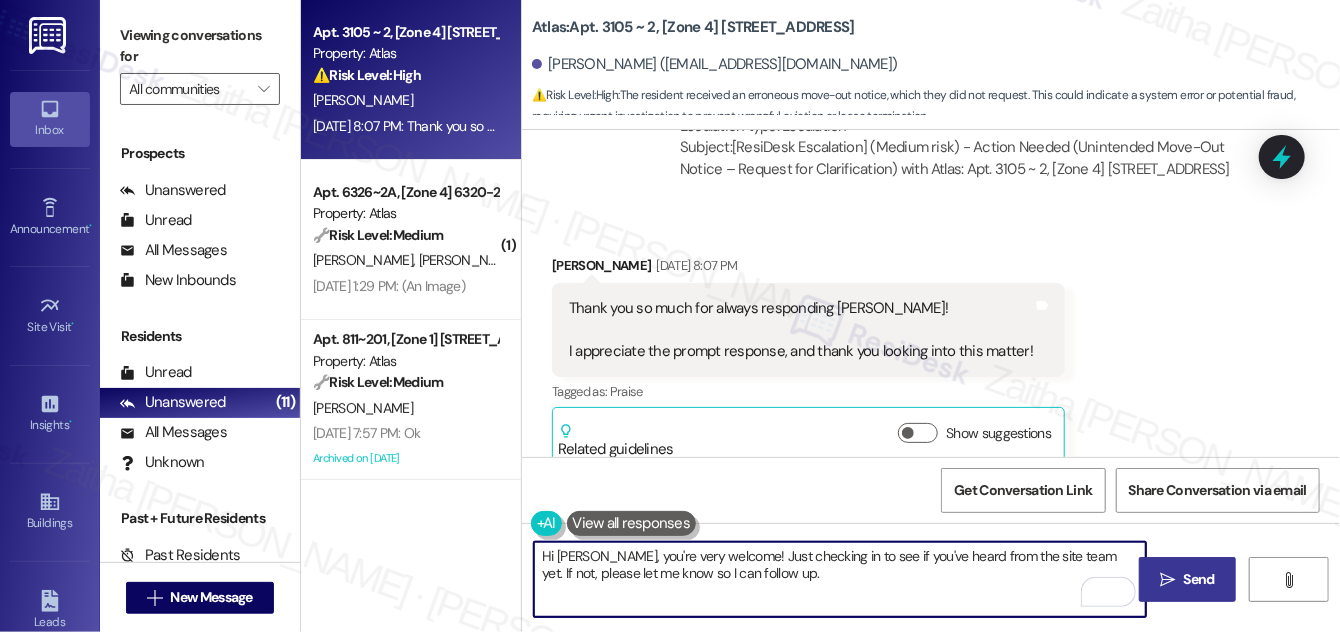 type on "Hi [PERSON_NAME], you're very welcome! Just checking in to see if you've heard from the site team yet. If not, please let me know so I can follow up." 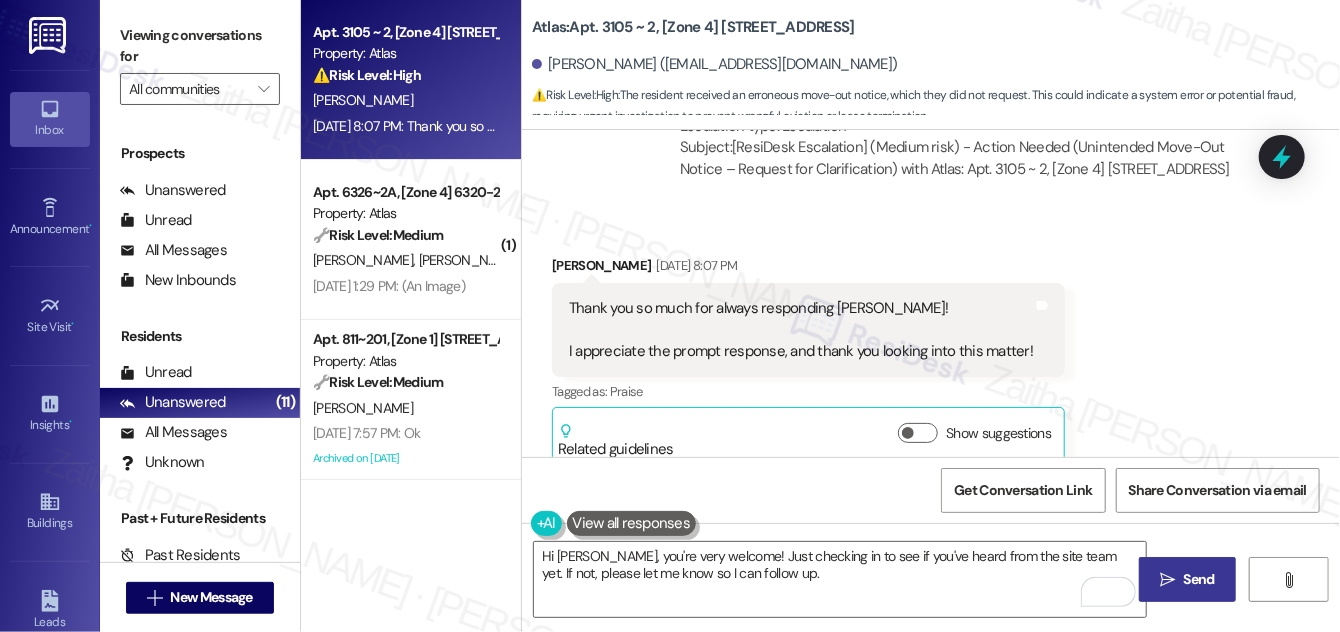click on "Send" at bounding box center (1199, 579) 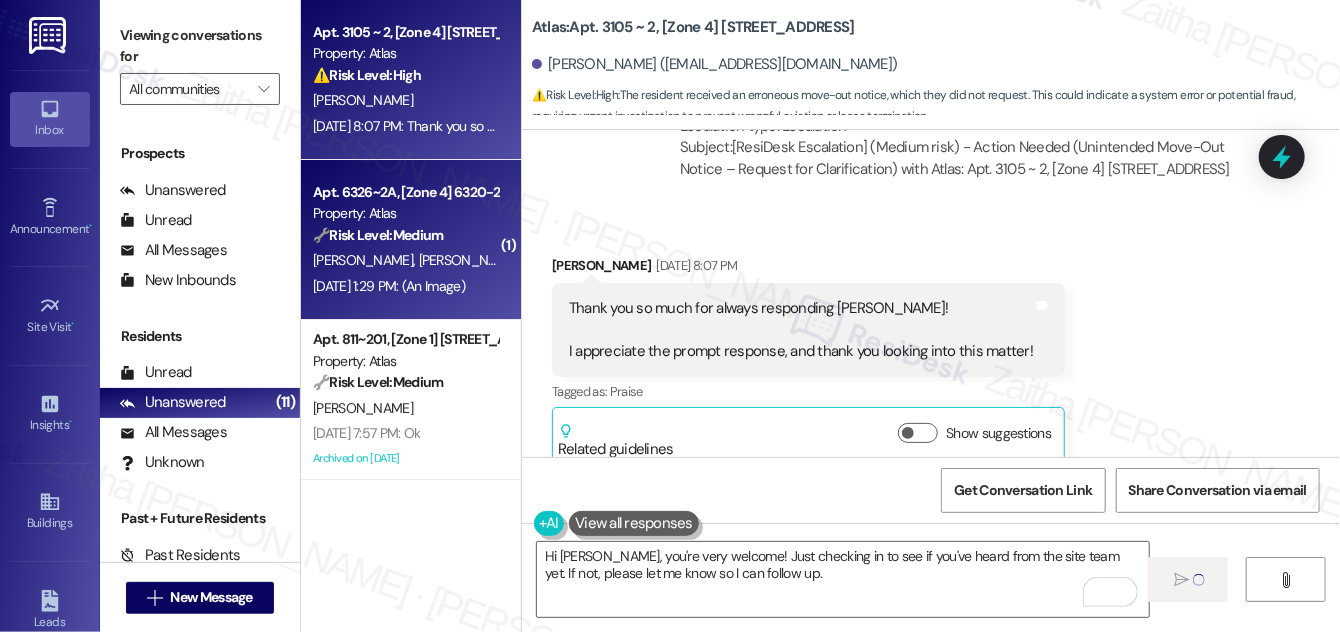 type 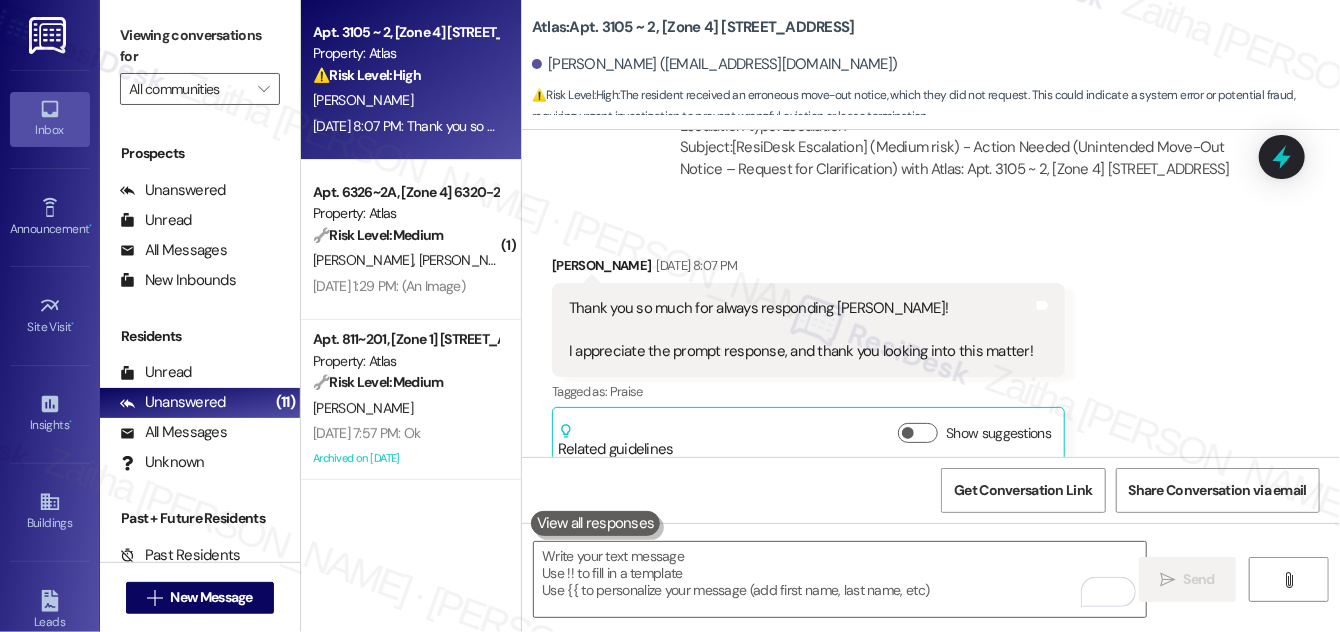 click on "[PERSON_NAME] [PERSON_NAME]" at bounding box center (405, 260) 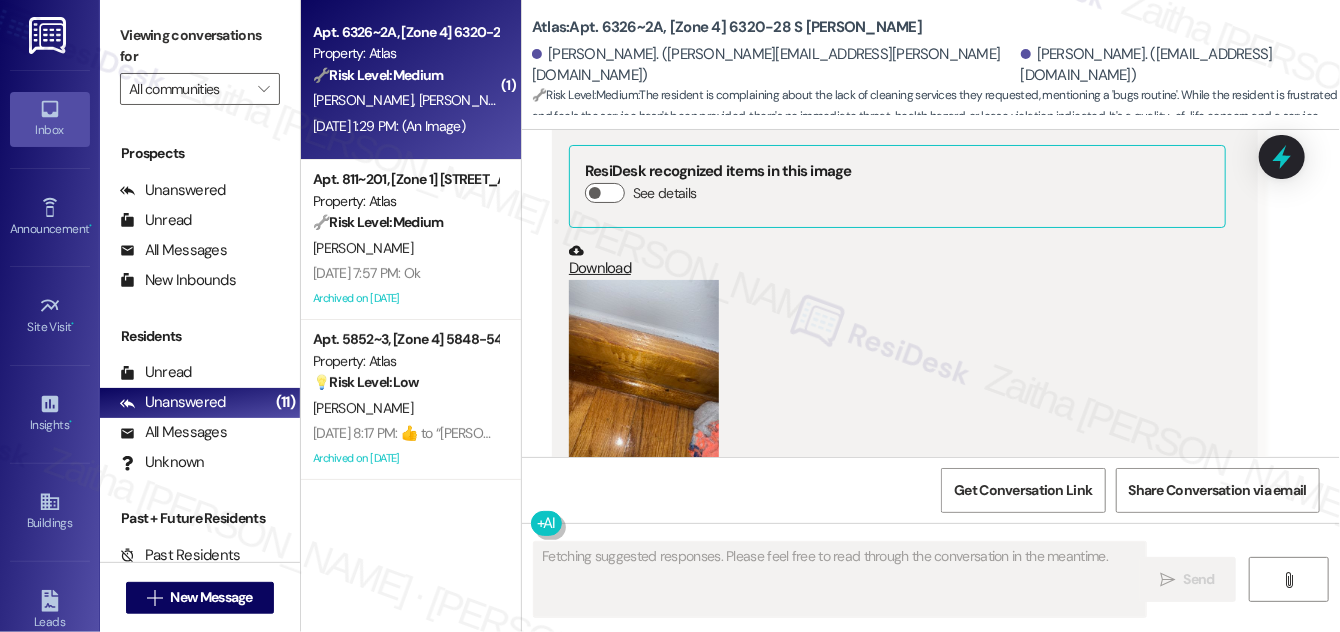 click on "[DATE] 1:29 PM: (An Image) [DATE] 1:29 PM: (An Image)" at bounding box center (405, 126) 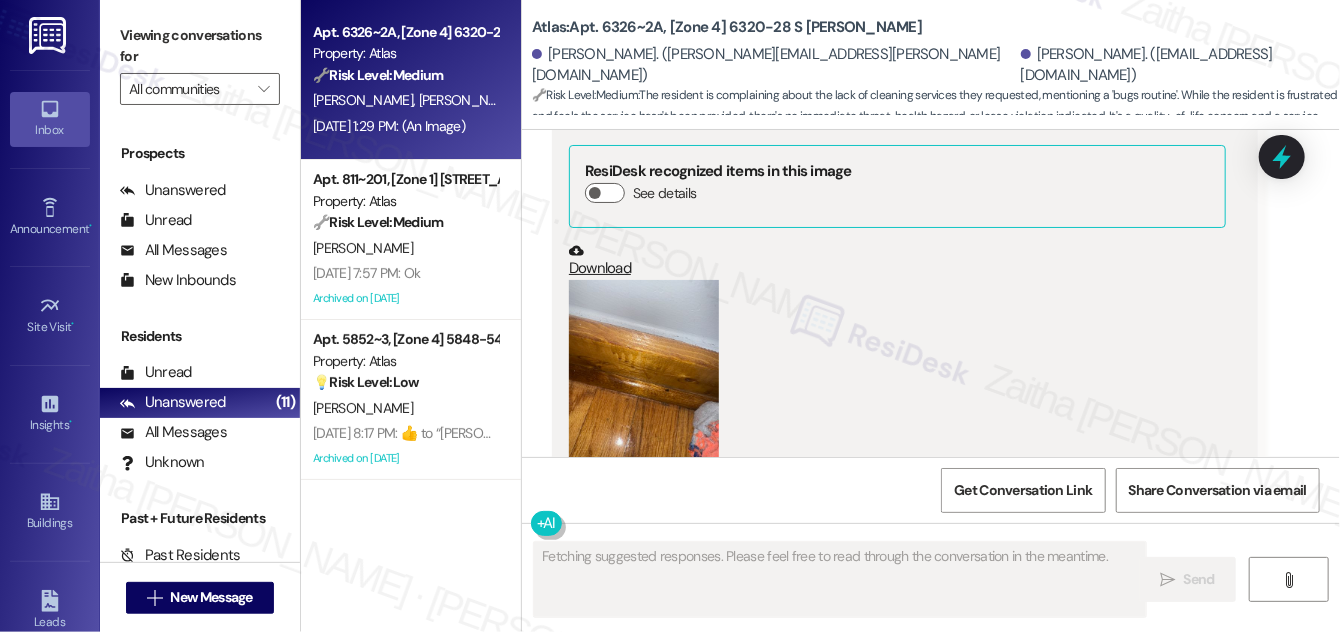 scroll, scrollTop: 5169, scrollLeft: 0, axis: vertical 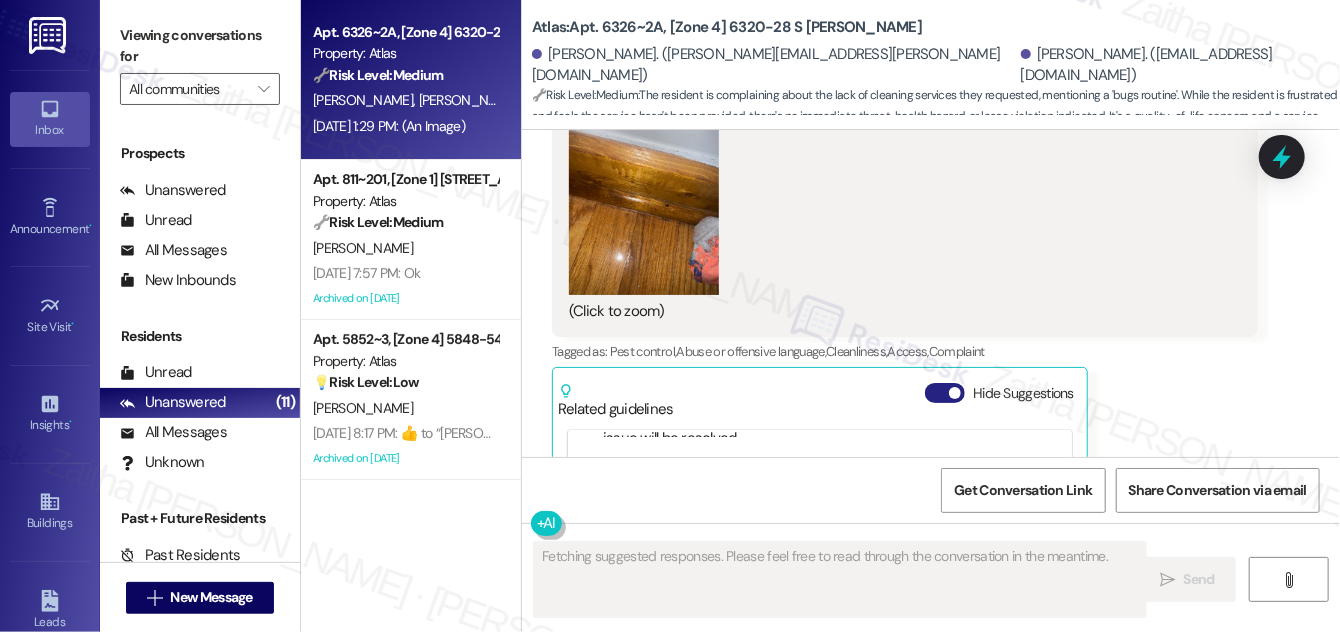 click on "Hide Suggestions" at bounding box center (945, 393) 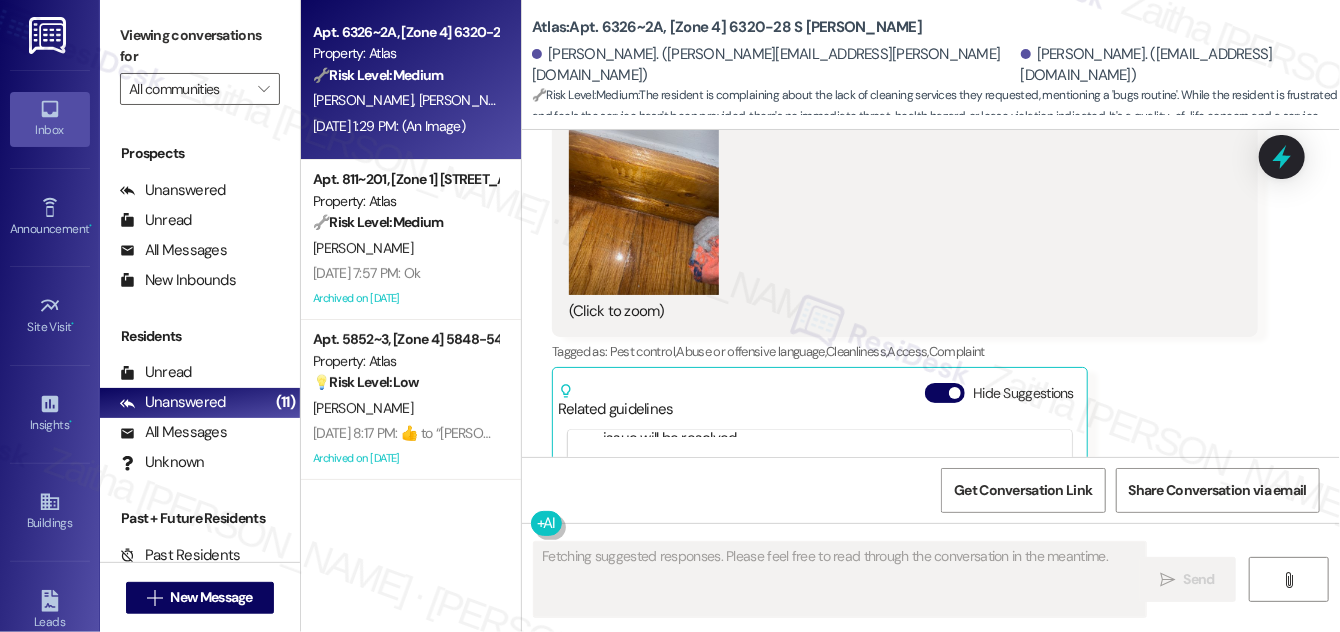 scroll, scrollTop: 4917, scrollLeft: 0, axis: vertical 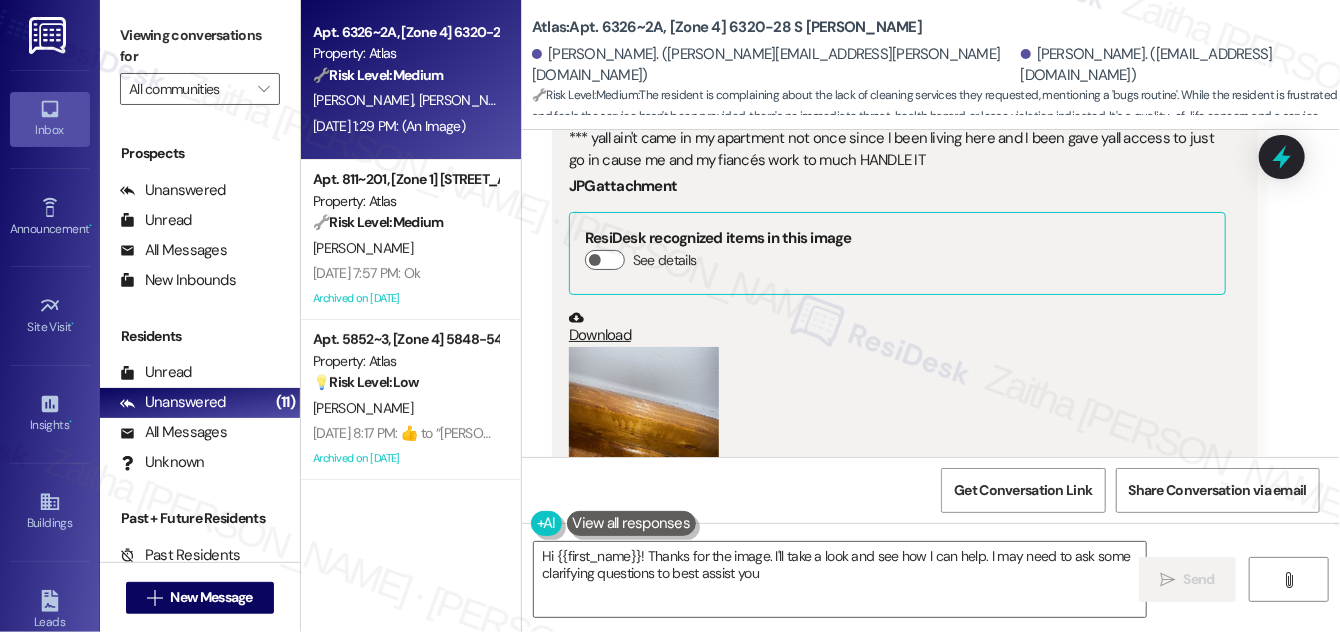 type on "Hi {{first_name}}! Thanks for the image. I'll take a look and see how I can help. I may need to ask some clarifying questions to best assist you." 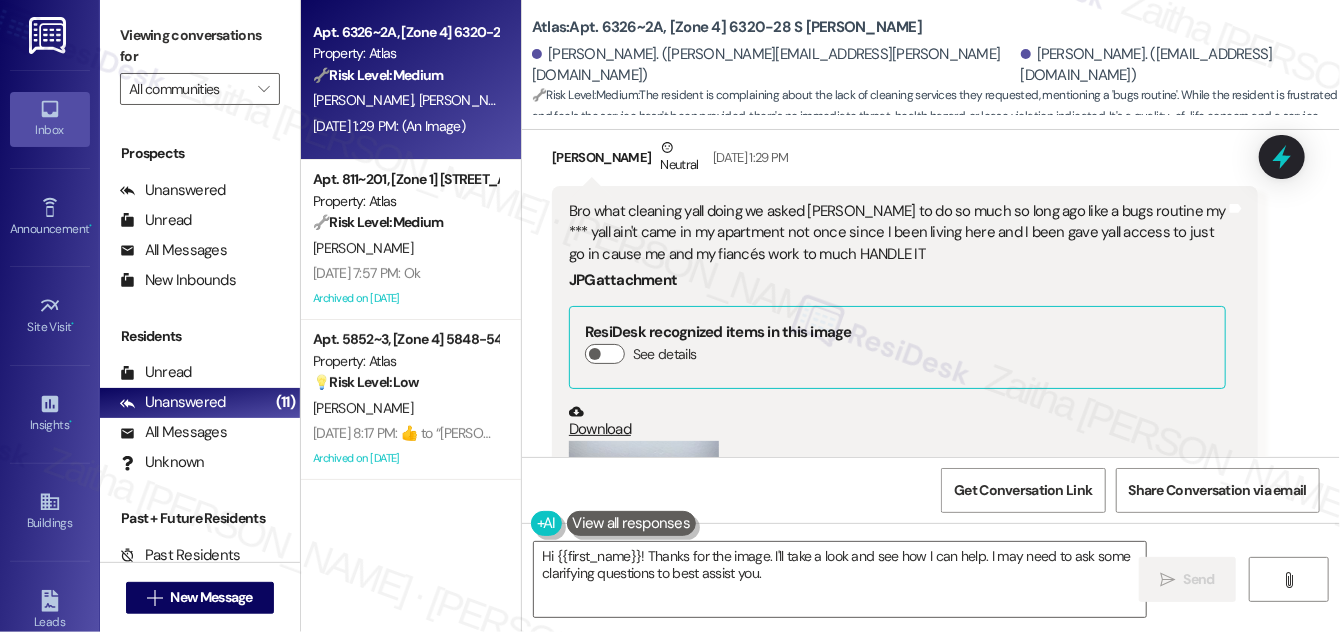 scroll, scrollTop: 4826, scrollLeft: 0, axis: vertical 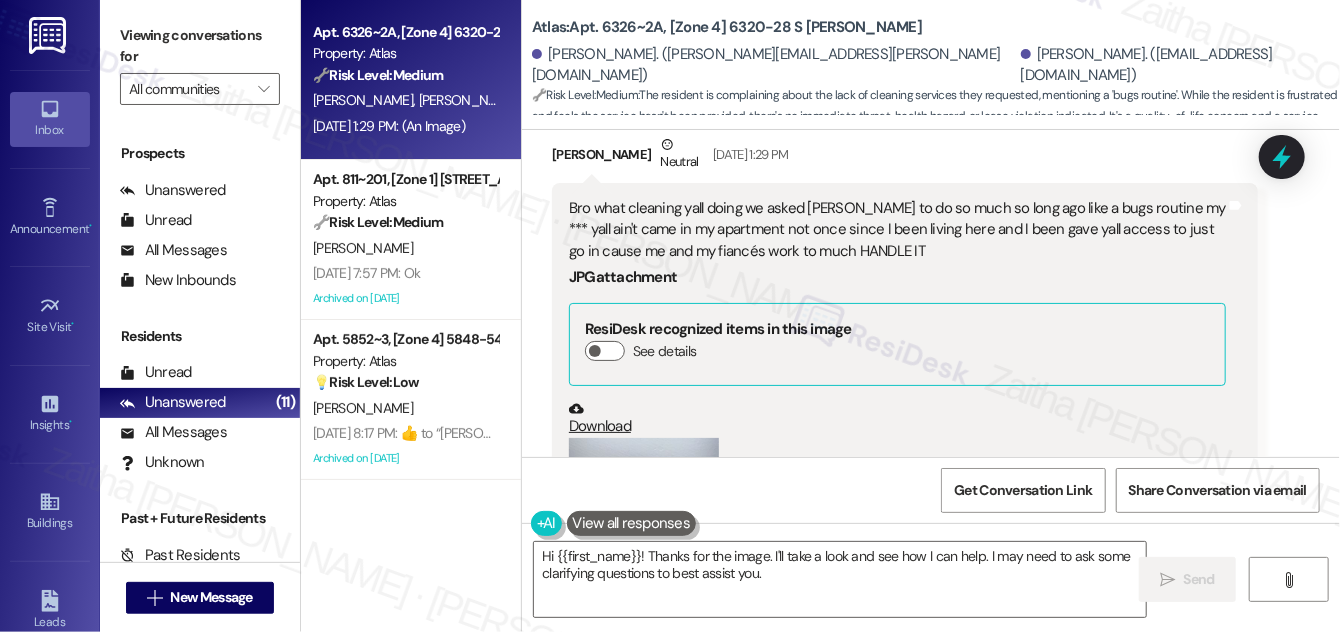 click at bounding box center (644, 538) 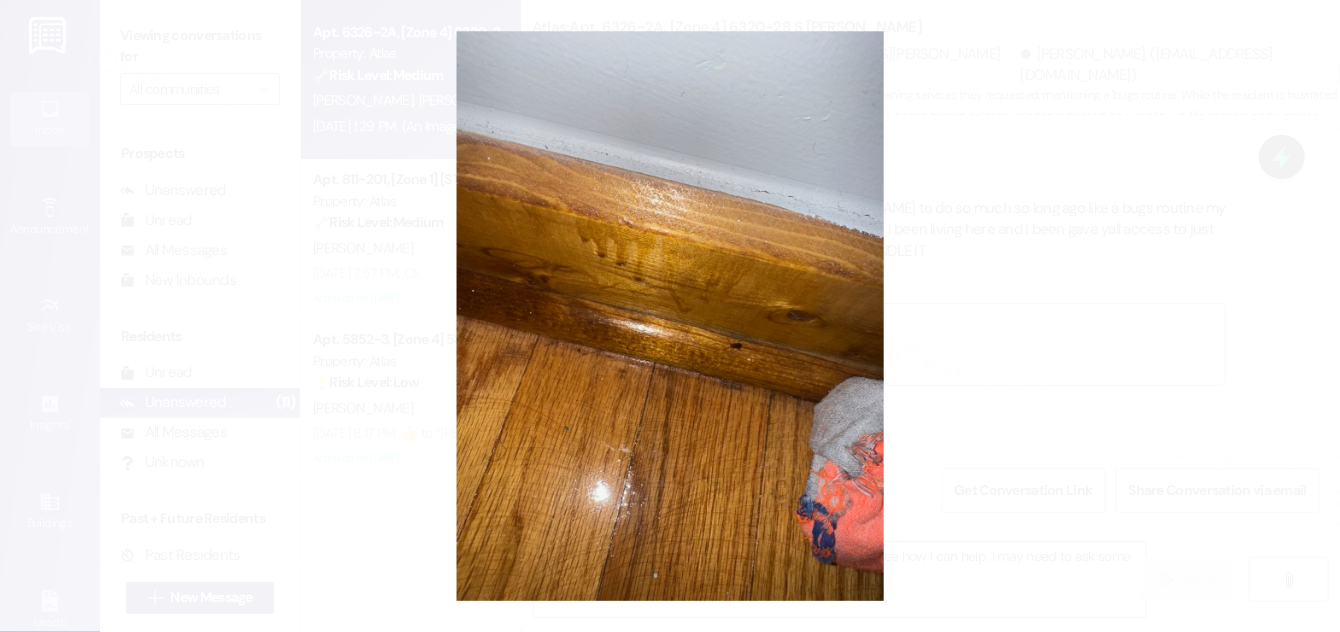 click at bounding box center (670, 316) 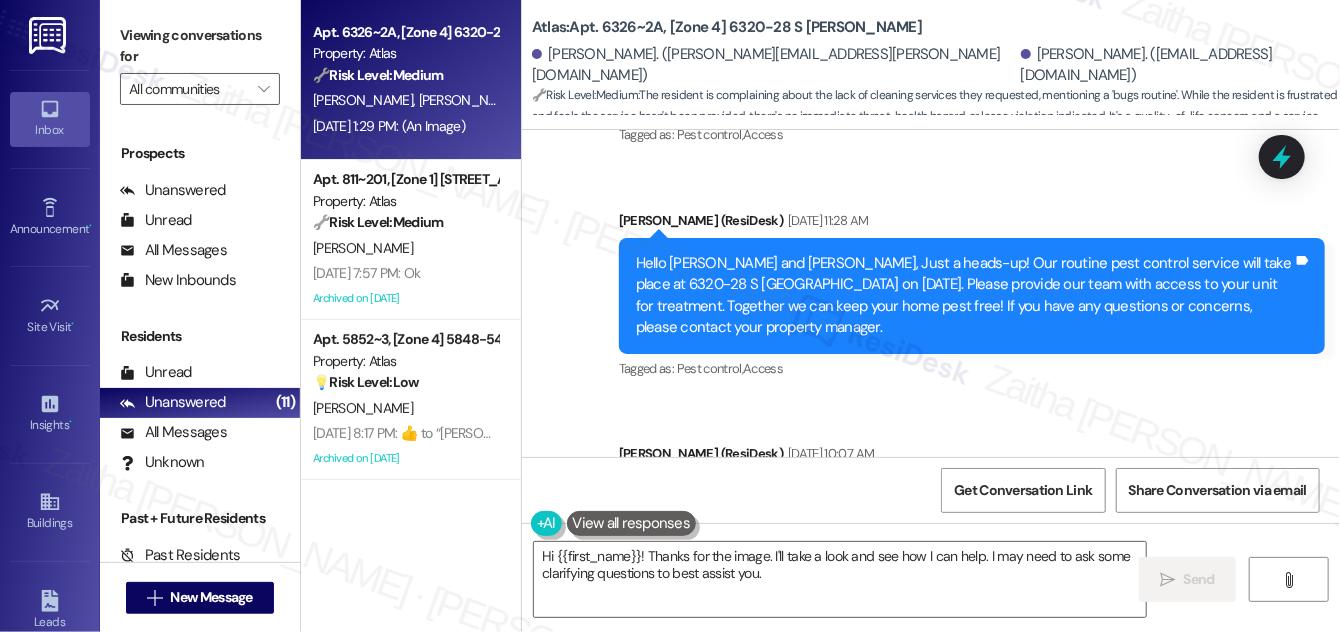 scroll, scrollTop: 4371, scrollLeft: 0, axis: vertical 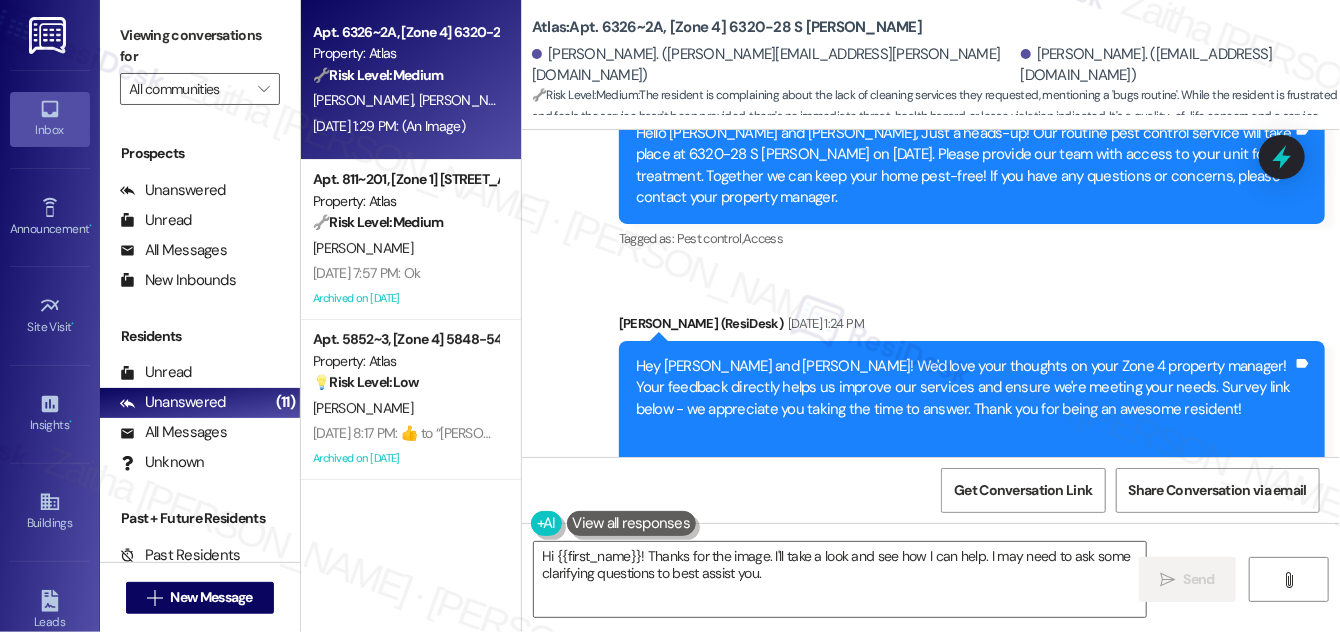 drag, startPoint x: 1288, startPoint y: 159, endPoint x: 848, endPoint y: 173, distance: 440.22266 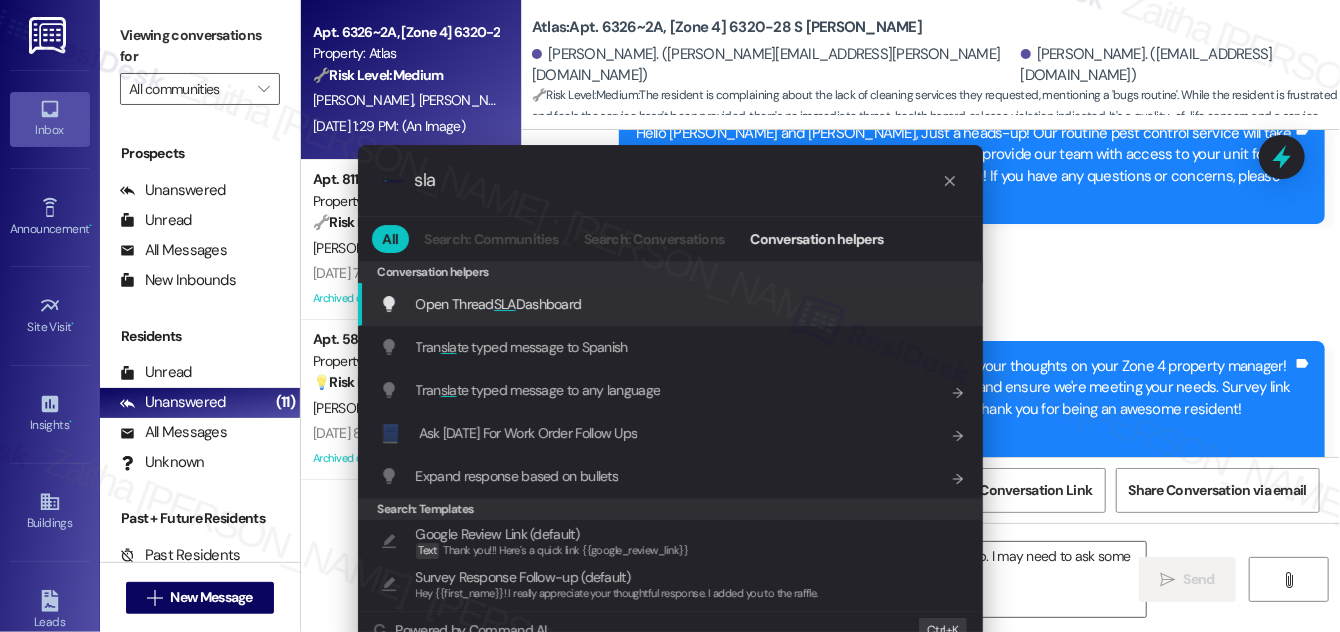 type on "sla" 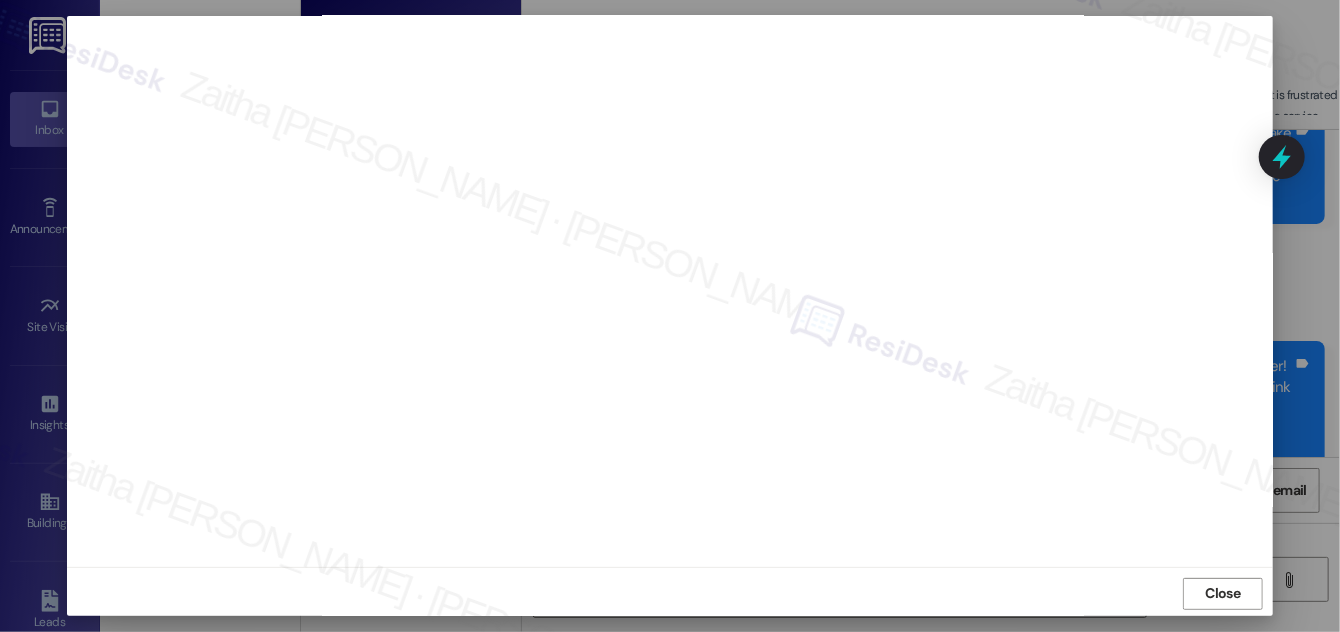 scroll, scrollTop: 21, scrollLeft: 0, axis: vertical 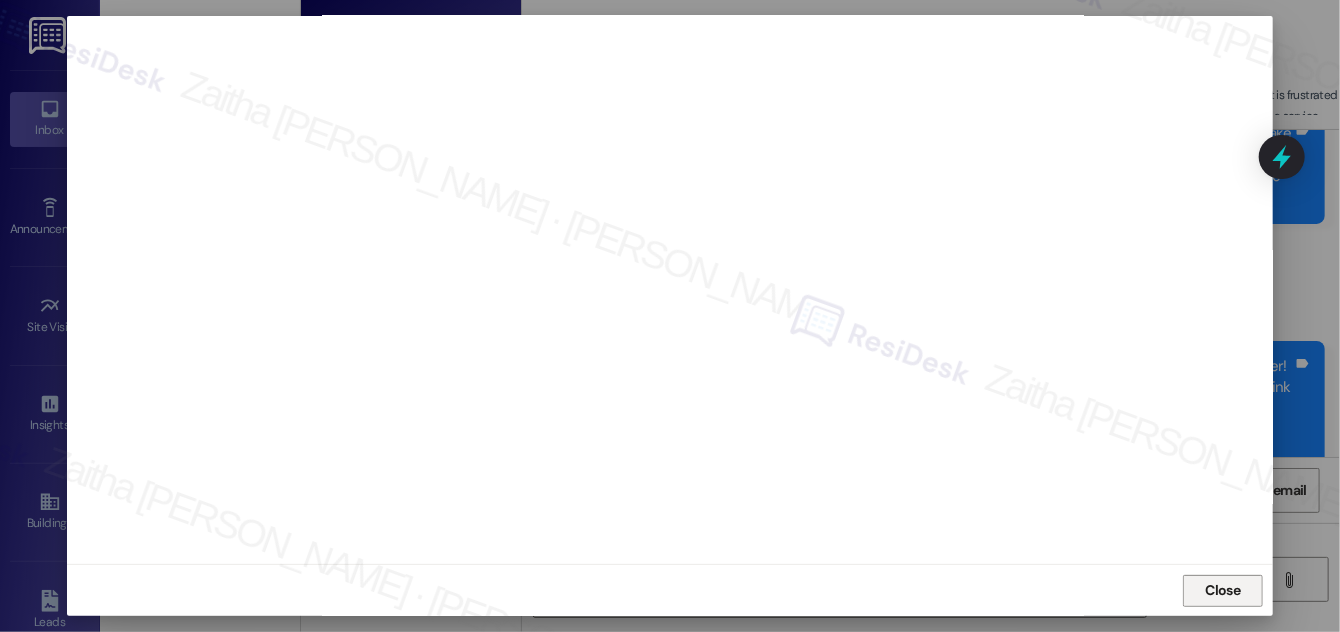 click on "Close" at bounding box center [1223, 590] 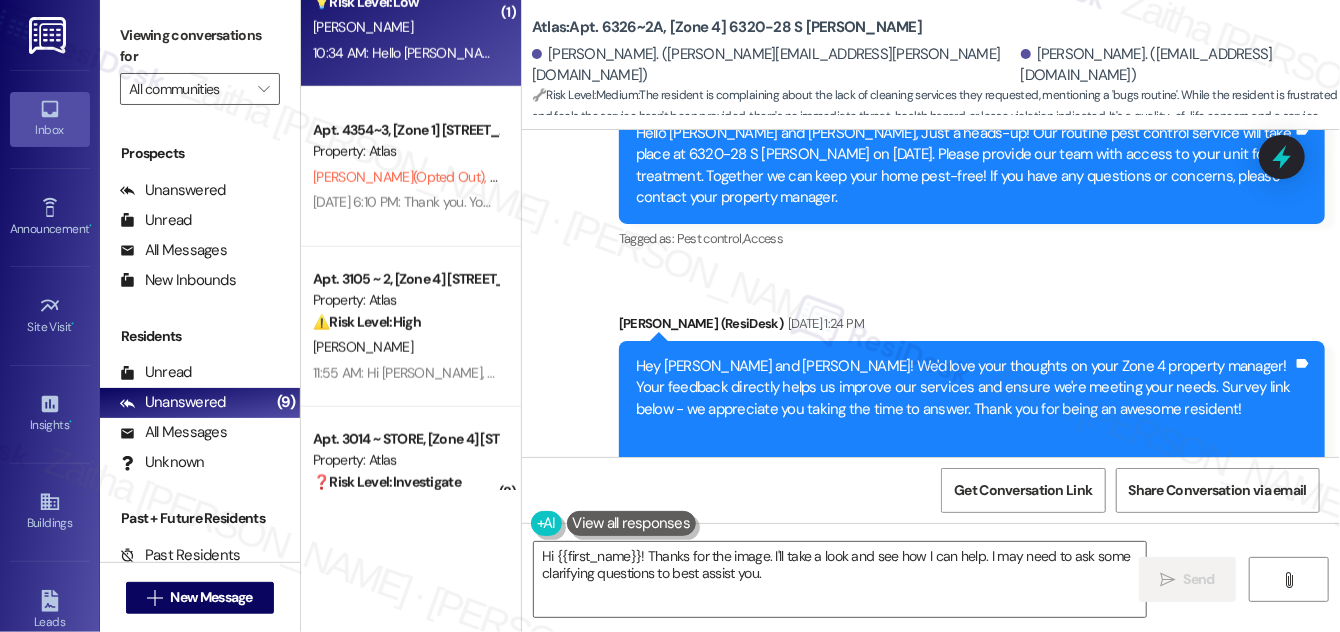 scroll, scrollTop: 949, scrollLeft: 0, axis: vertical 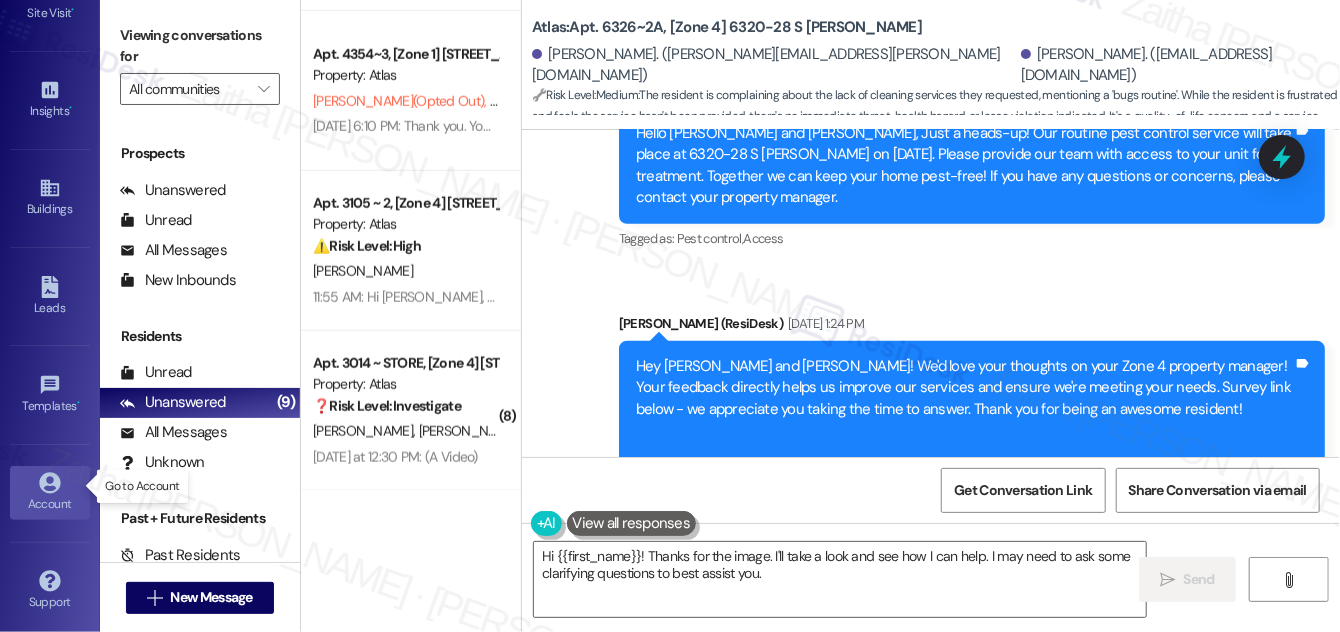 click on "Account" at bounding box center (50, 504) 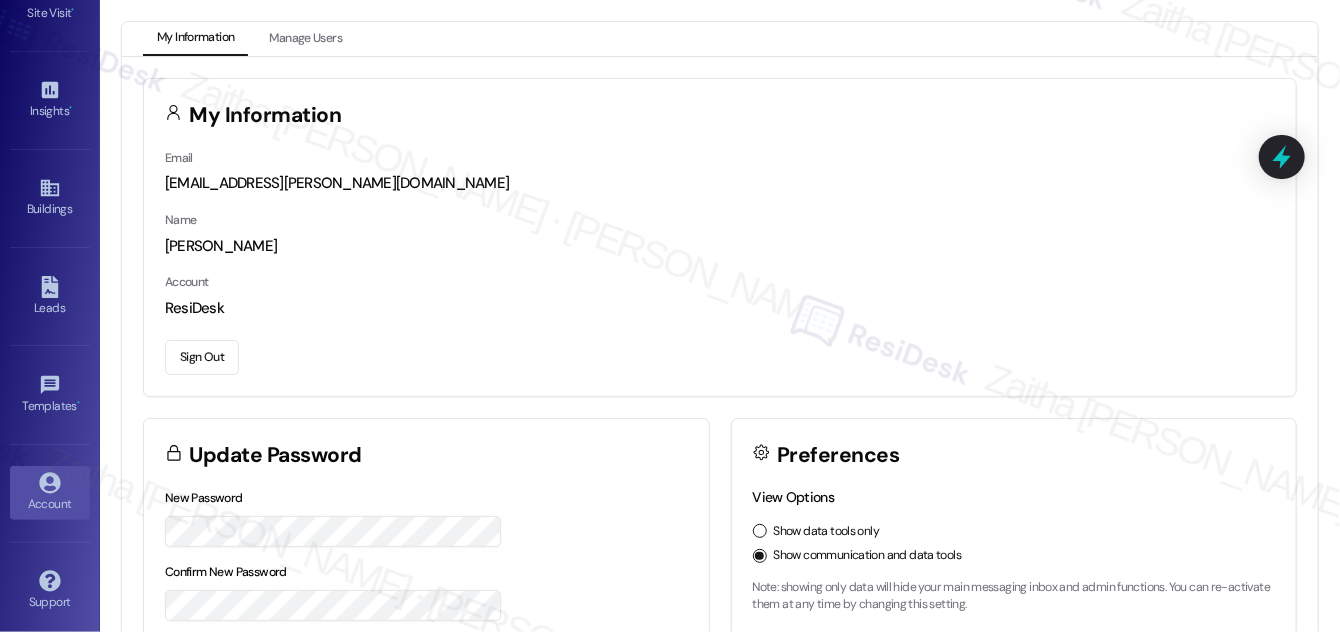click on "Sign Out" at bounding box center [202, 357] 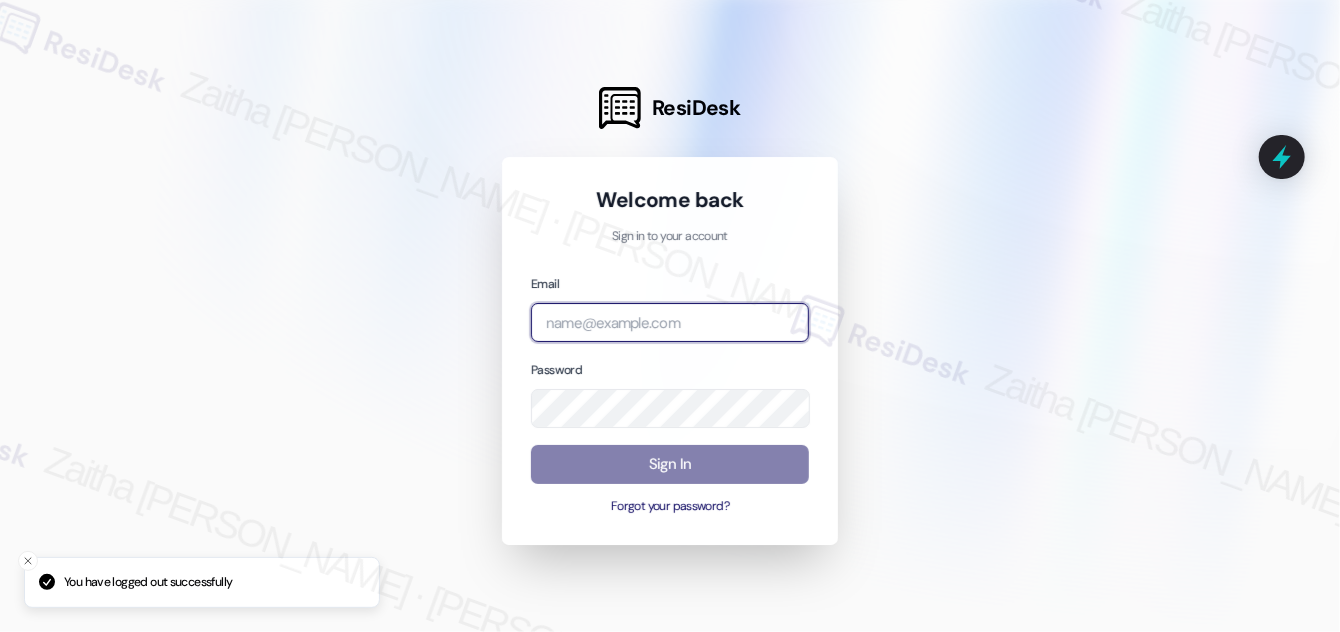 click at bounding box center (670, 322) 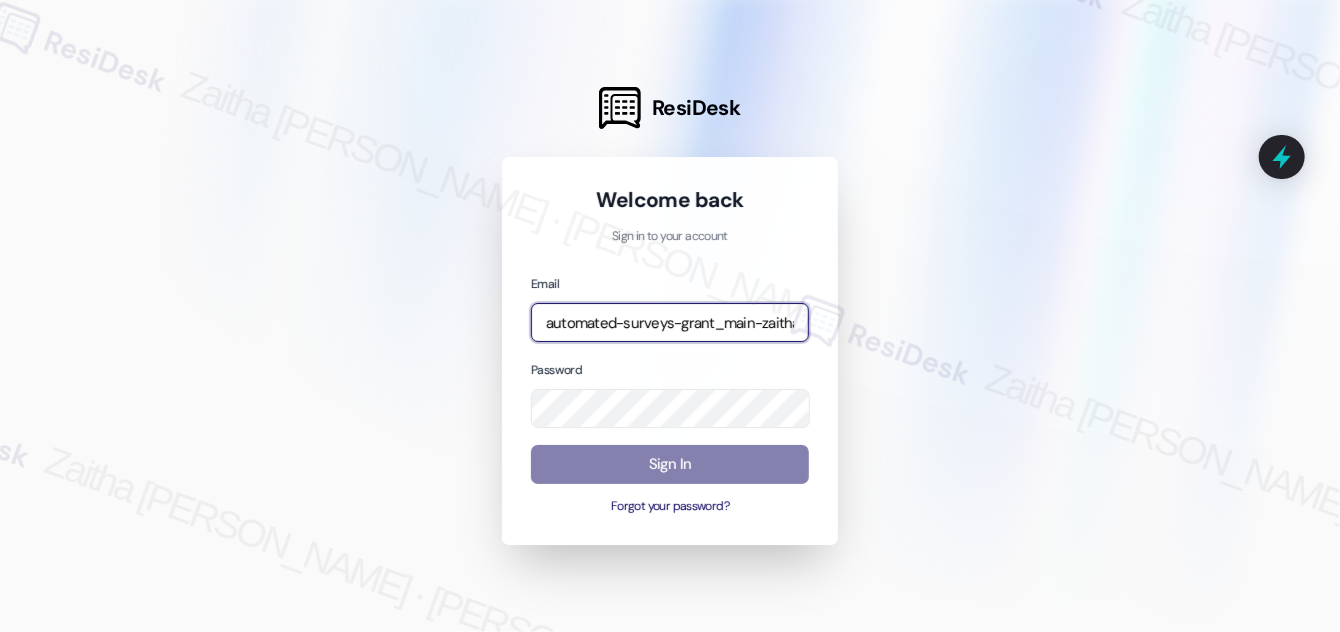 type on "automated-surveys-grant_main-zaitha.mae.[PERSON_NAME]@grant_[DOMAIN_NAME]" 